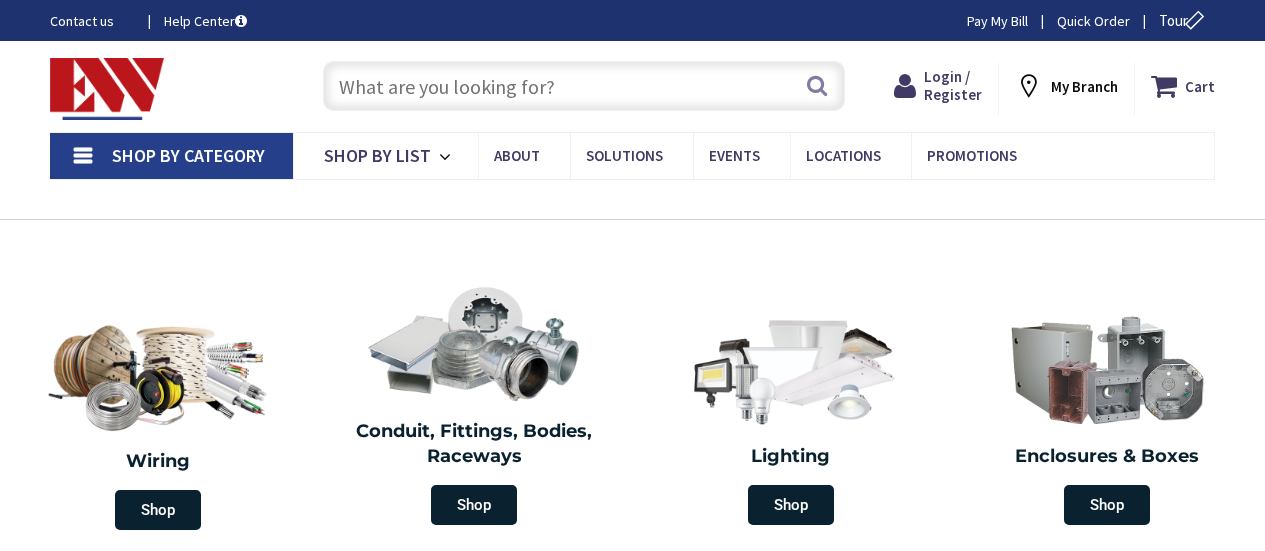 scroll, scrollTop: 0, scrollLeft: 0, axis: both 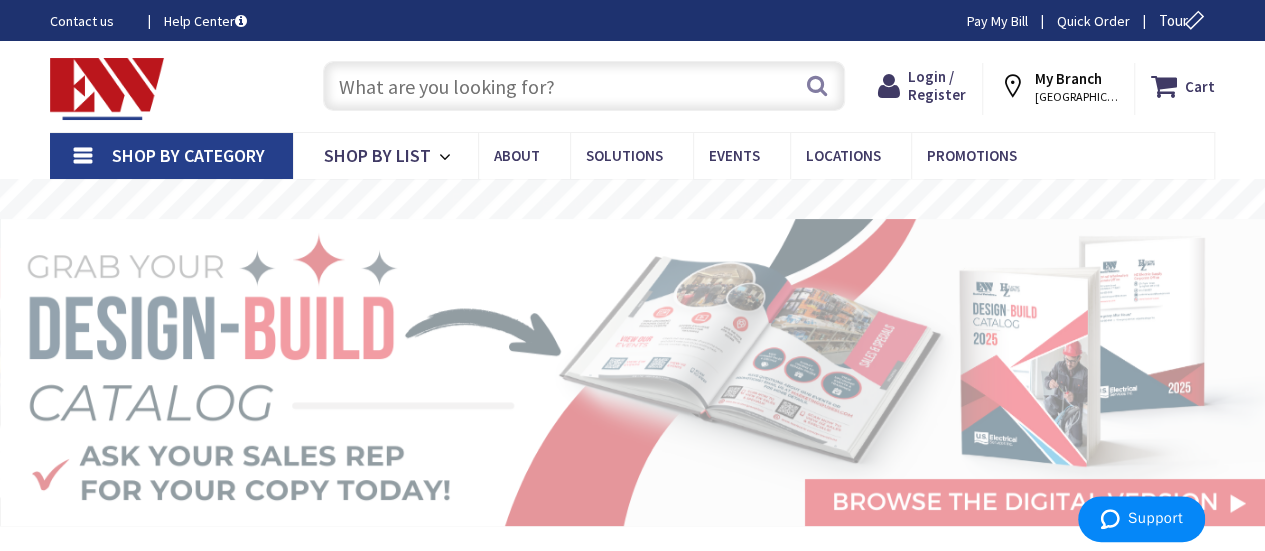 click at bounding box center (584, 86) 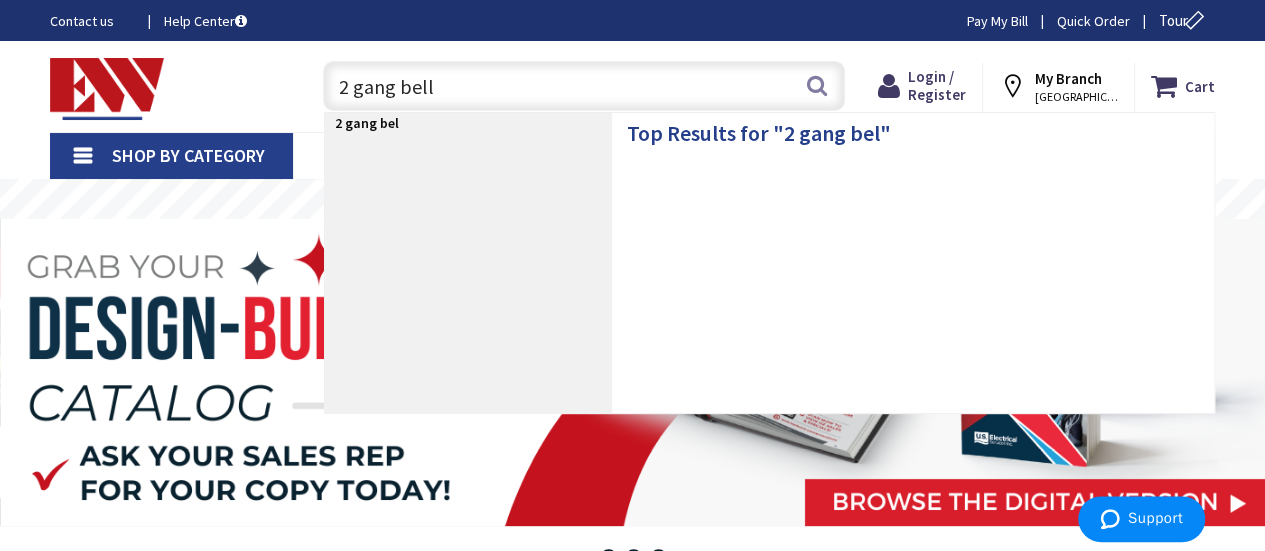 scroll, scrollTop: 0, scrollLeft: 0, axis: both 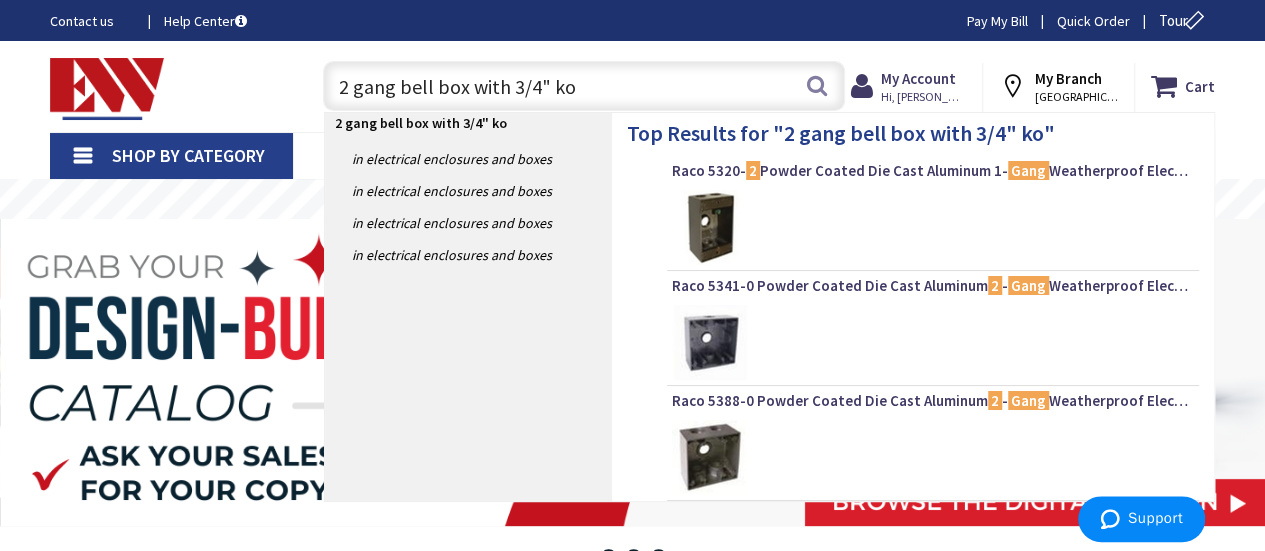 type on "2 gang bell box with 3/4" kos" 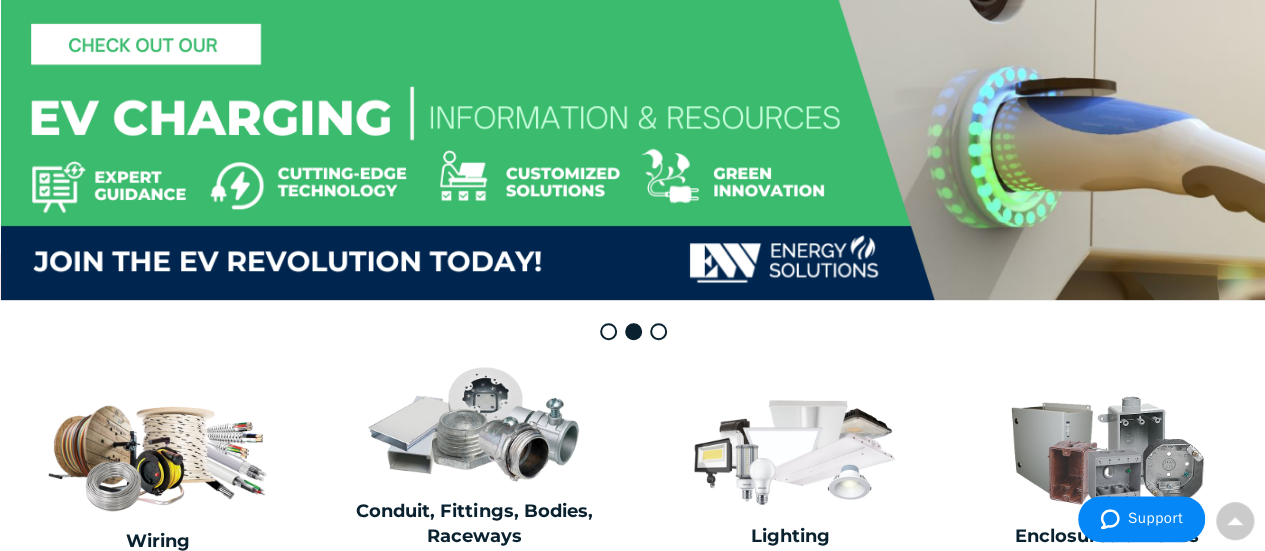 scroll, scrollTop: 218, scrollLeft: 0, axis: vertical 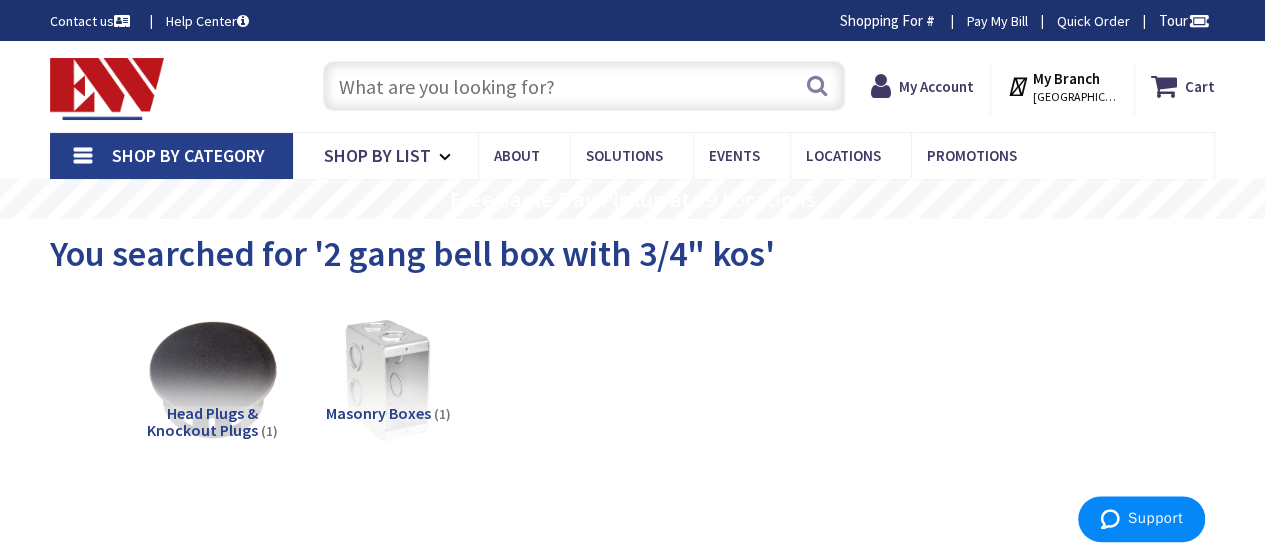 click at bounding box center [584, 86] 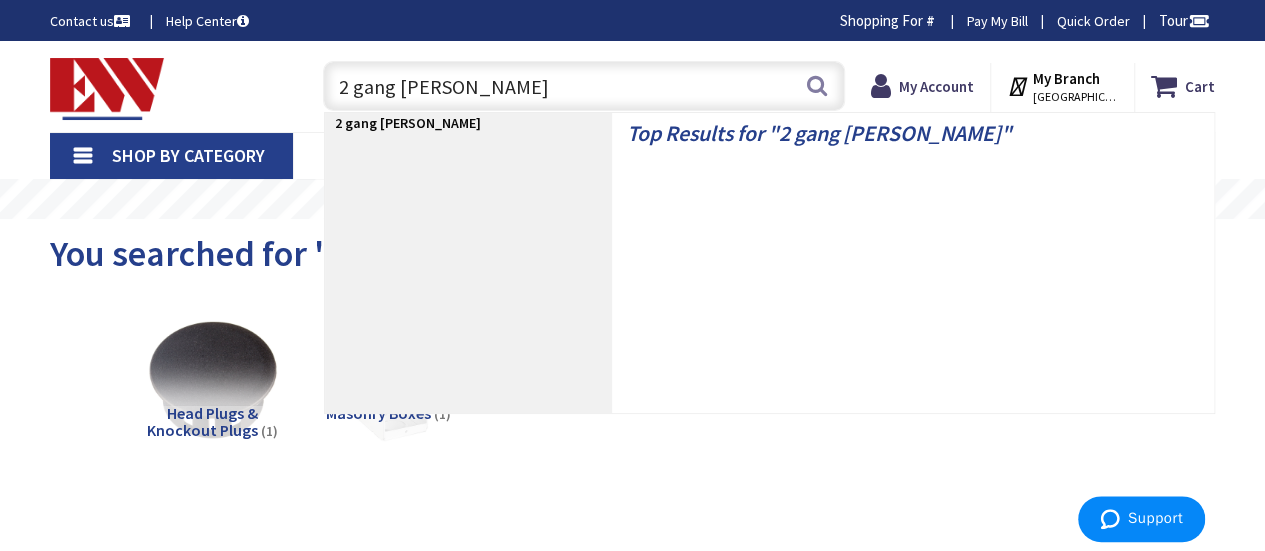 type on "2 gang bell box" 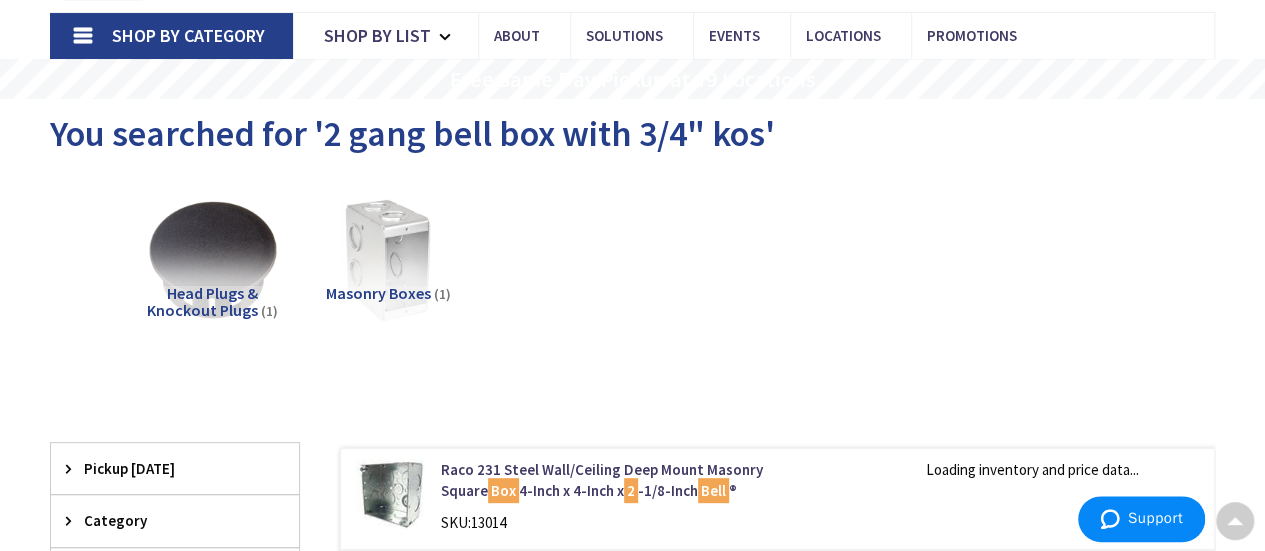 scroll, scrollTop: 0, scrollLeft: 0, axis: both 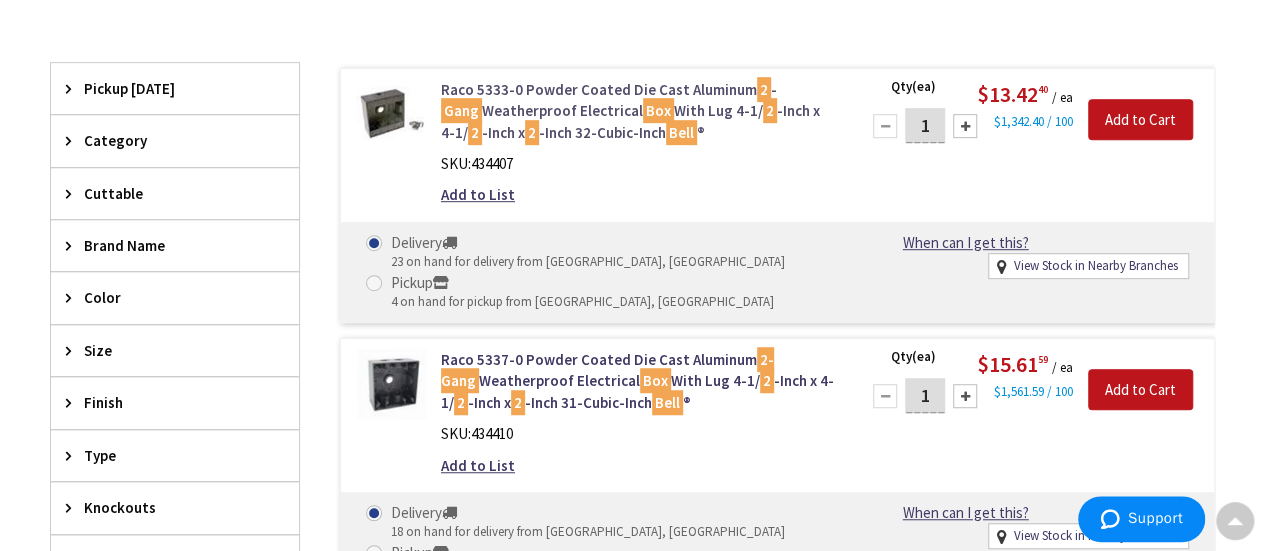click on "Raco 5333-0 Powder Coated Die Cast Aluminum  2 - Gang  Weatherproof Electrical  Box  With Lug 4-1/ 2 -Inch x 4-1/ 2 -Inch x  2 -Inch 32-Cubic-Inch  Bell ®" at bounding box center (638, 111) 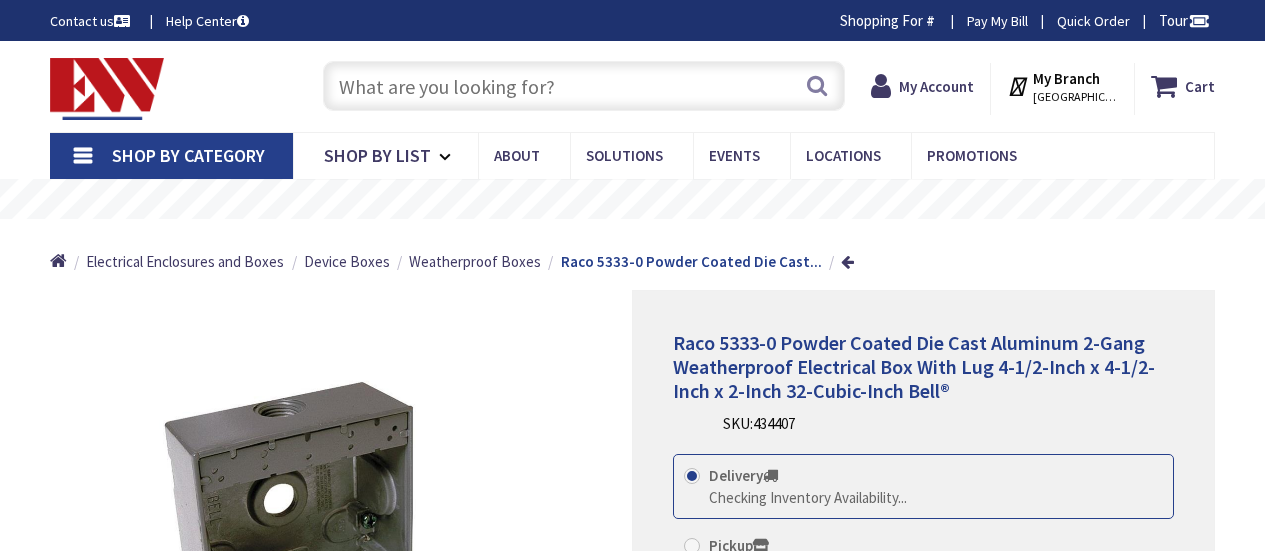 scroll, scrollTop: 0, scrollLeft: 0, axis: both 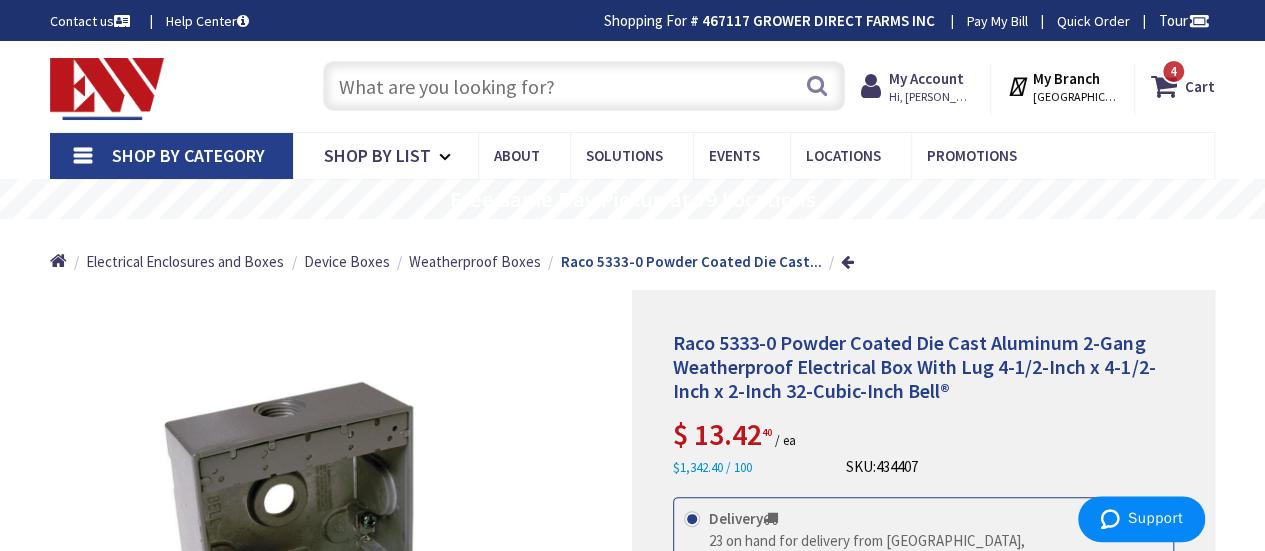 paste on "170126" 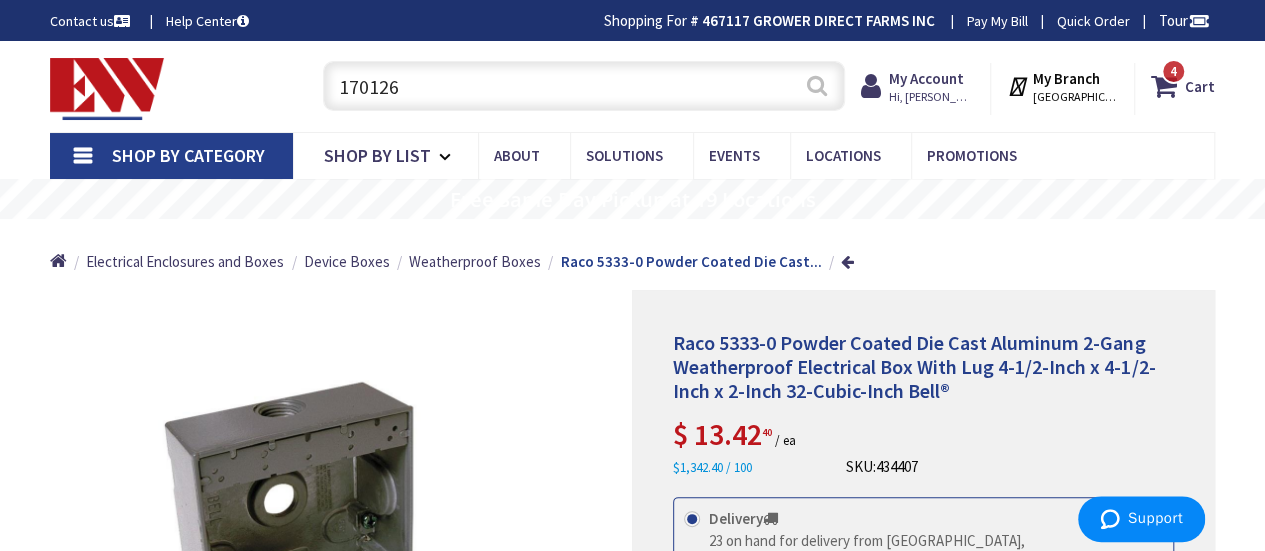 type on "170126" 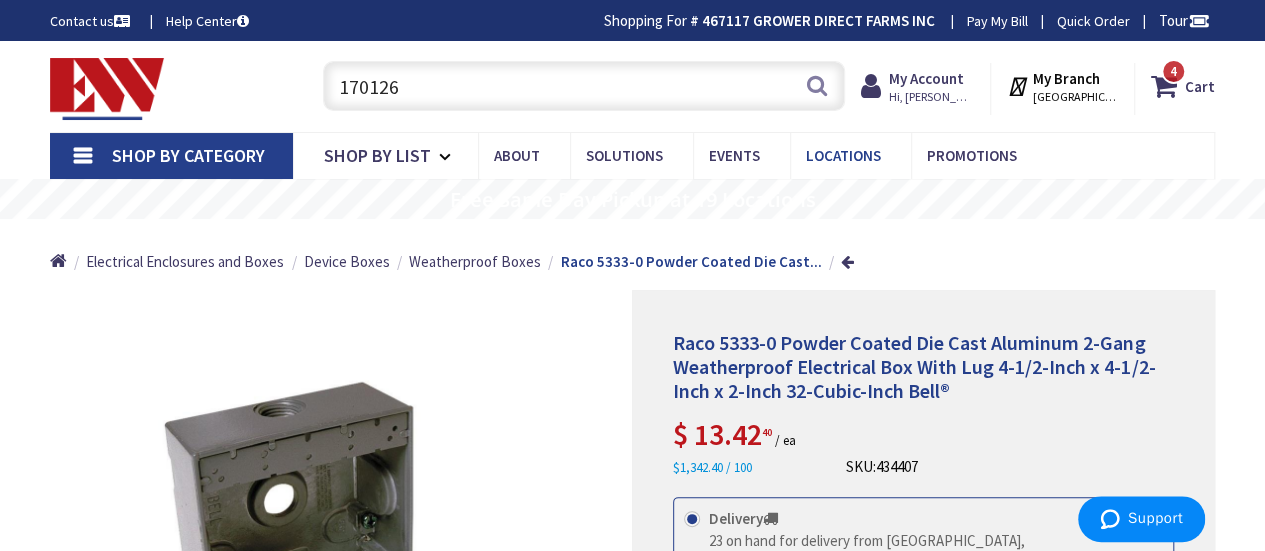scroll, scrollTop: 14, scrollLeft: 0, axis: vertical 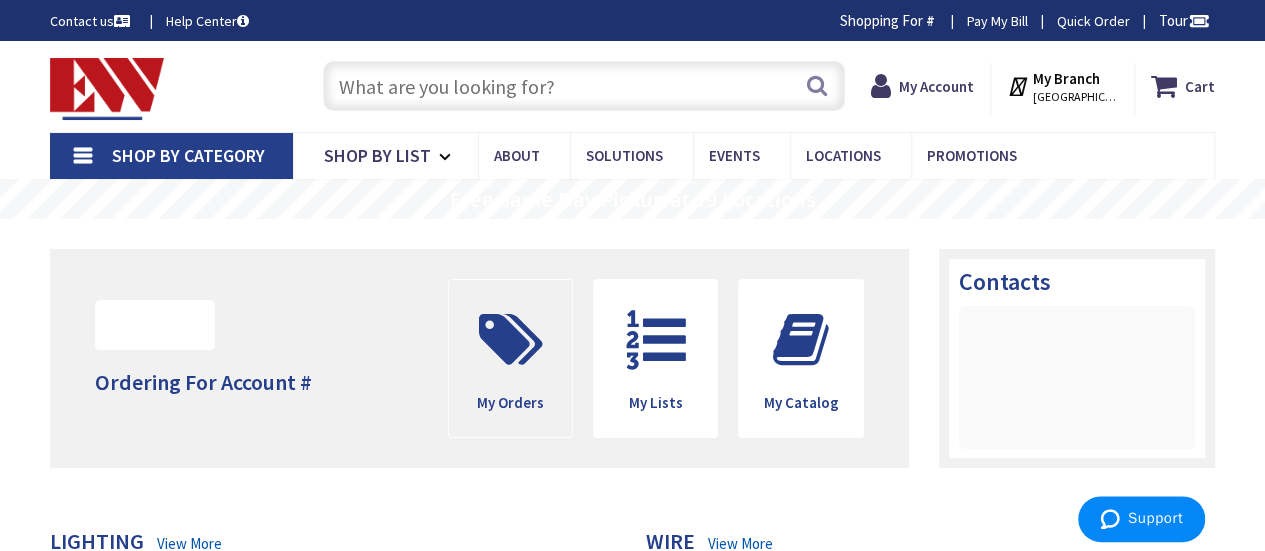 click at bounding box center (510, 340) 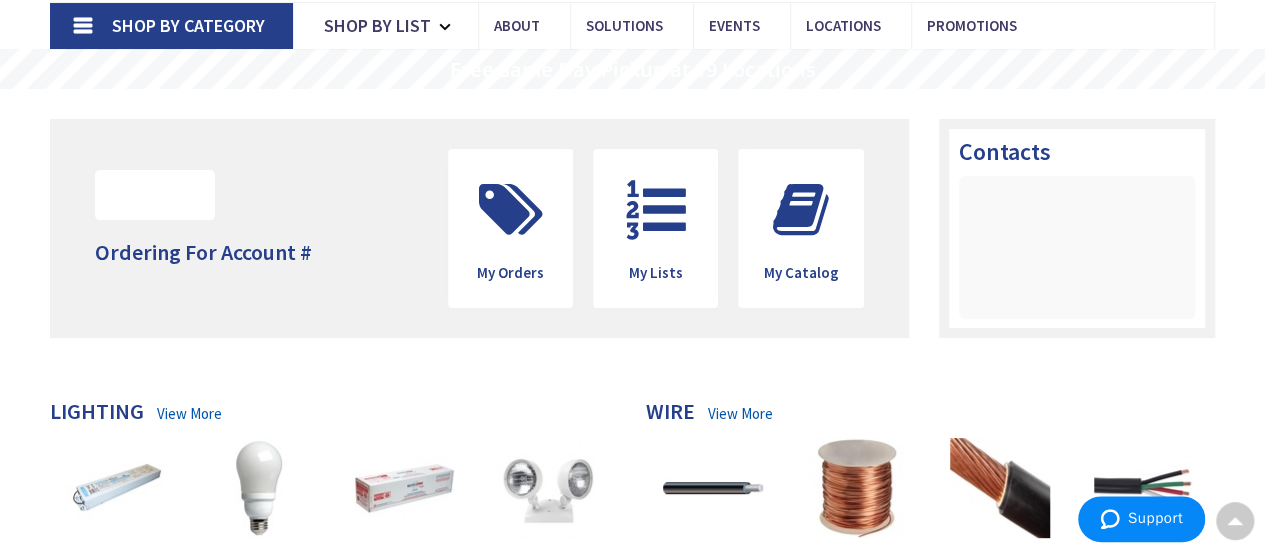 scroll, scrollTop: 0, scrollLeft: 0, axis: both 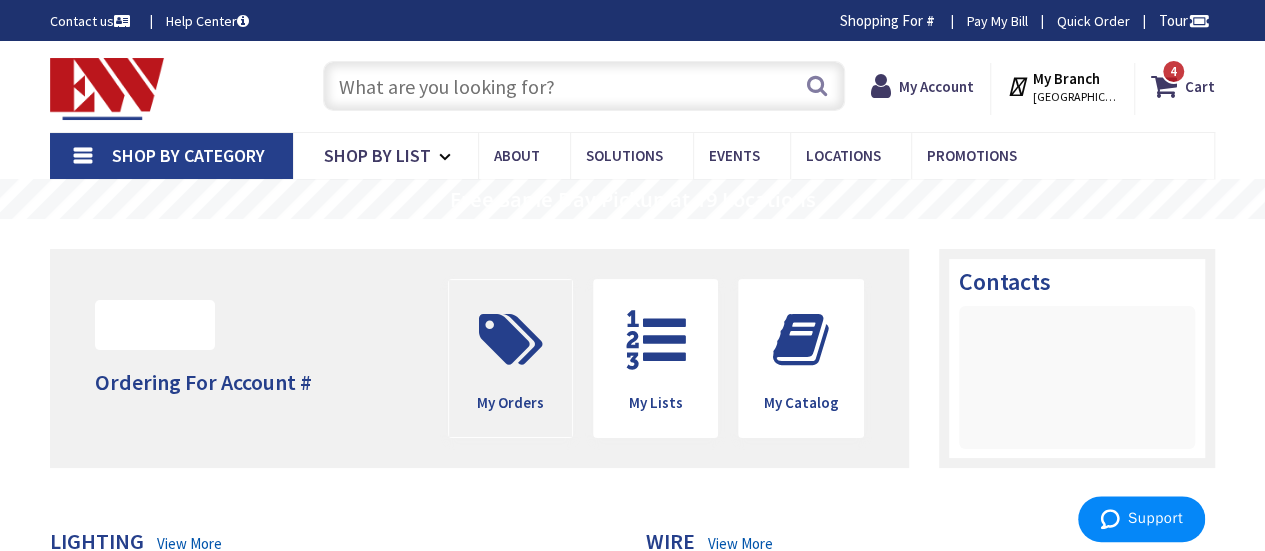 click at bounding box center (510, 340) 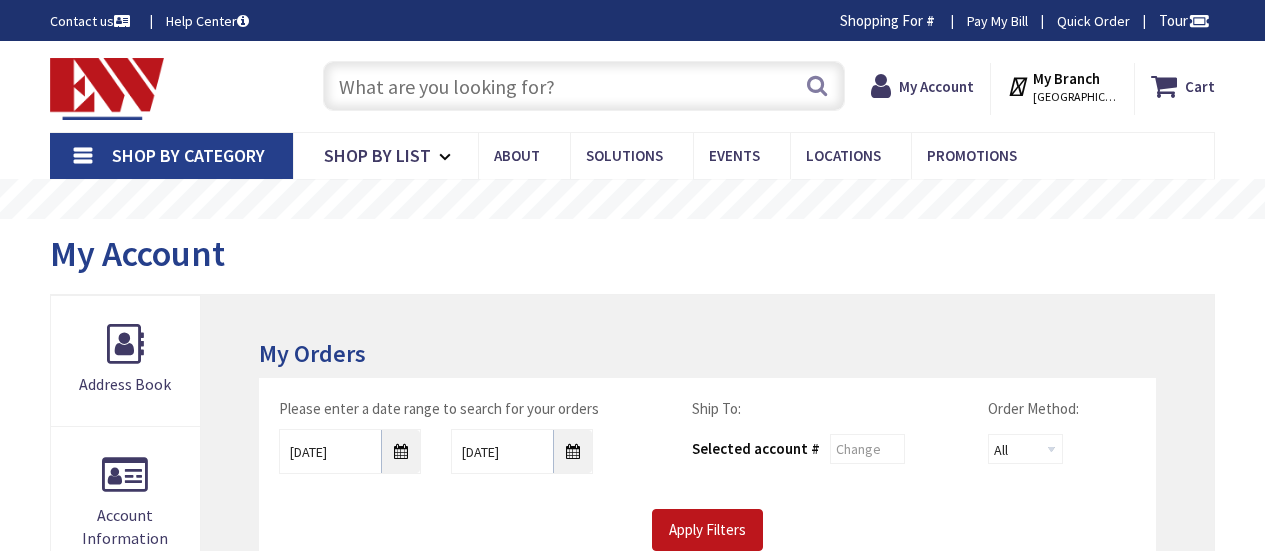 scroll, scrollTop: 0, scrollLeft: 0, axis: both 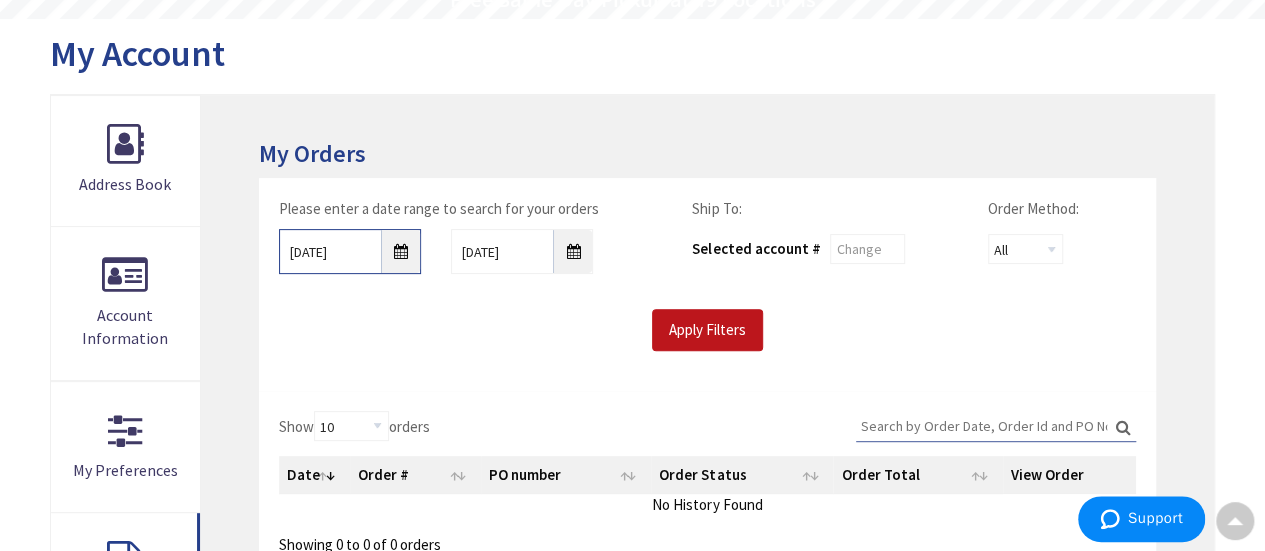 click on "6/25/2025" at bounding box center (350, 251) 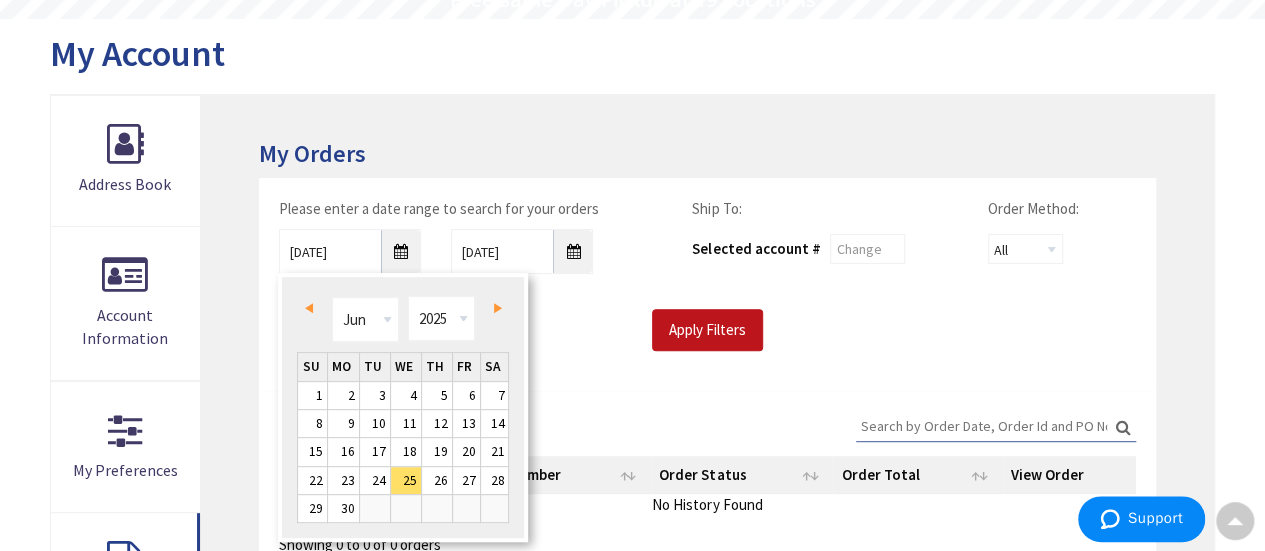 click on "Prev" at bounding box center (309, 308) 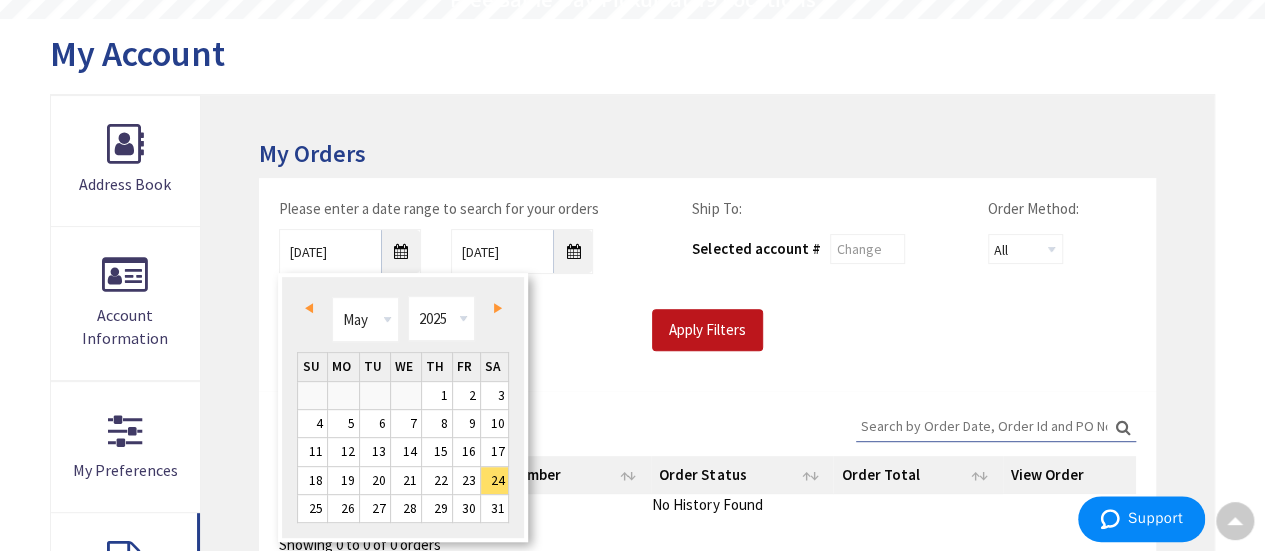 click on "Prev" at bounding box center (309, 308) 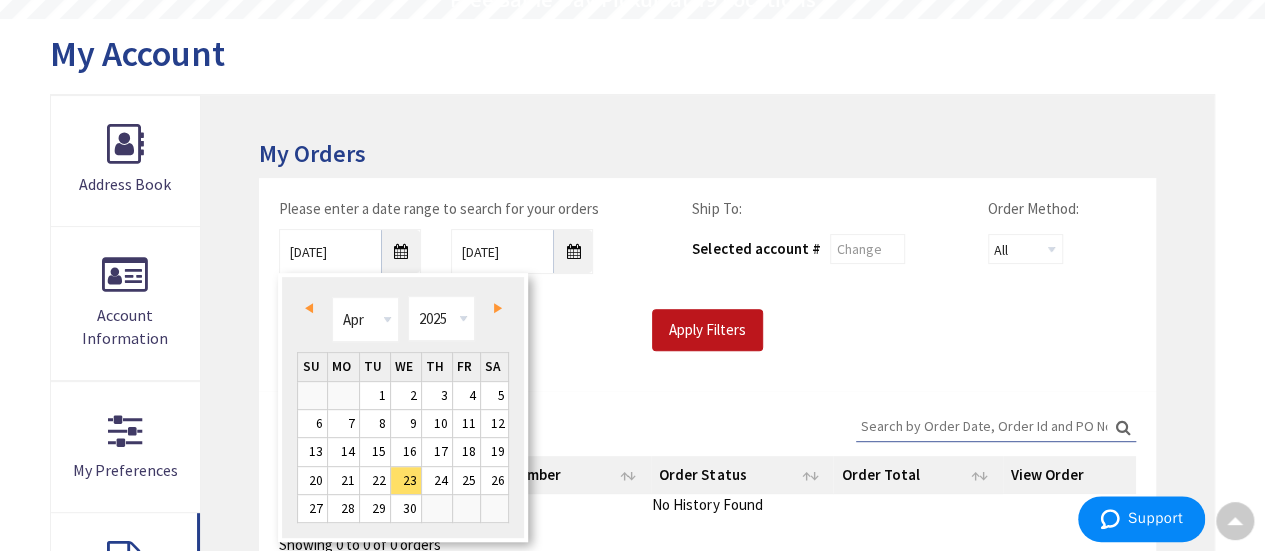 click on "Prev" at bounding box center (309, 308) 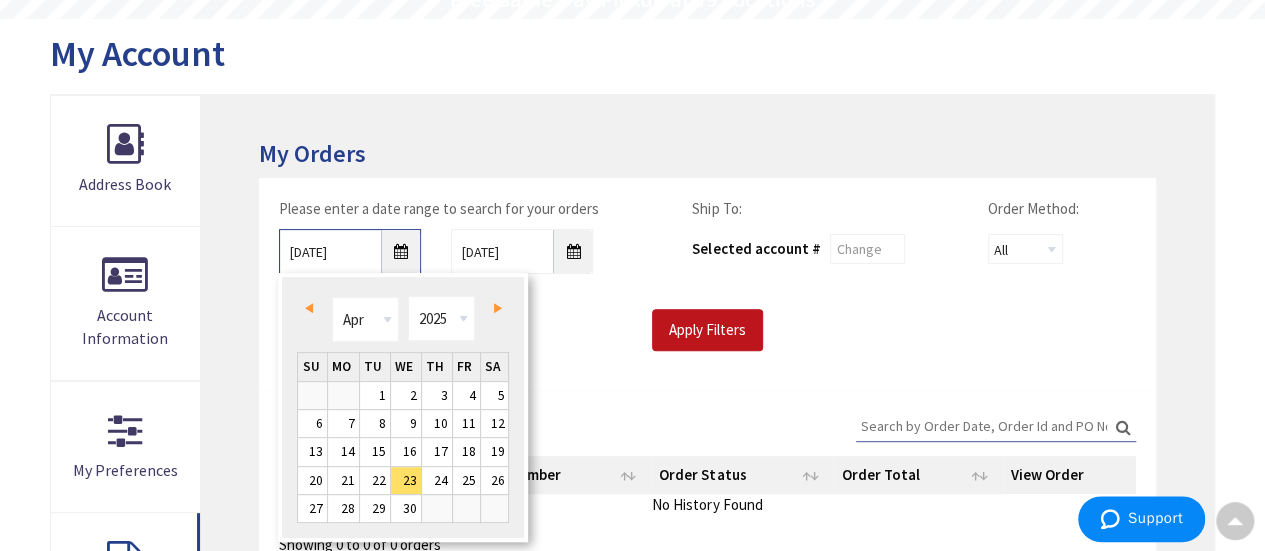 type on "03/22/2025" 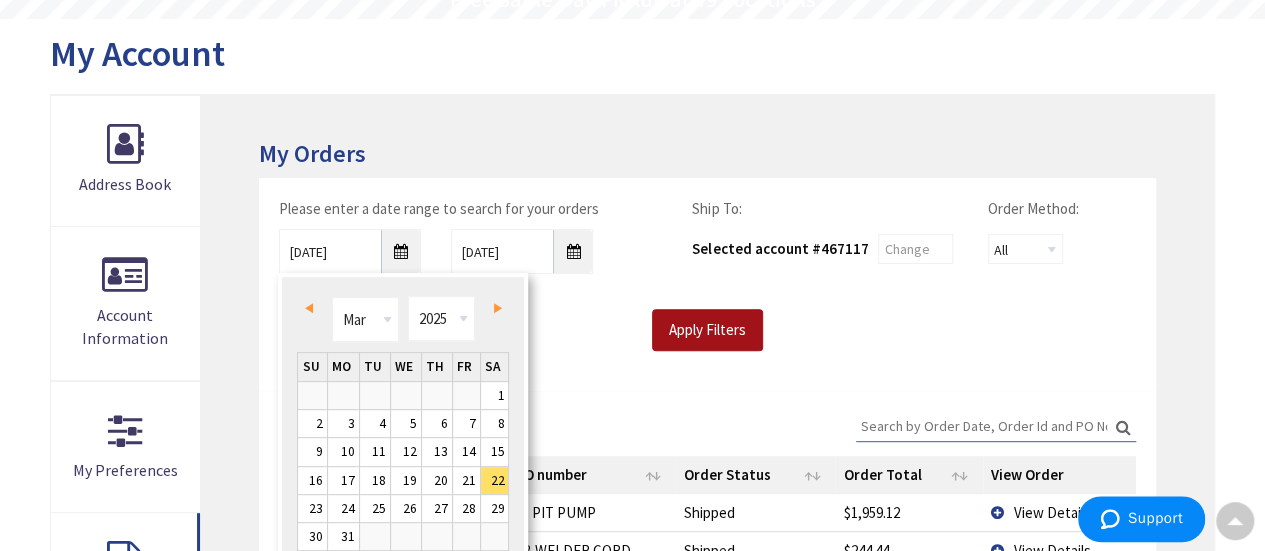 click on "Apply Filters" at bounding box center [707, 330] 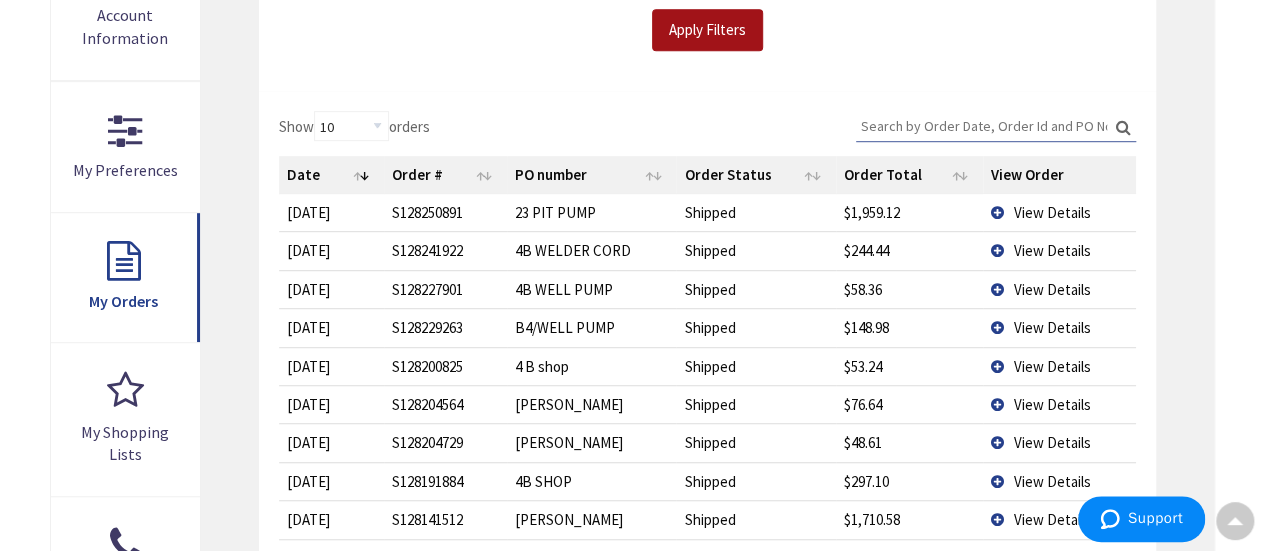 scroll, scrollTop: 600, scrollLeft: 0, axis: vertical 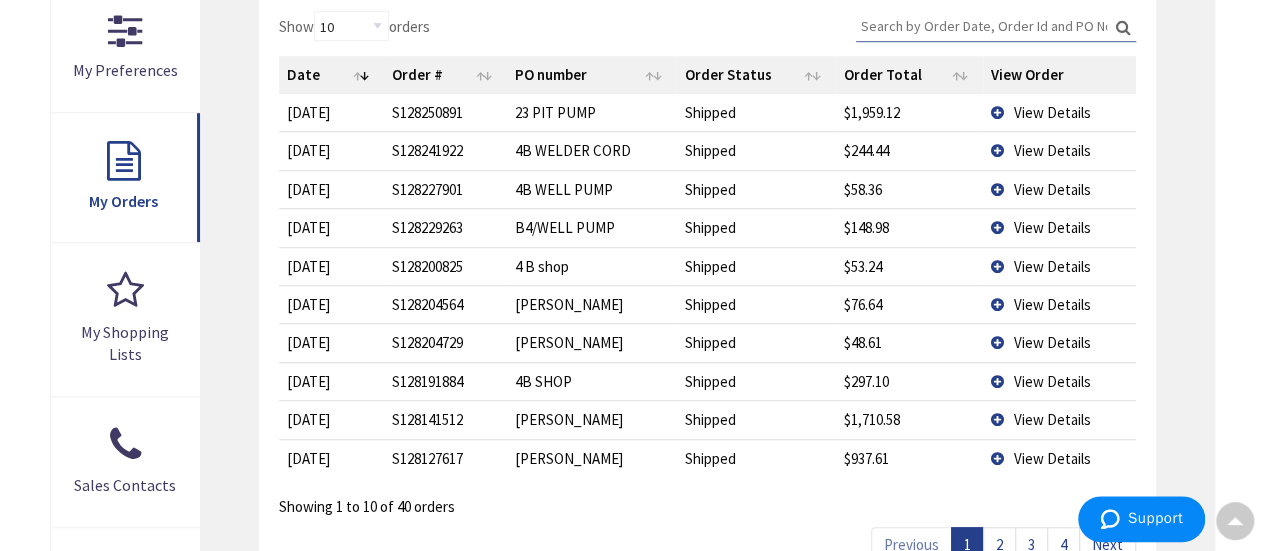 click on "View Details" at bounding box center (1059, 381) 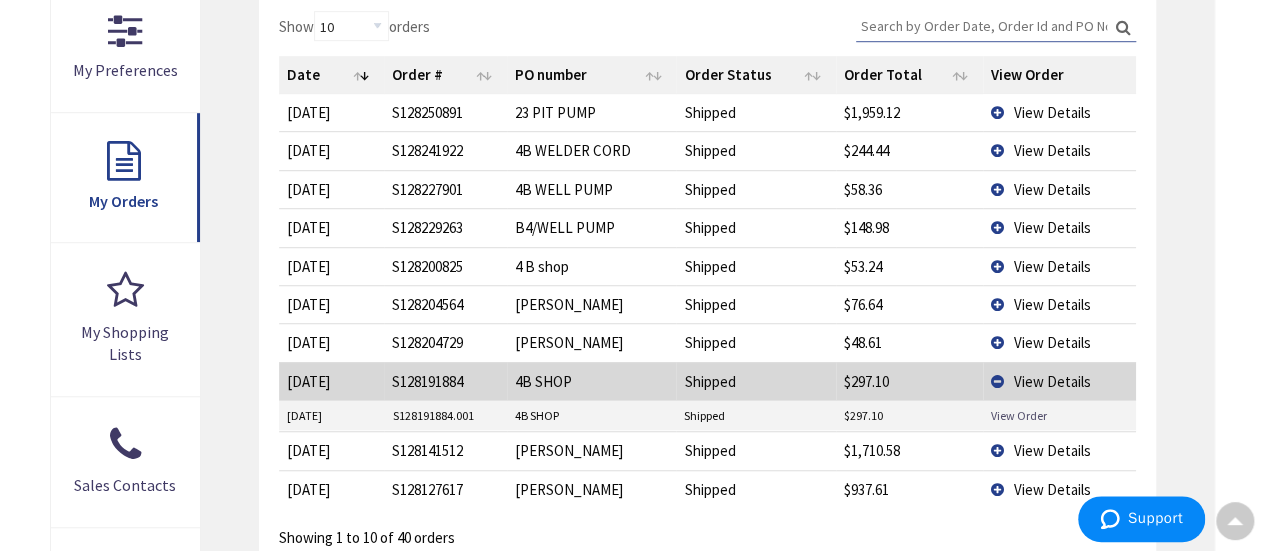 click on "View Order" at bounding box center (1019, 415) 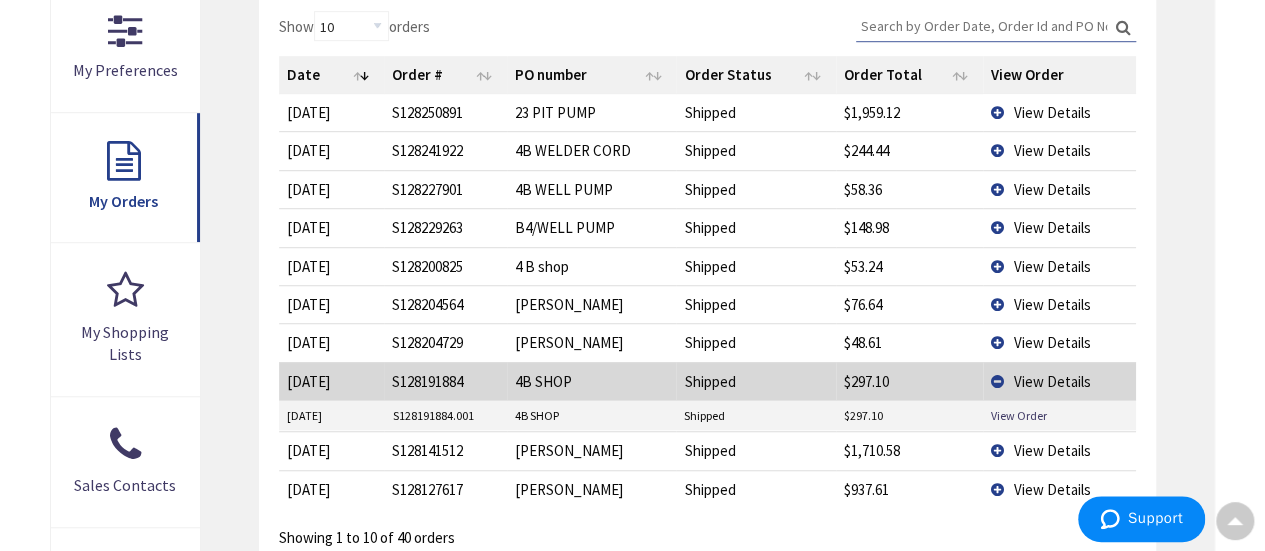 click on "View Details" at bounding box center (1059, 489) 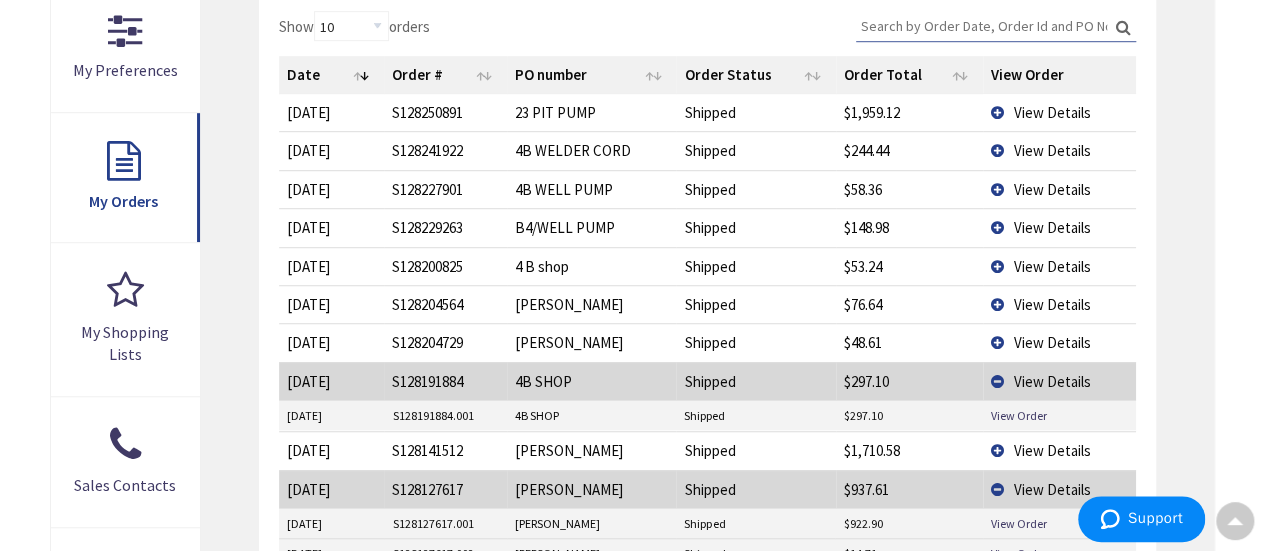 scroll, scrollTop: 700, scrollLeft: 0, axis: vertical 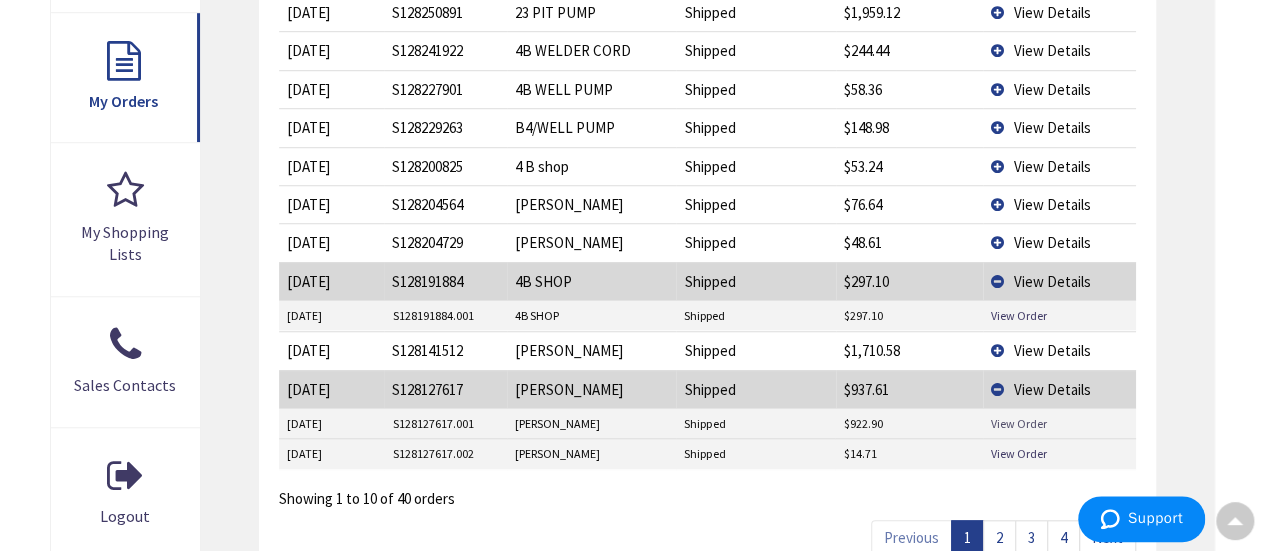 click on "View Order" at bounding box center [1019, 423] 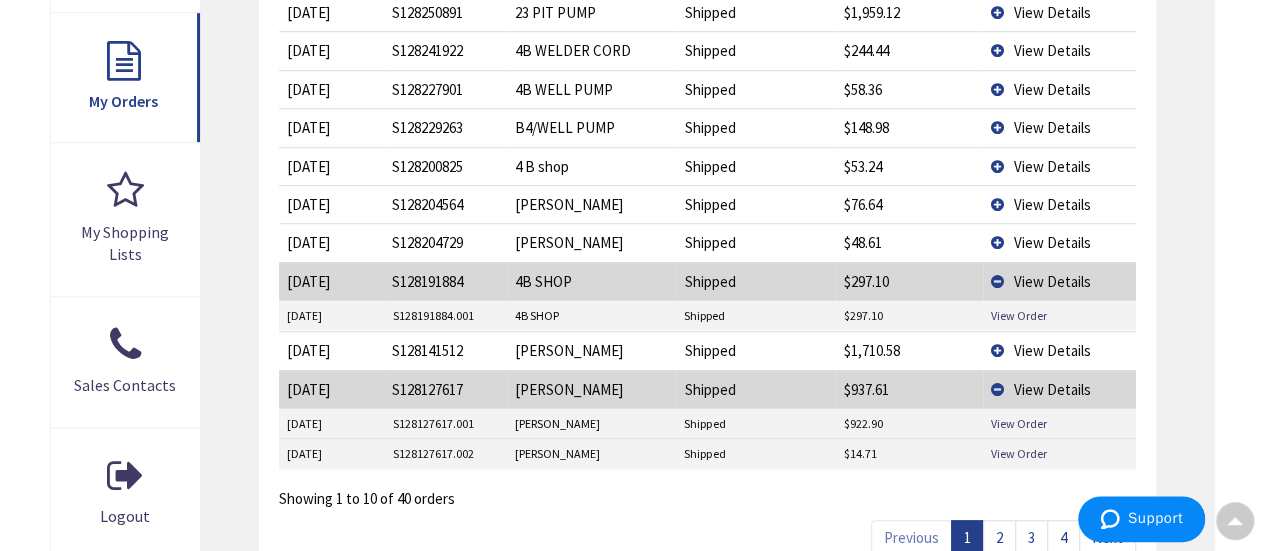 click on "View Details" at bounding box center [1052, 350] 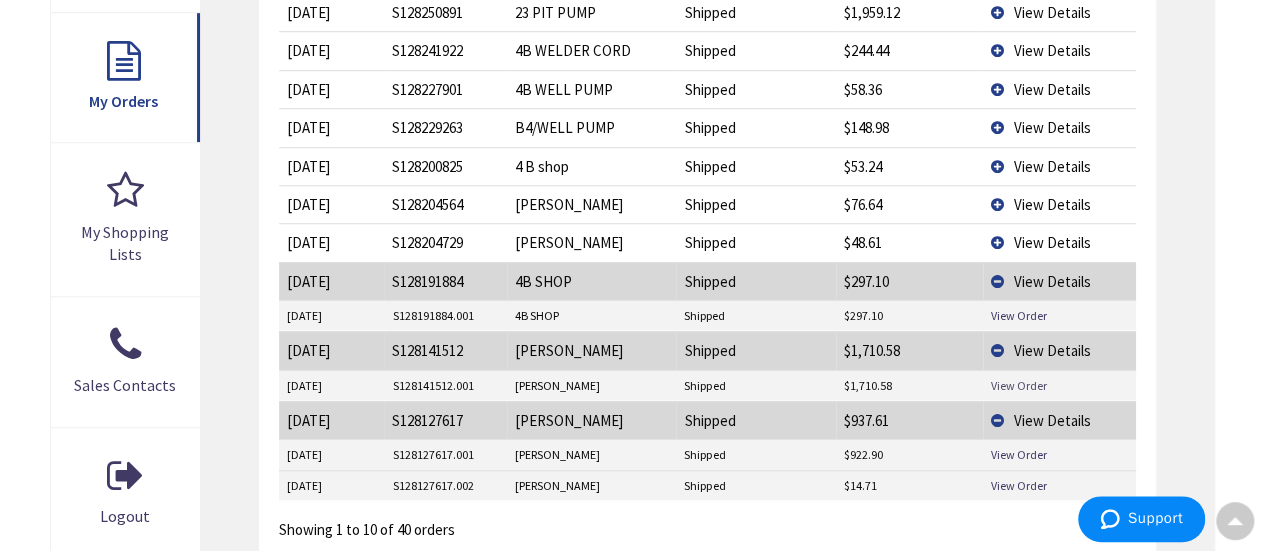 click on "View Order" at bounding box center (1019, 385) 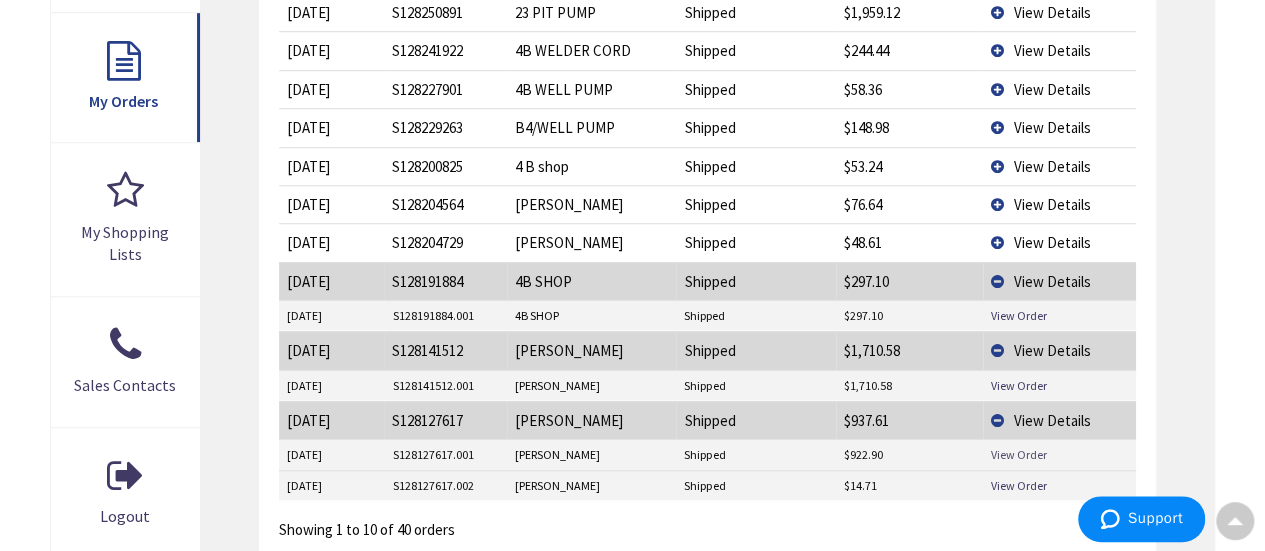 click on "View Order" at bounding box center (1019, 454) 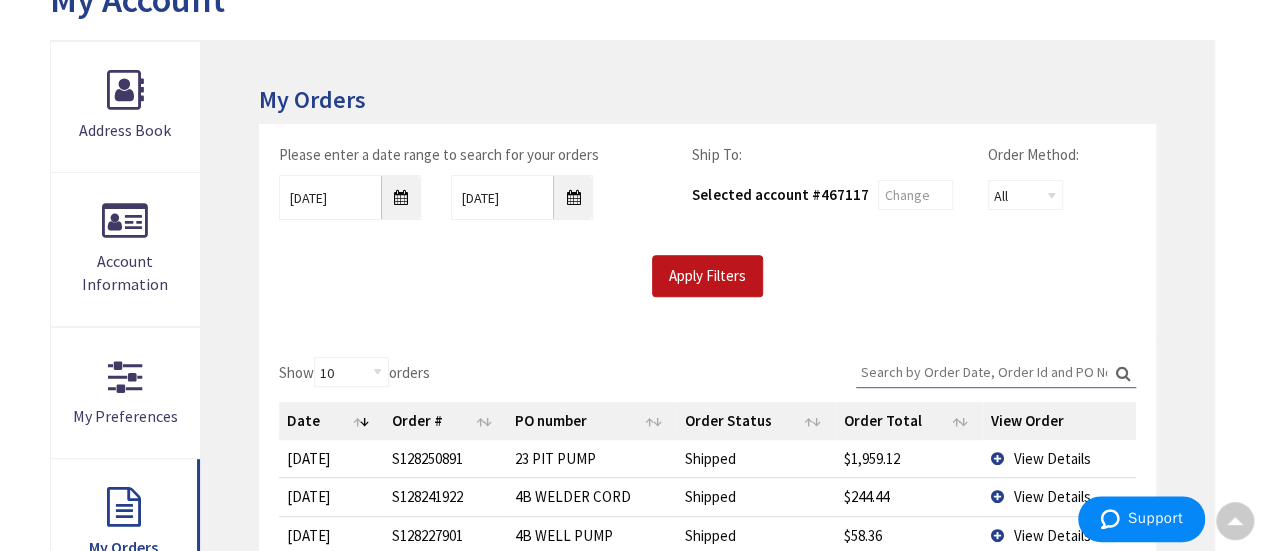 scroll, scrollTop: 0, scrollLeft: 0, axis: both 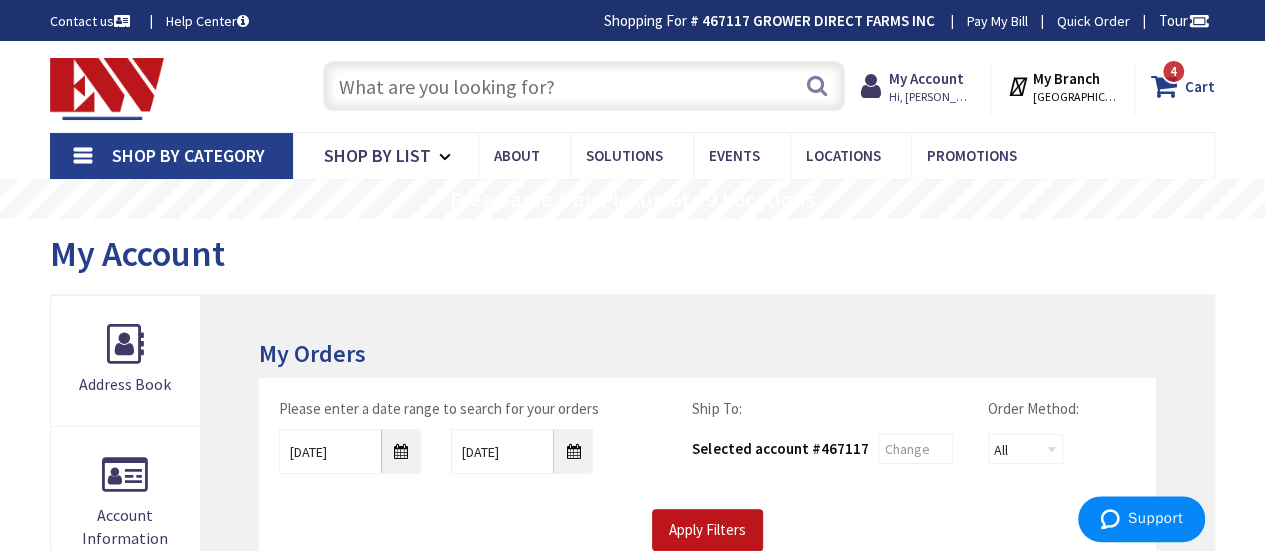 drag, startPoint x: 1220, startPoint y: 77, endPoint x: 1210, endPoint y: 79, distance: 10.198039 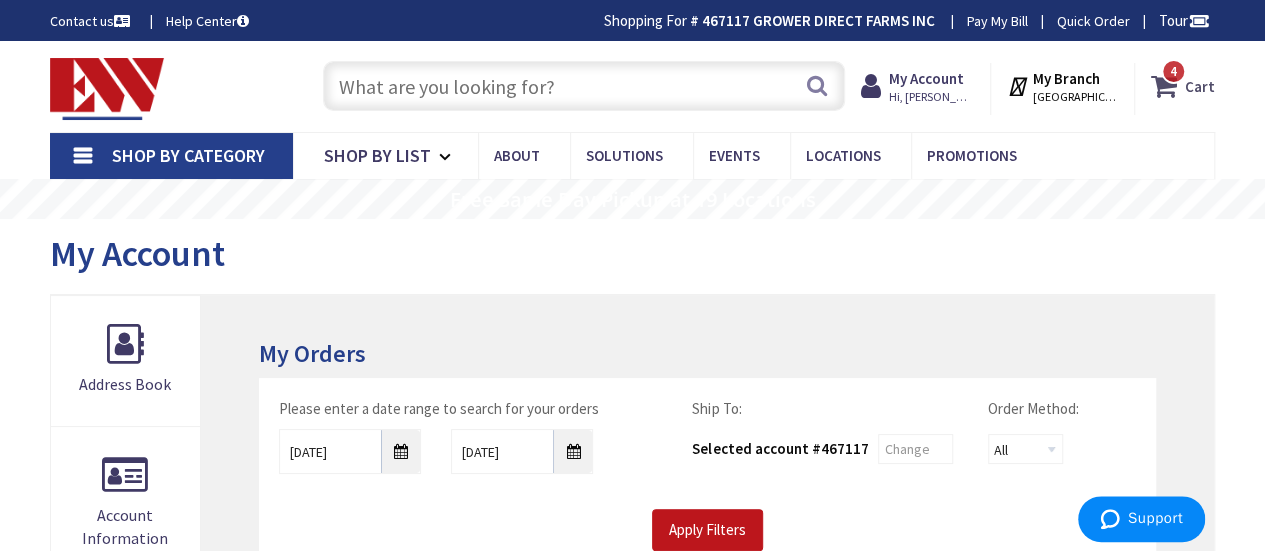click on "4
4
items" at bounding box center [1173, 71] 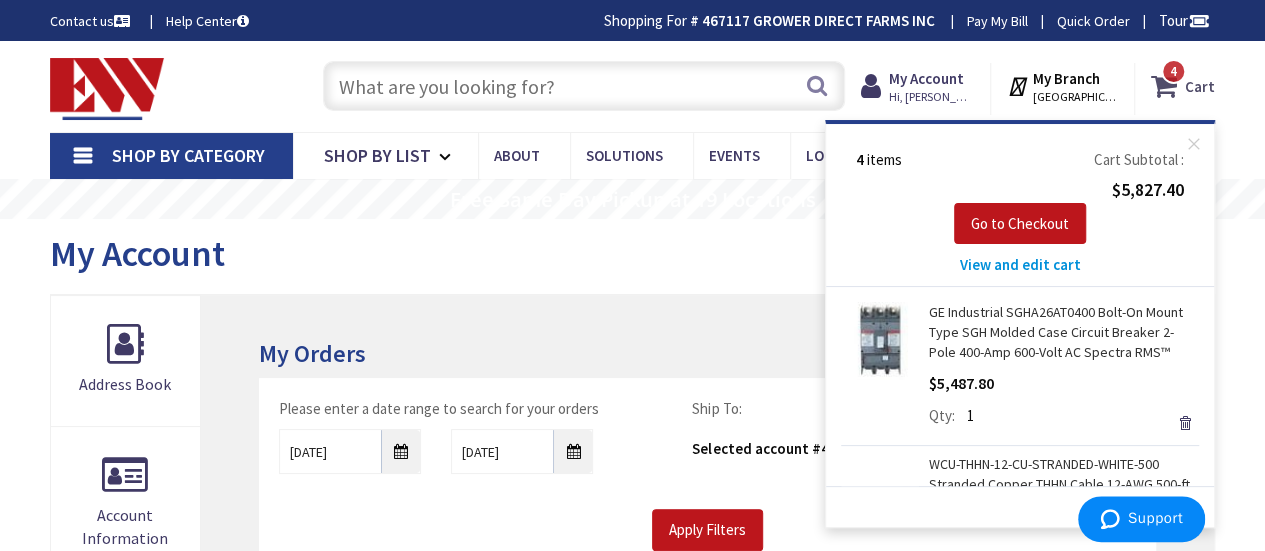 click on "4
4
items" at bounding box center [1173, 71] 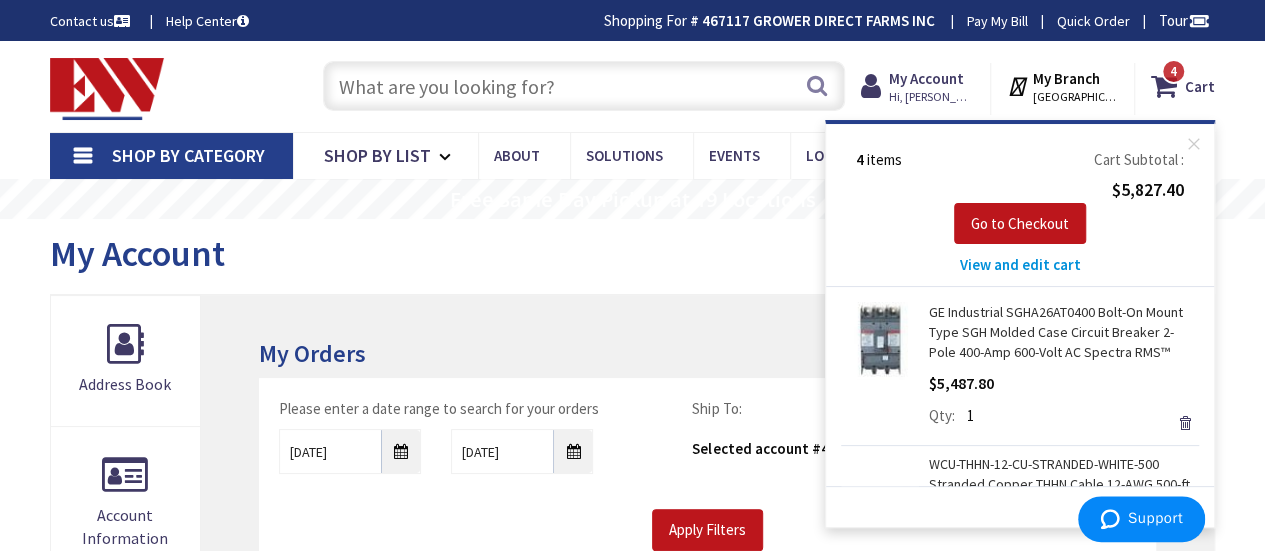click on "View and edit cart" at bounding box center [1020, 264] 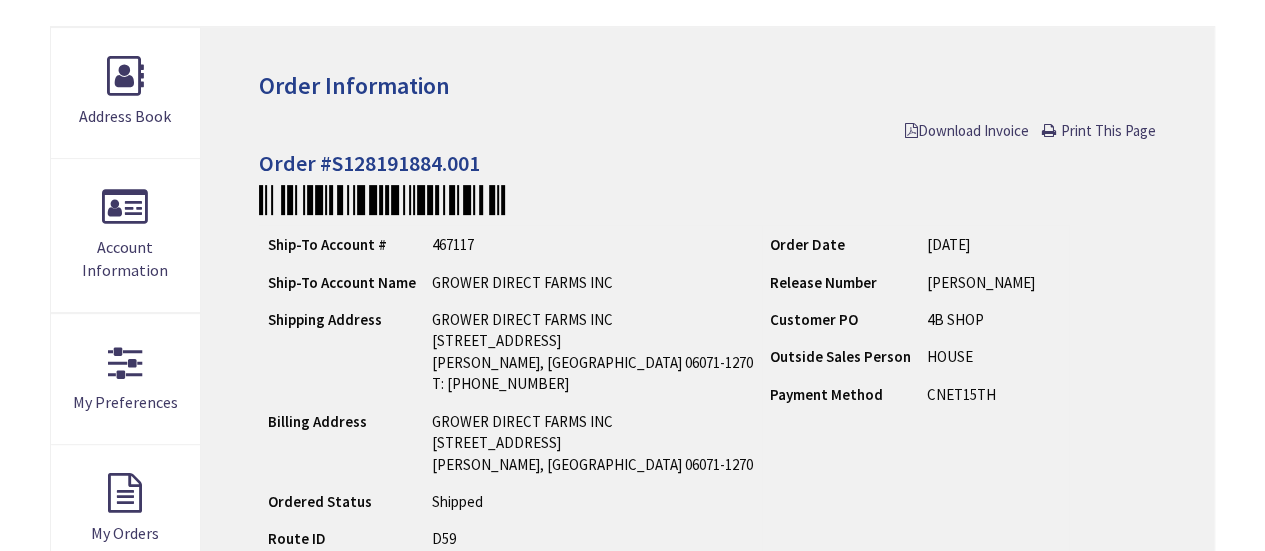 scroll, scrollTop: 300, scrollLeft: 0, axis: vertical 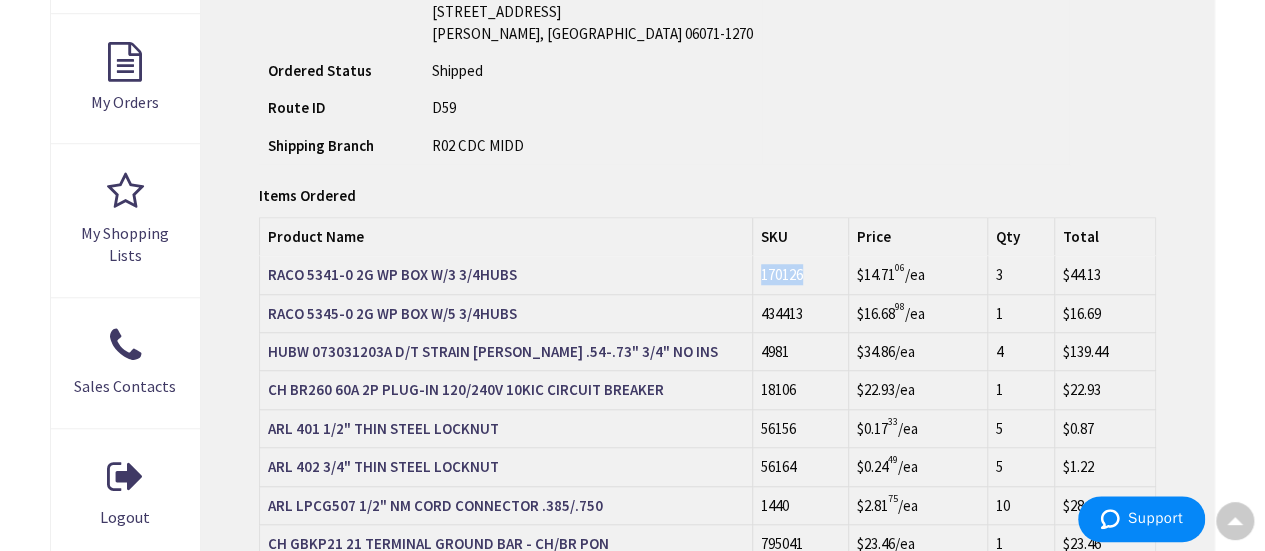 drag, startPoint x: 801, startPoint y: 279, endPoint x: 754, endPoint y: 284, distance: 47.26521 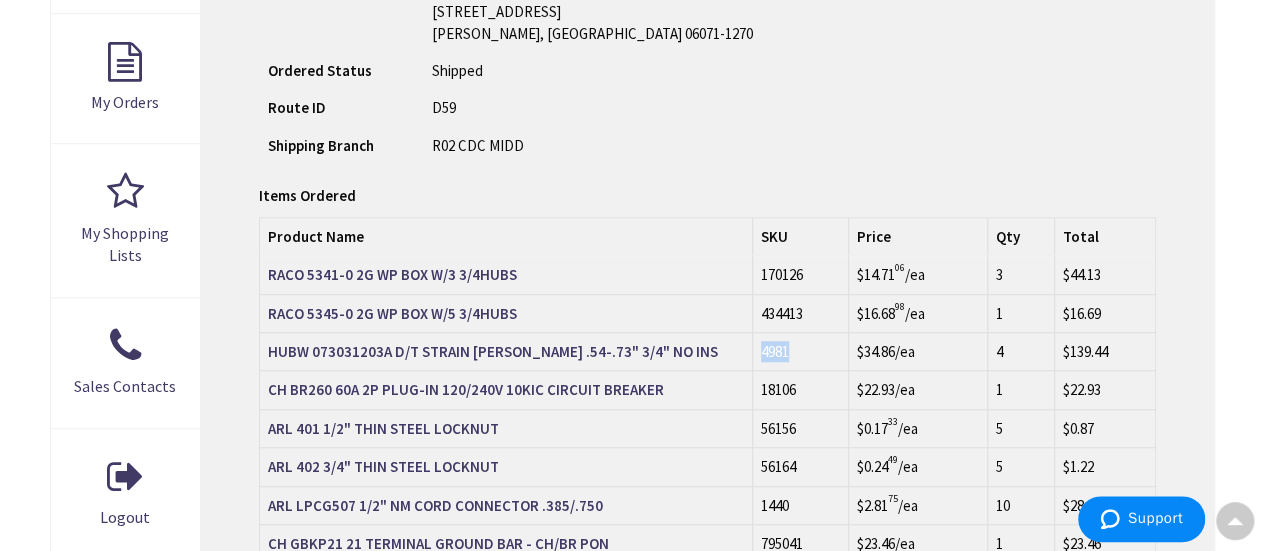 drag, startPoint x: 798, startPoint y: 349, endPoint x: 758, endPoint y: 358, distance: 41 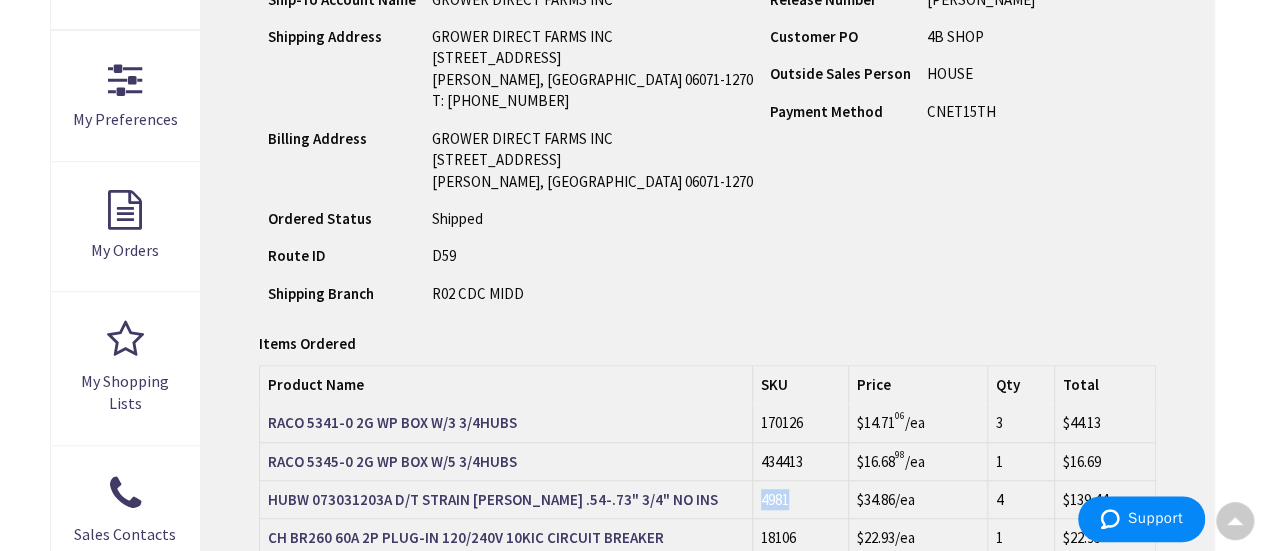 scroll, scrollTop: 799, scrollLeft: 0, axis: vertical 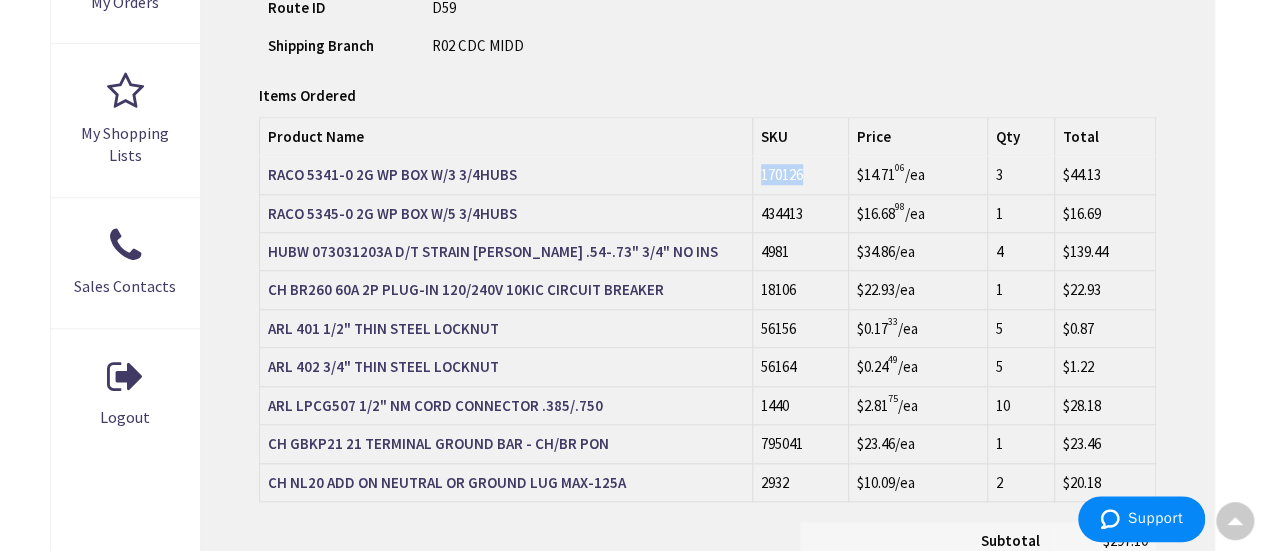 drag, startPoint x: 808, startPoint y: 172, endPoint x: 756, endPoint y: 177, distance: 52.23983 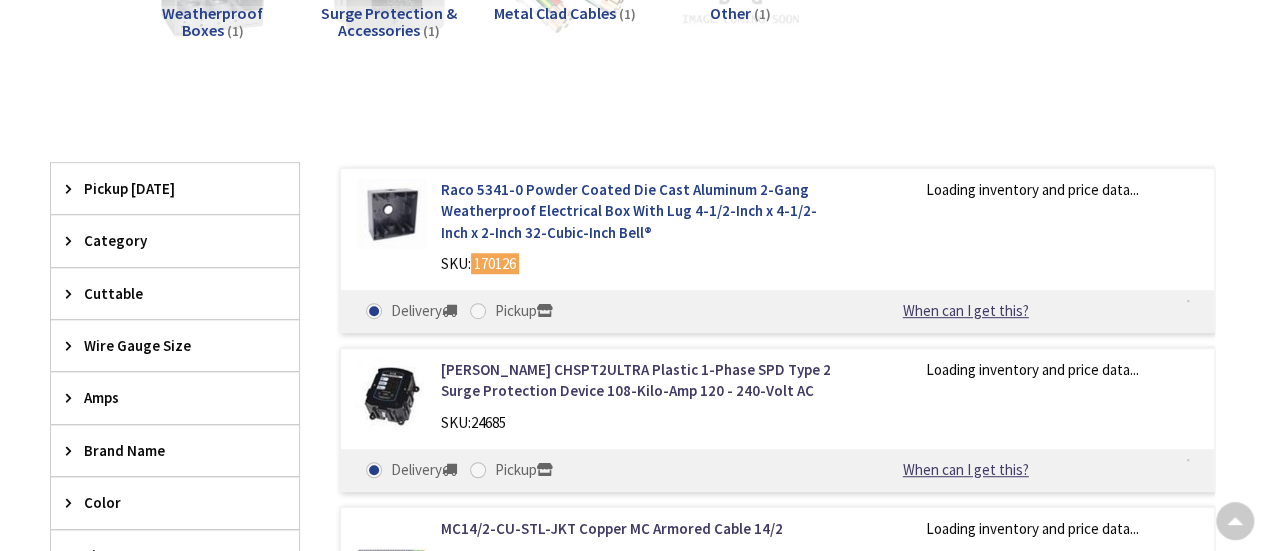 scroll, scrollTop: 402, scrollLeft: 0, axis: vertical 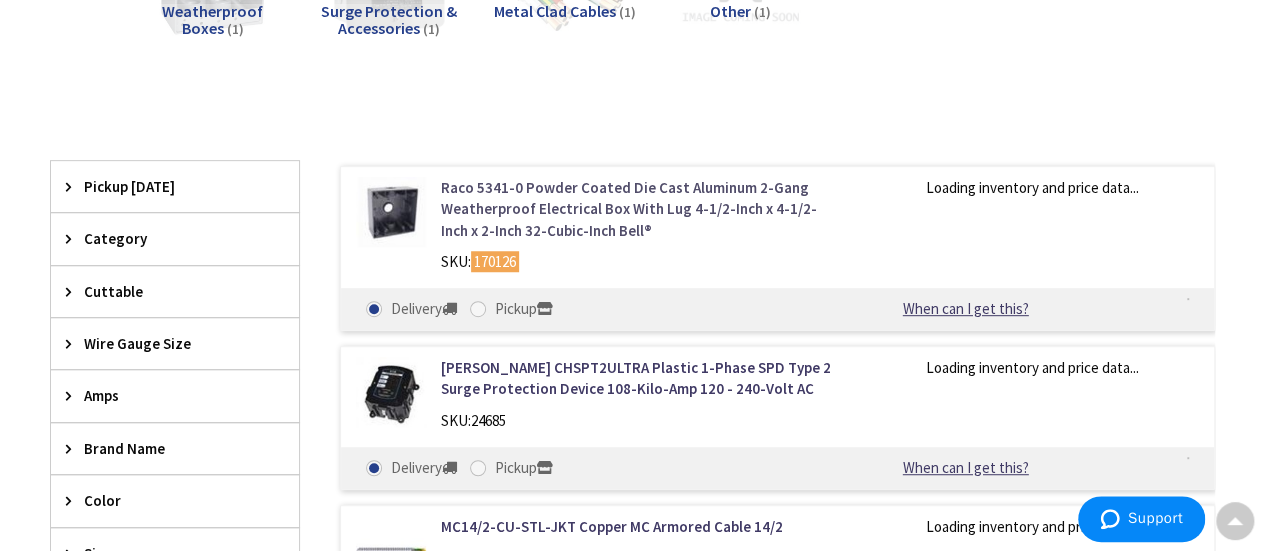 click on "Raco 5341-0 Powder Coated Die Cast Aluminum 2-Gang Weatherproof Electrical Box With Lug 4-1/2-Inch x 4-1/2-Inch x 2-Inch 32-Cubic-Inch Bell®" at bounding box center (638, 209) 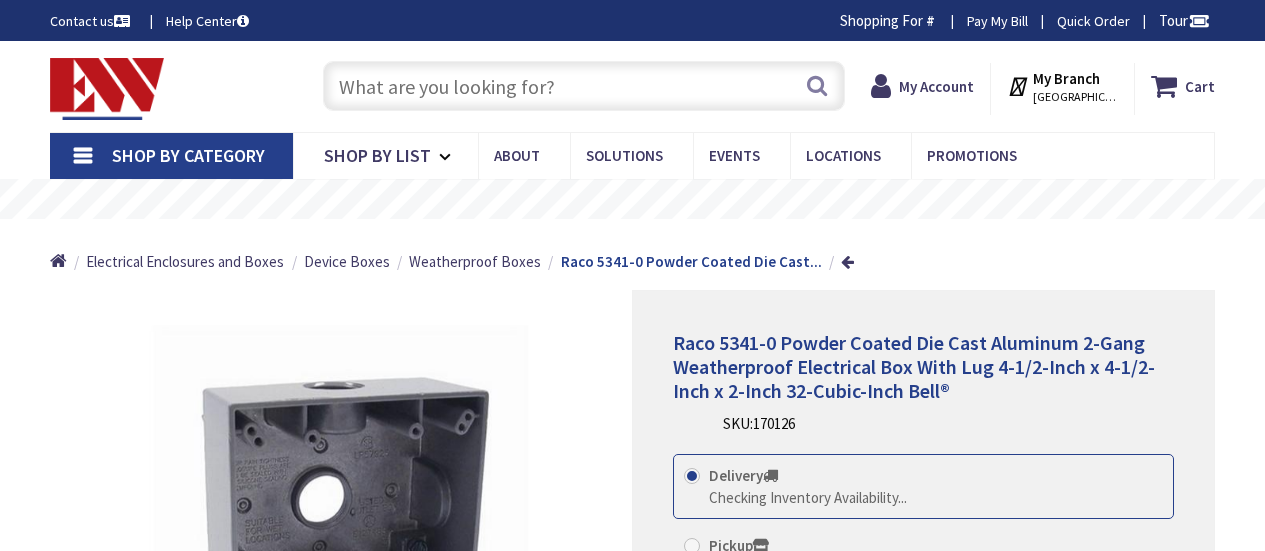 scroll, scrollTop: 0, scrollLeft: 0, axis: both 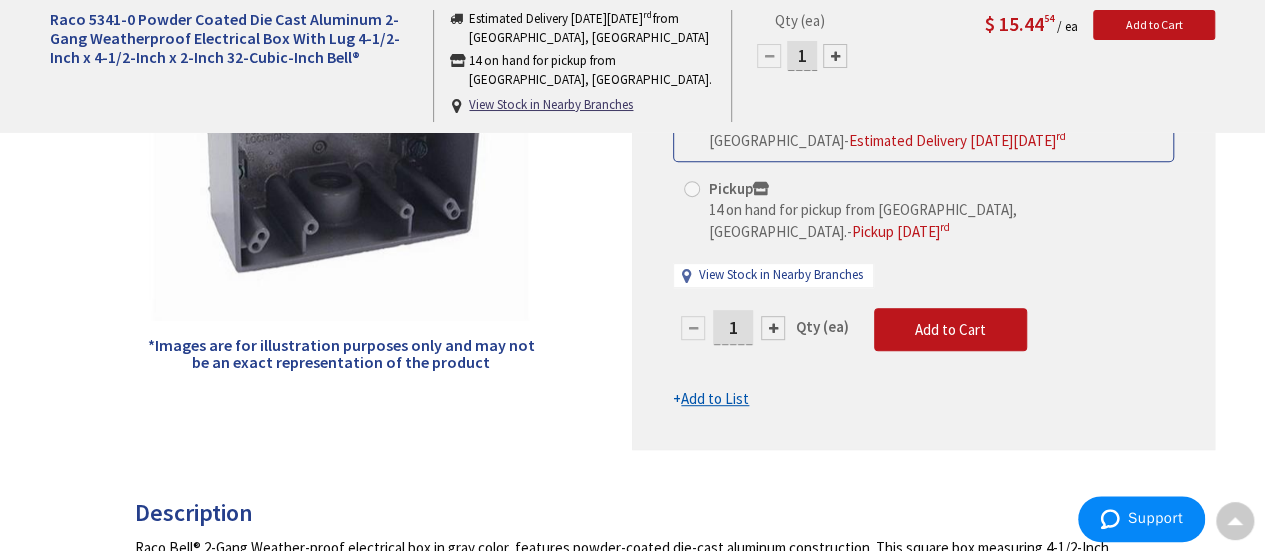 click on "1" at bounding box center [733, 327] 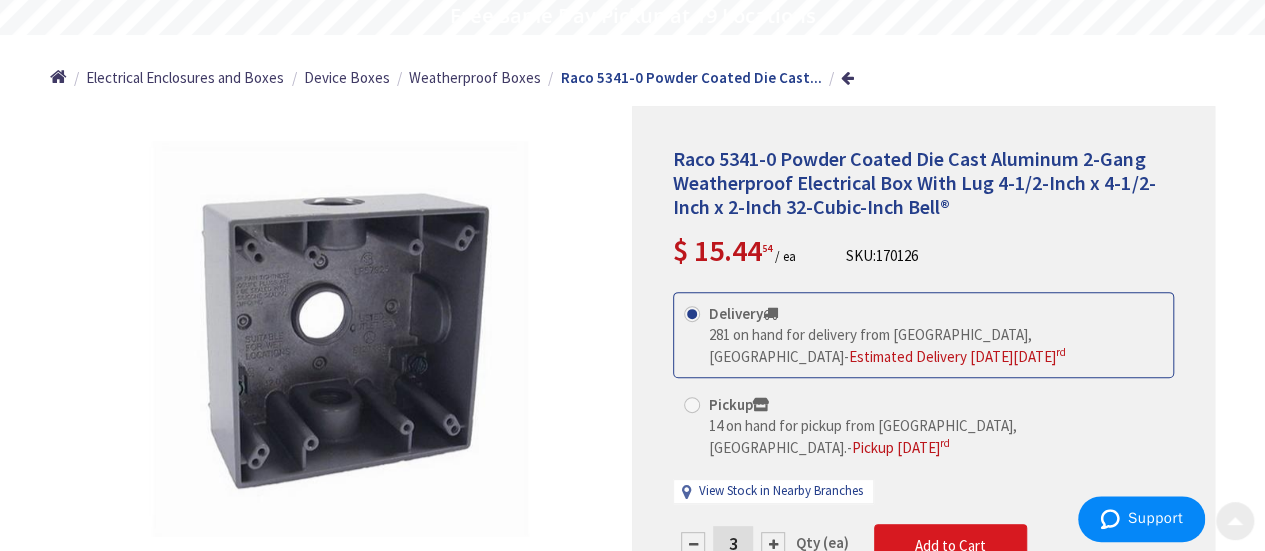 scroll, scrollTop: 300, scrollLeft: 0, axis: vertical 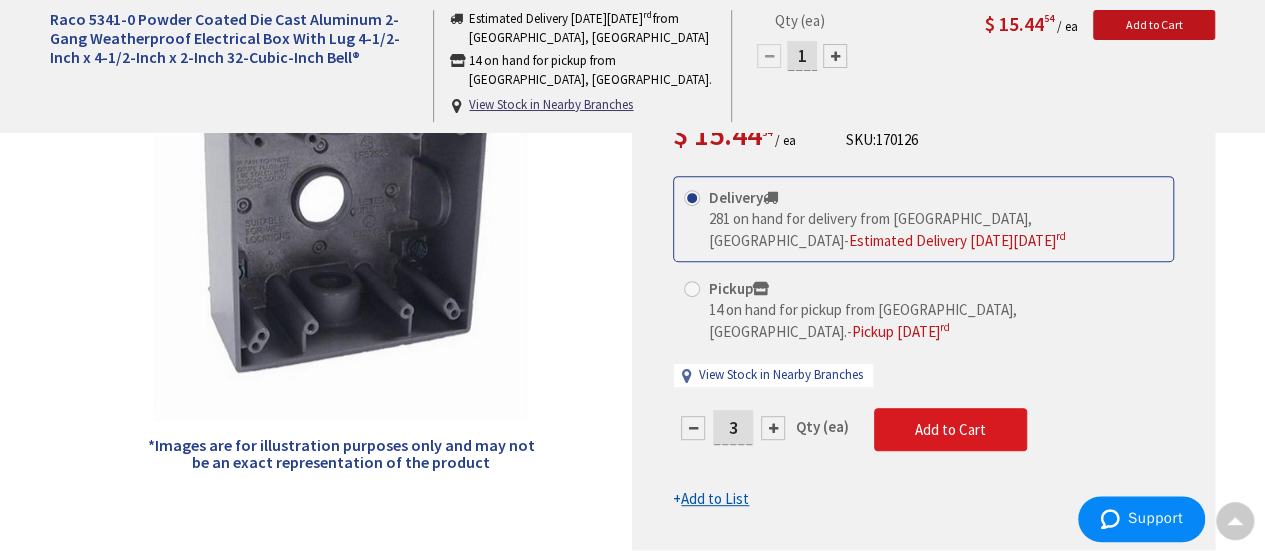 type on "3" 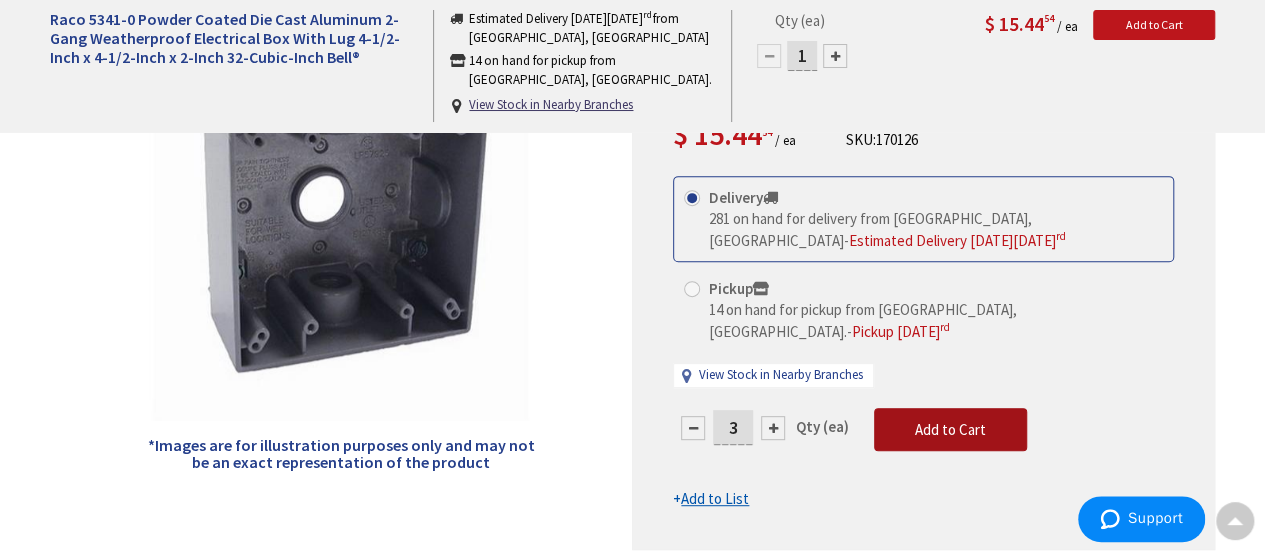 type on "3" 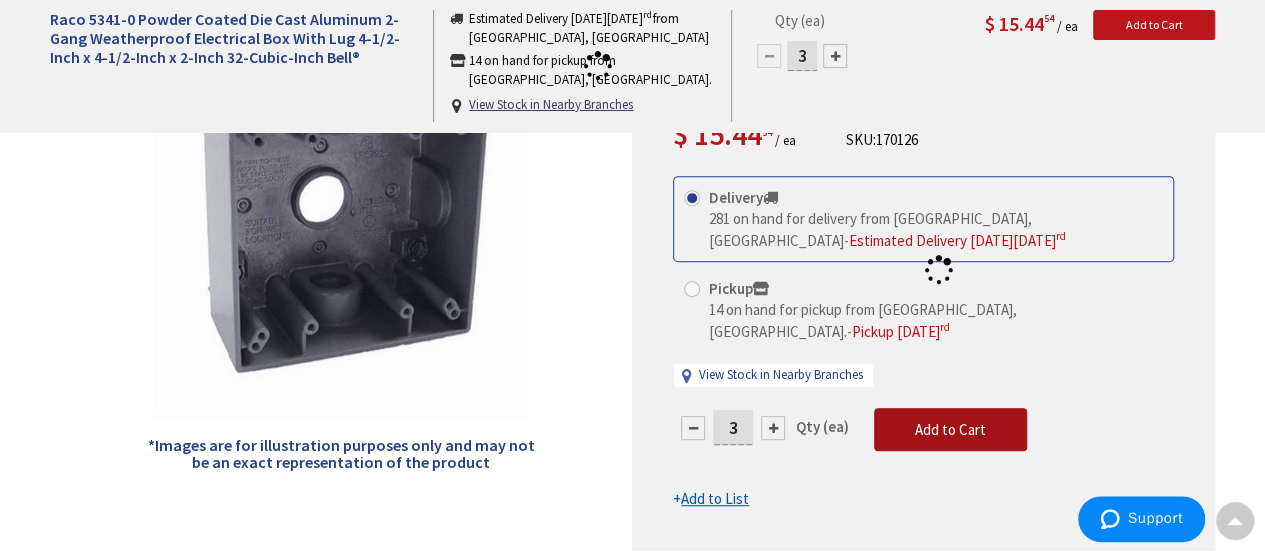 click on "This product is Discontinued
Delivery
281 on hand for delivery from Middletown, CT
-  Estimated Delivery on Thursday, July 3 rd
Pickup
14 on hand for pickup from Windsor, CT.
-  Pickup Thursday, July 3 rd
View Stock in Nearby Branches
3" at bounding box center [923, 343] 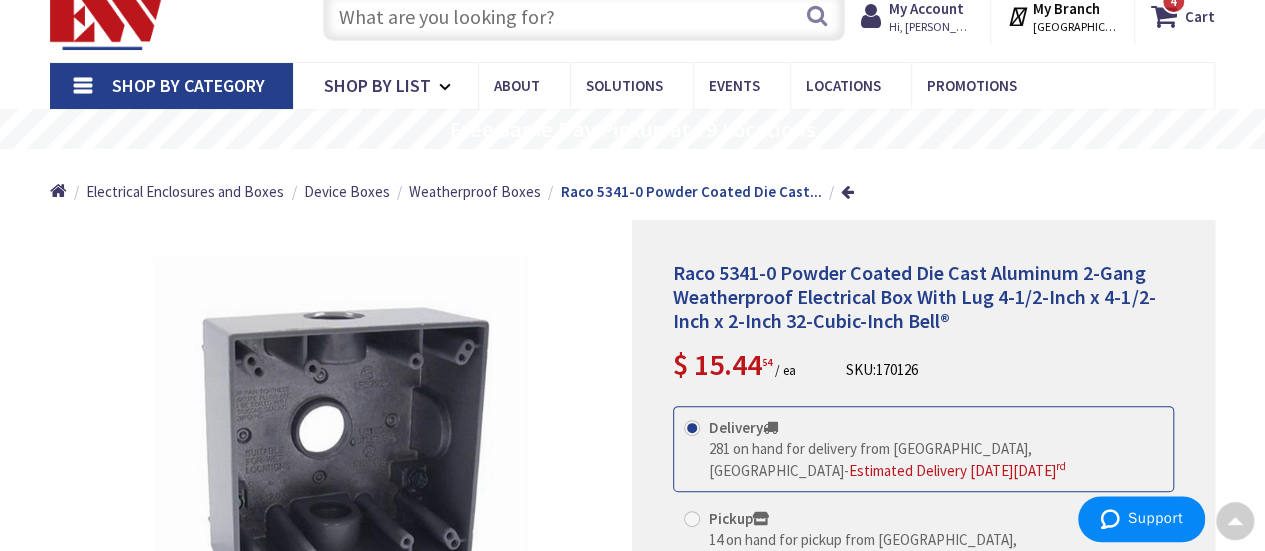 scroll, scrollTop: 0, scrollLeft: 0, axis: both 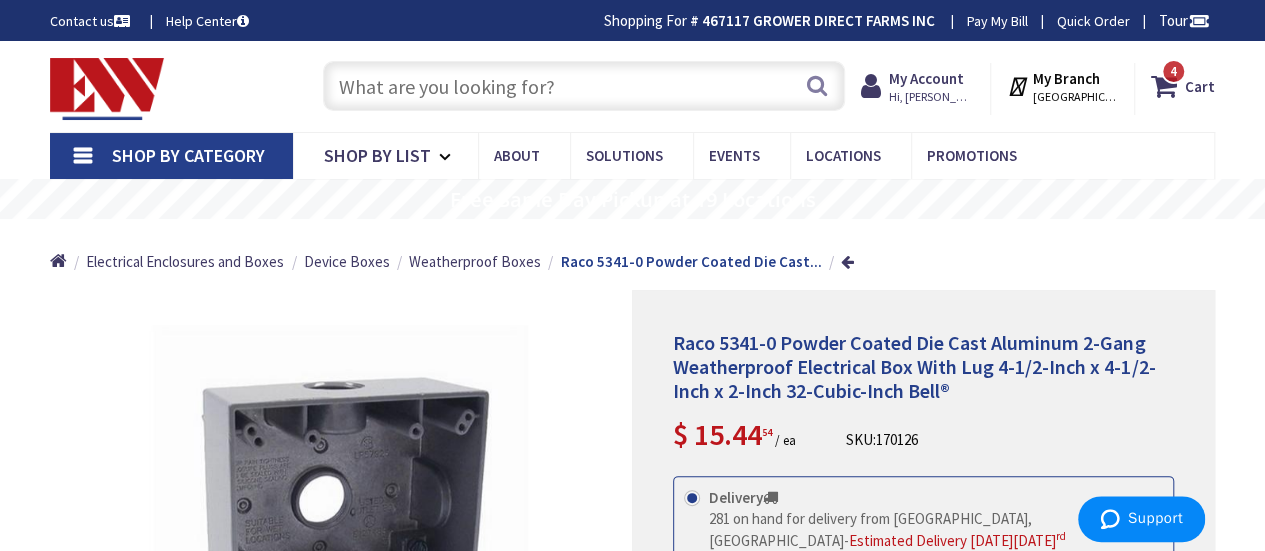 paste on "4981" 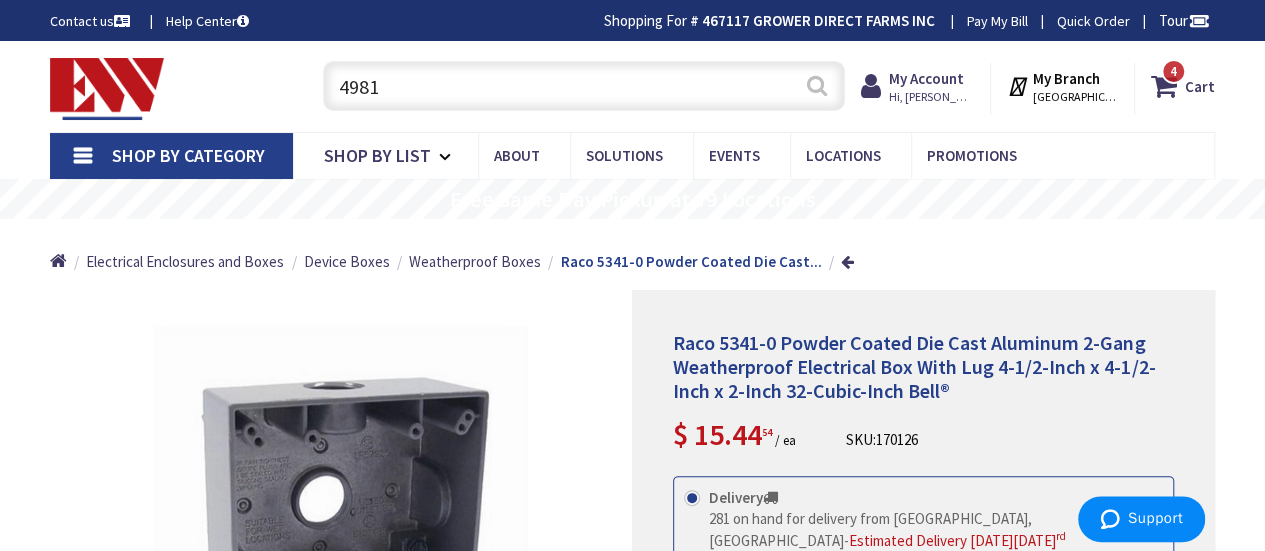 type on "4981" 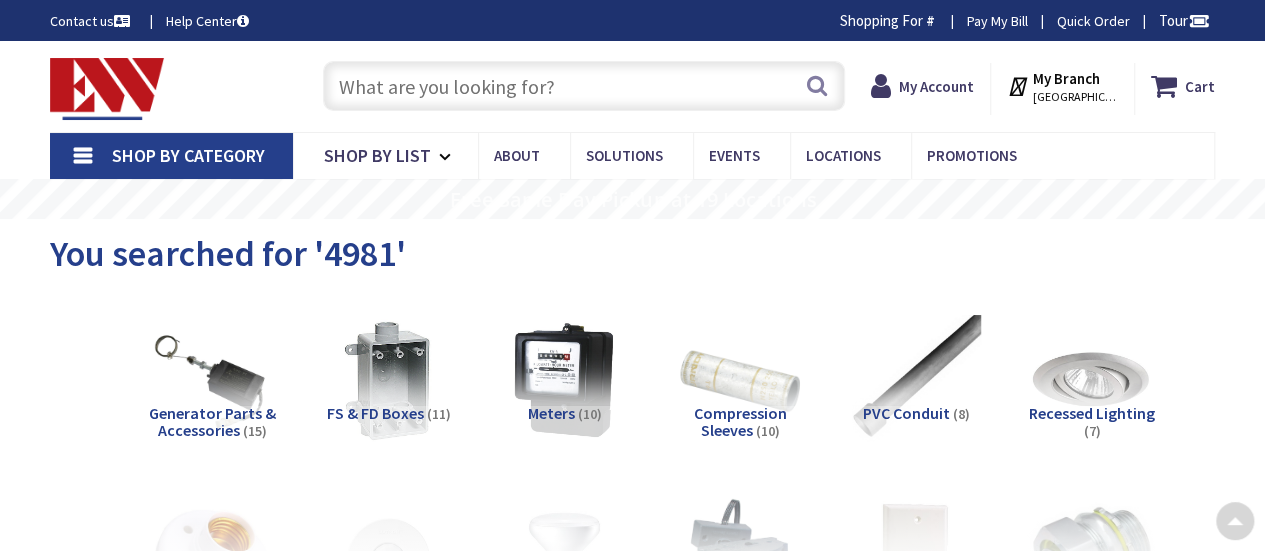 scroll, scrollTop: 200, scrollLeft: 0, axis: vertical 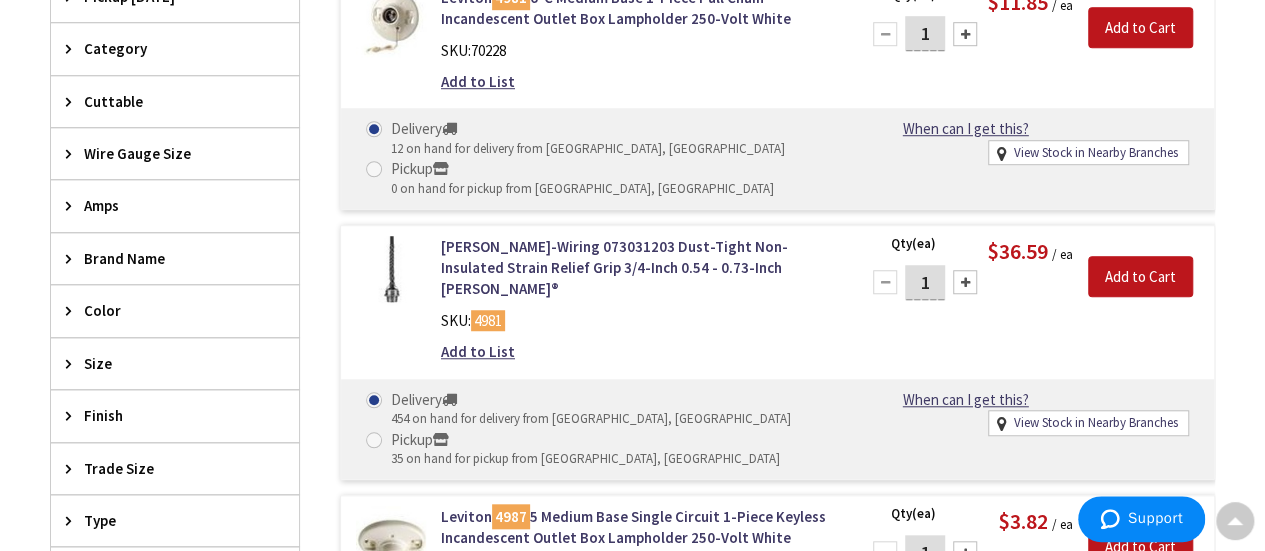 click on "1" at bounding box center [925, 282] 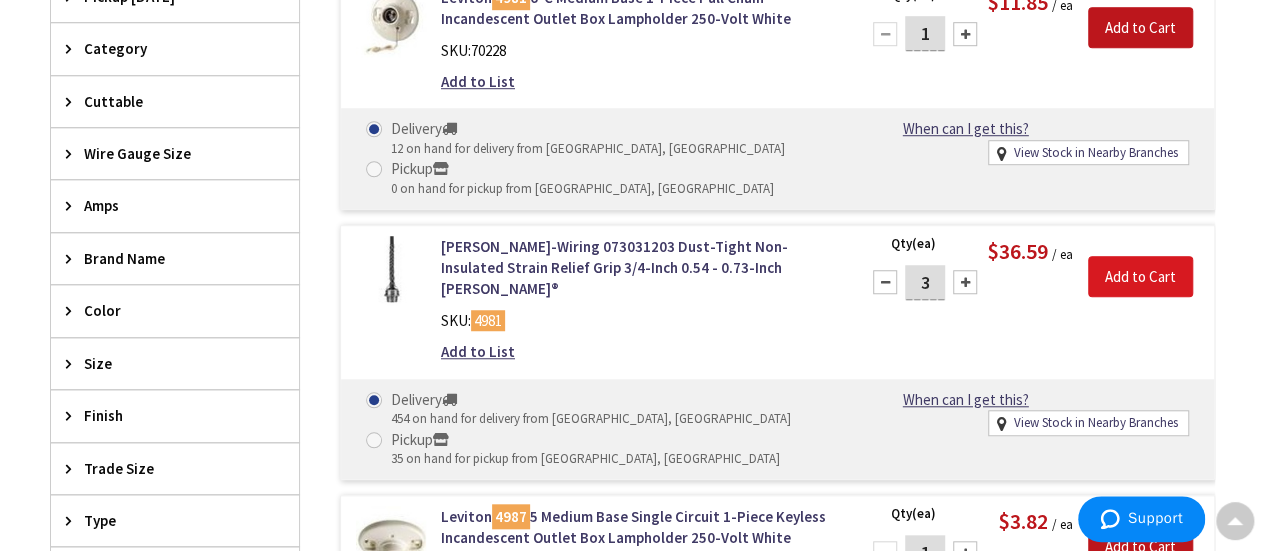 type on "3" 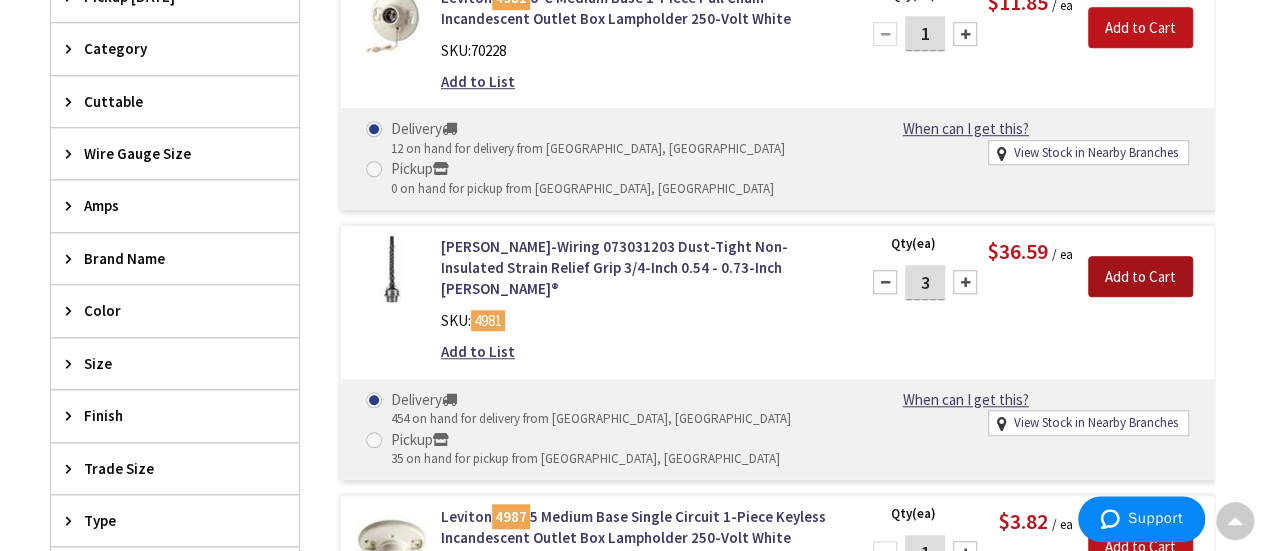 click on "Add to Cart" at bounding box center (1140, 277) 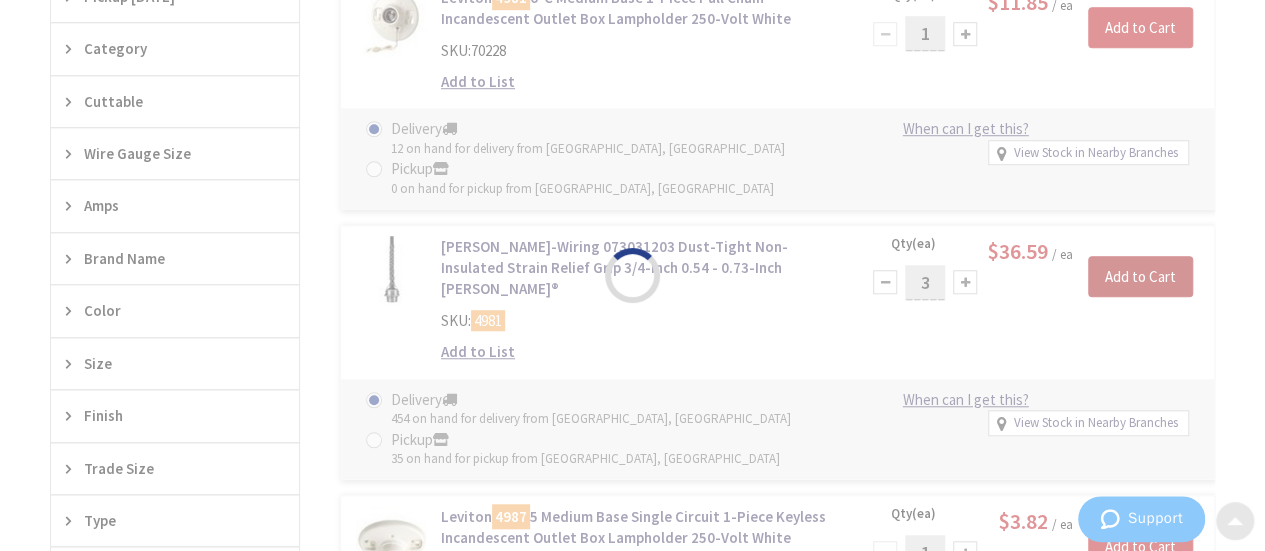 scroll, scrollTop: 600, scrollLeft: 0, axis: vertical 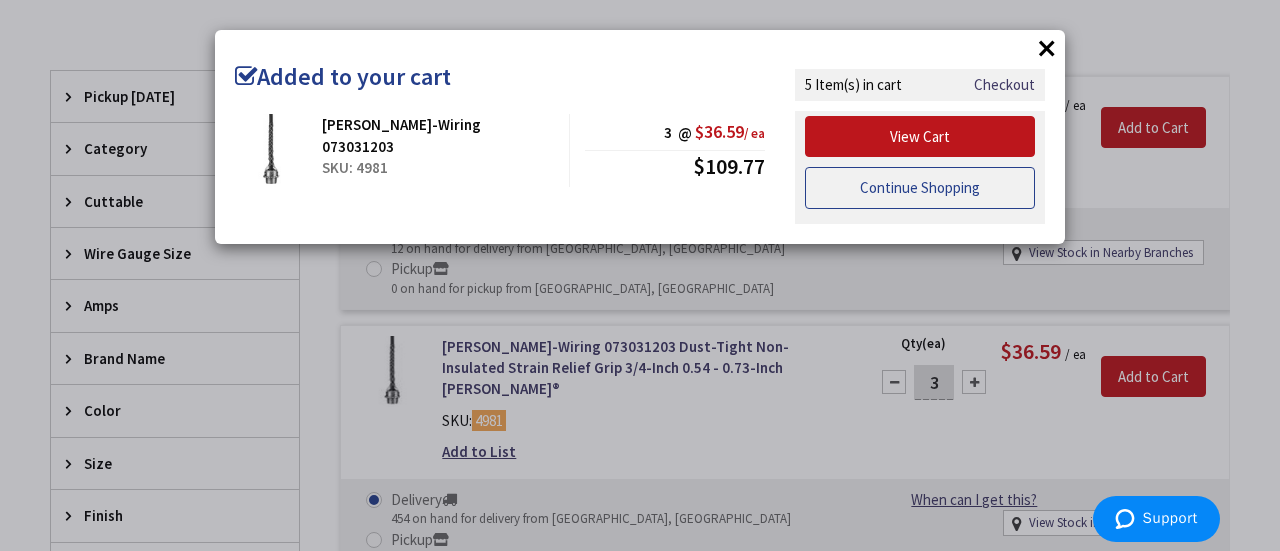 click on "Continue Shopping" at bounding box center [920, 188] 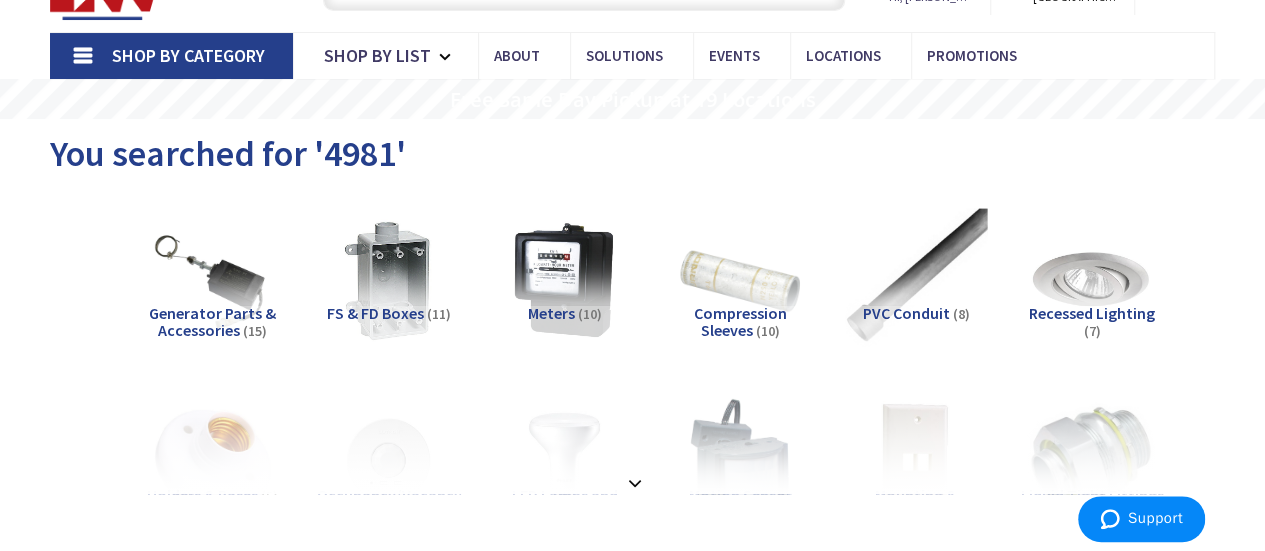 scroll, scrollTop: 0, scrollLeft: 0, axis: both 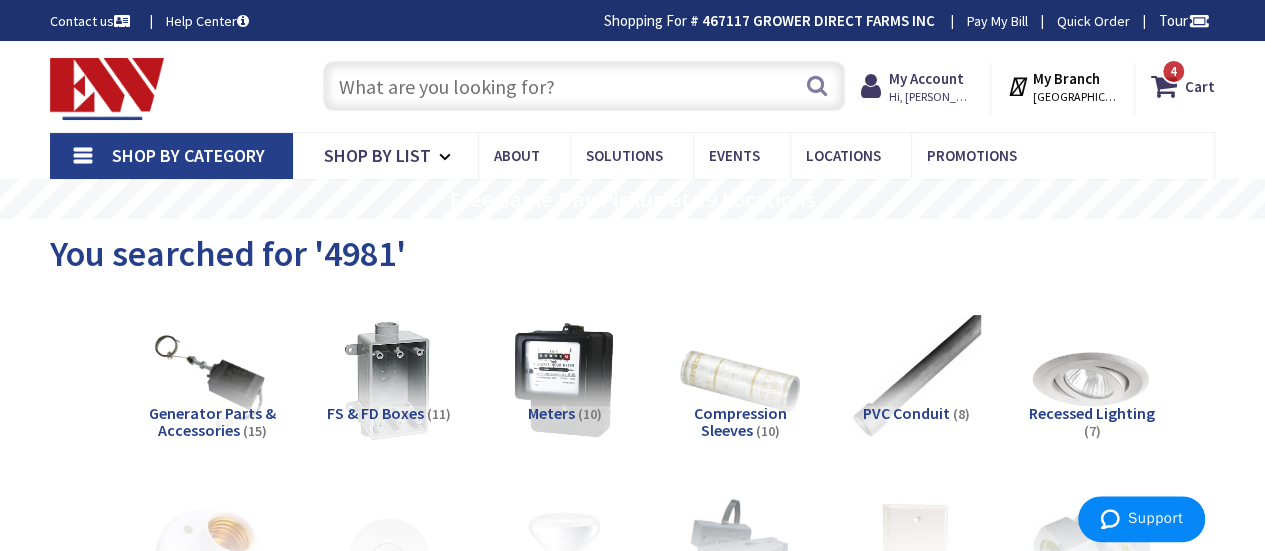 click at bounding box center (584, 86) 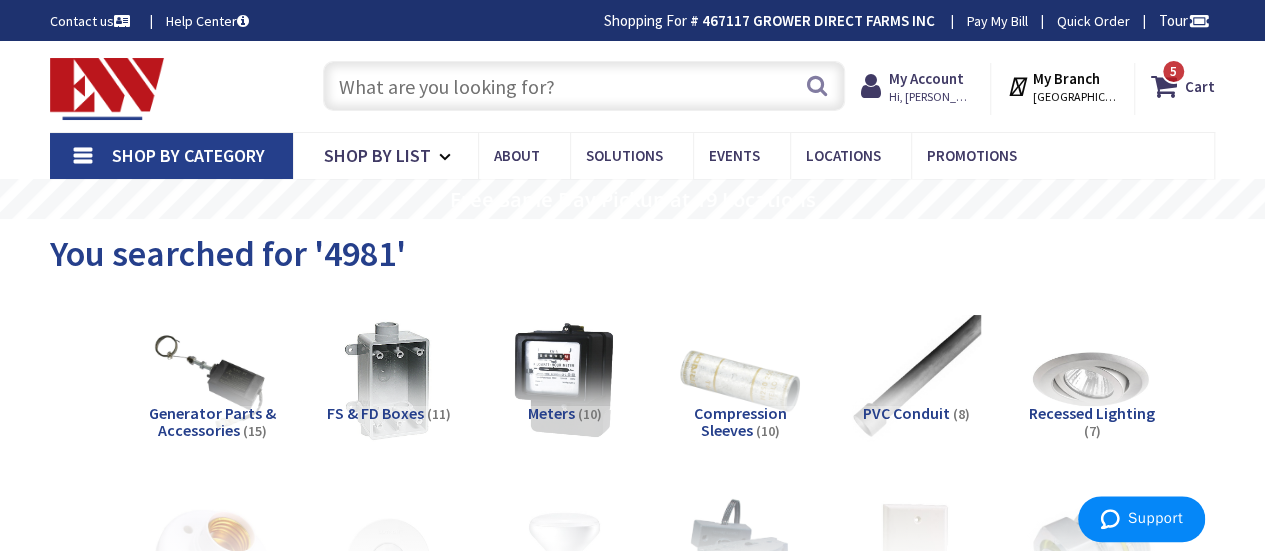 paste on "434407" 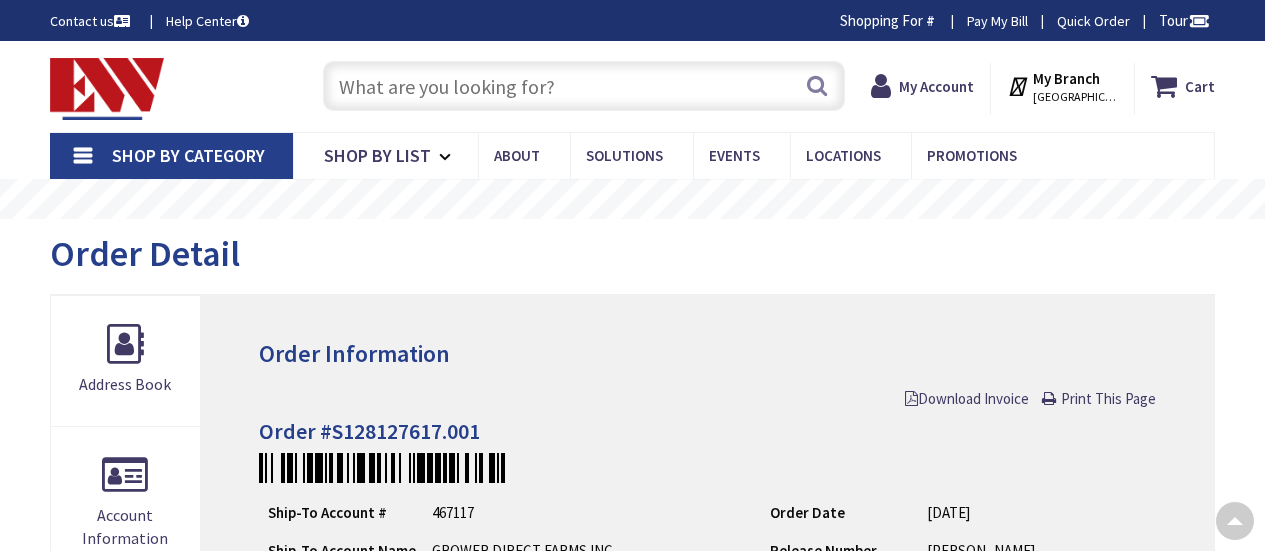 scroll, scrollTop: 400, scrollLeft: 0, axis: vertical 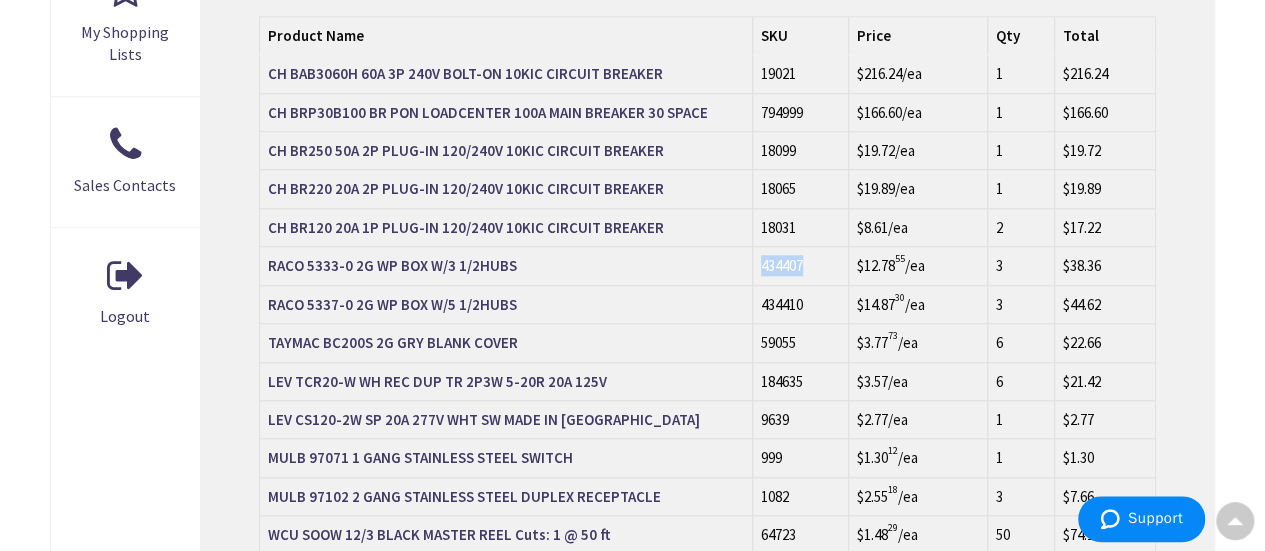 drag, startPoint x: 801, startPoint y: 269, endPoint x: 756, endPoint y: 271, distance: 45.044422 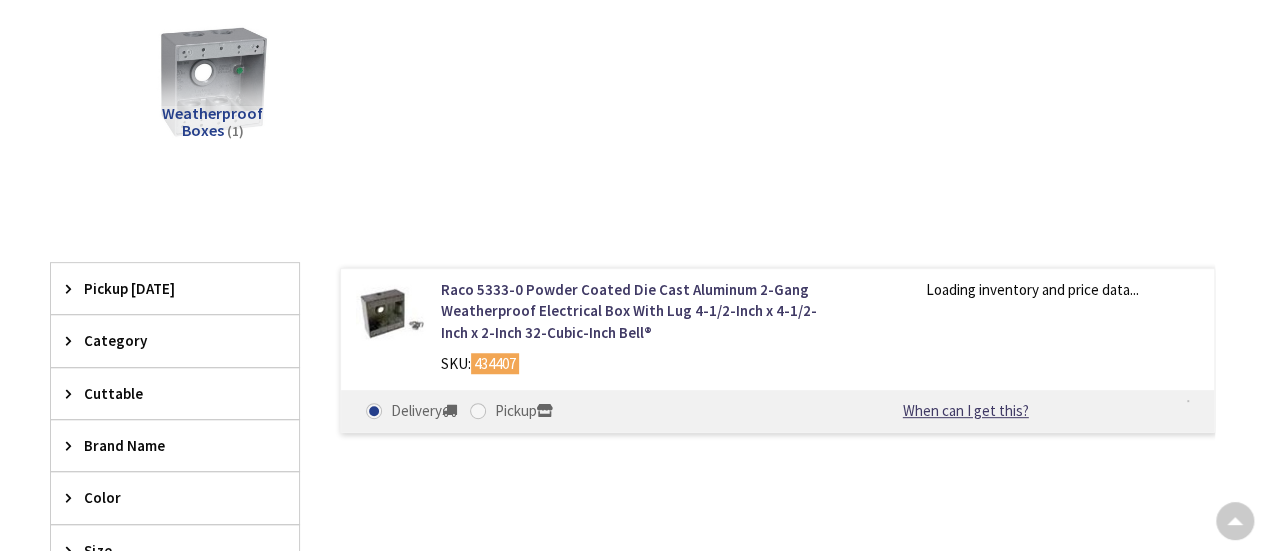 scroll, scrollTop: 300, scrollLeft: 0, axis: vertical 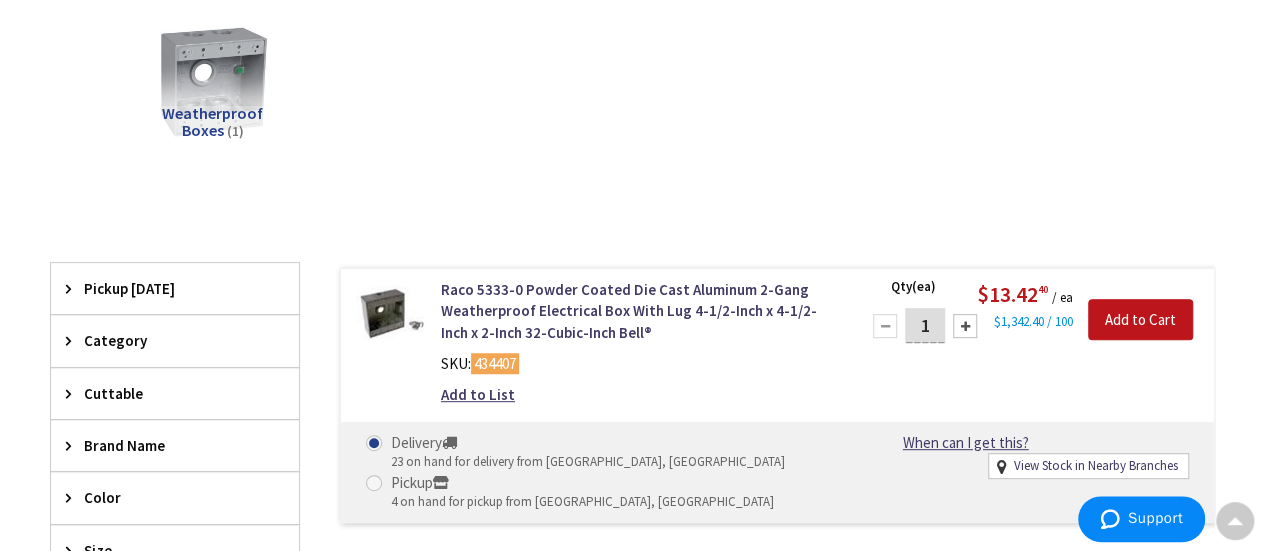 click on "1" at bounding box center (925, 325) 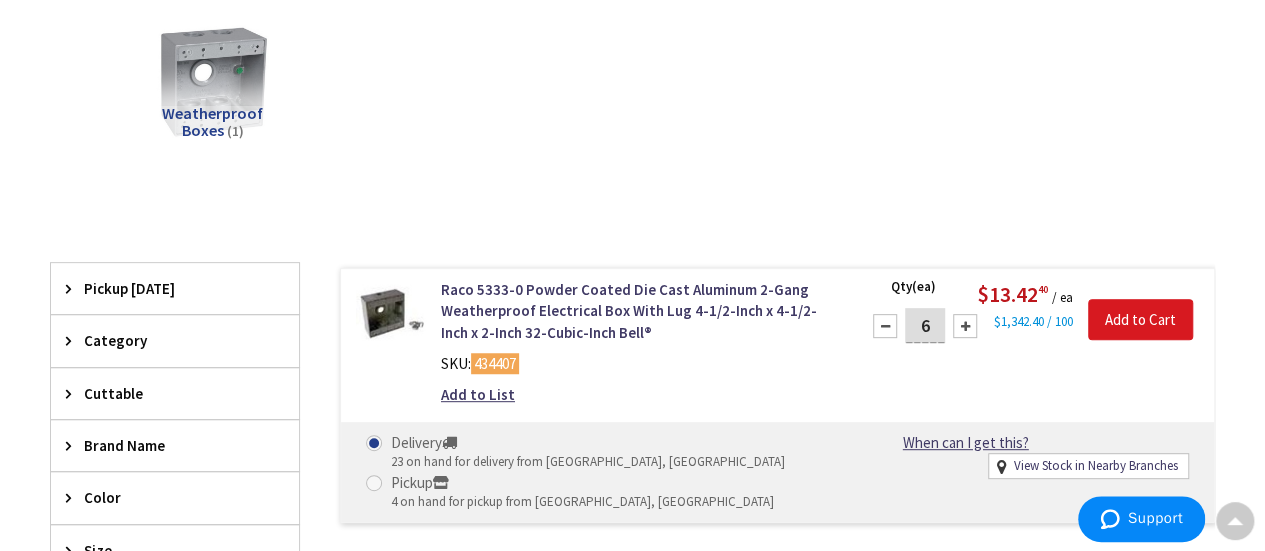 type on "6" 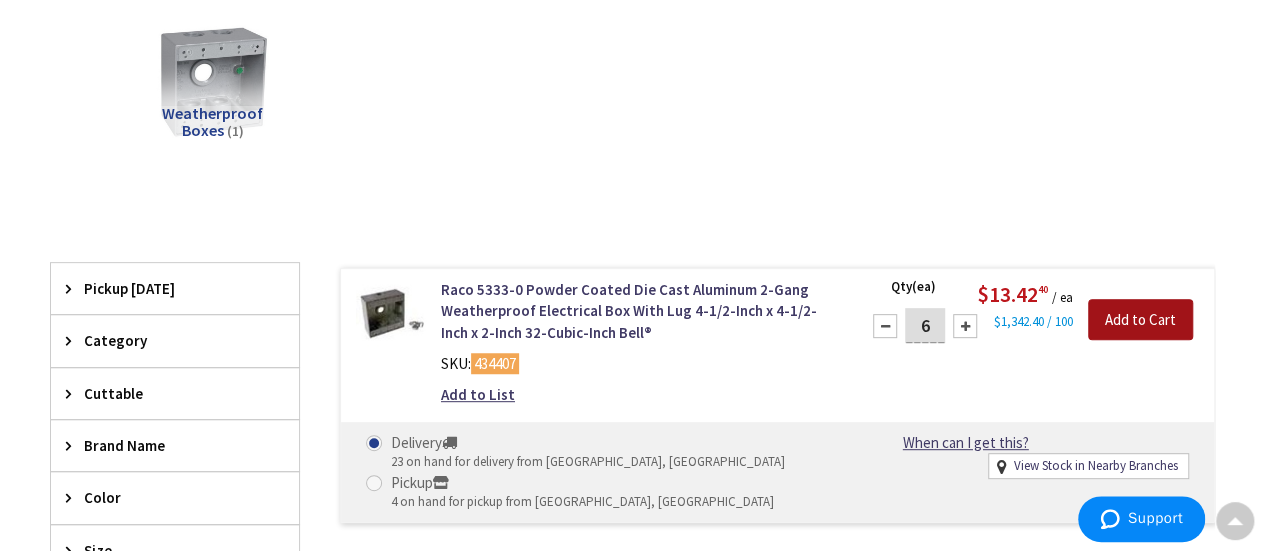 click on "Add to Cart" at bounding box center [1140, 320] 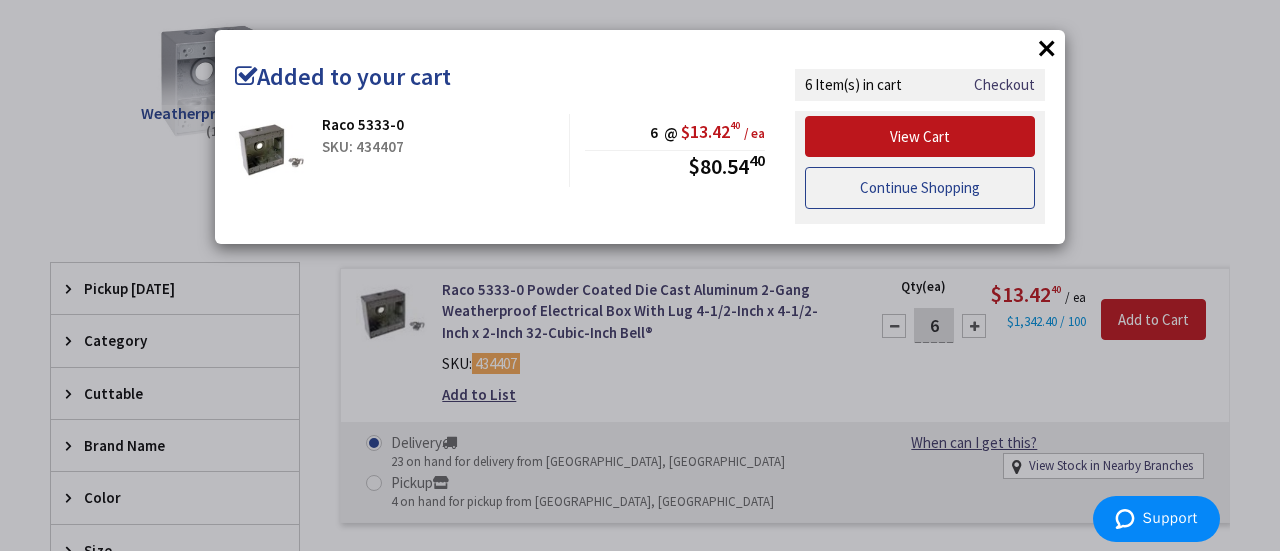 click on "Continue Shopping" at bounding box center [920, 188] 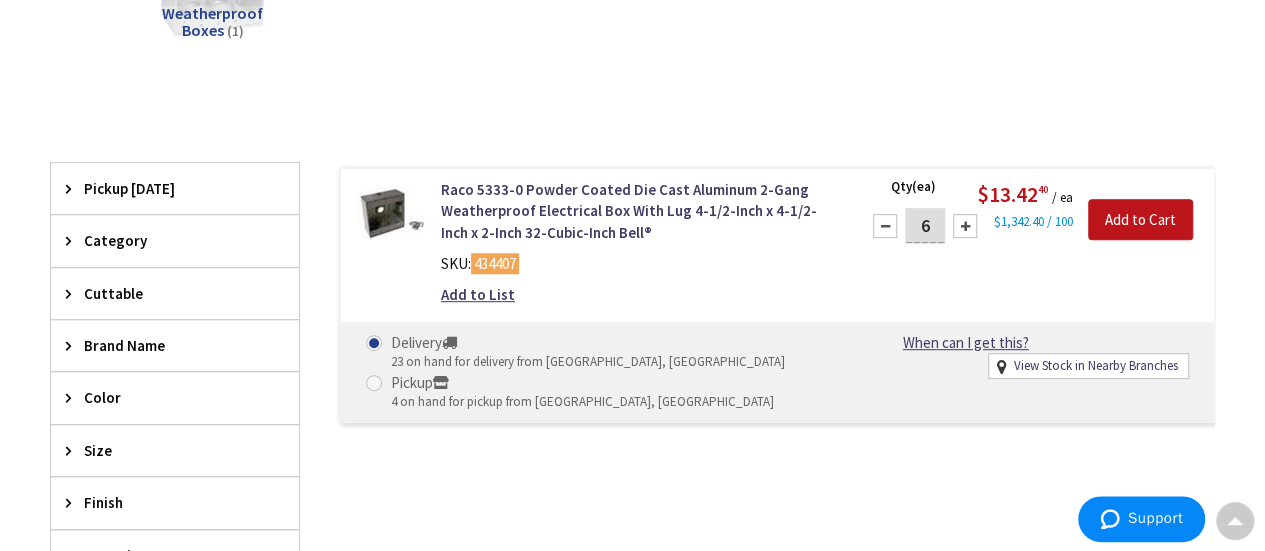 scroll, scrollTop: 0, scrollLeft: 0, axis: both 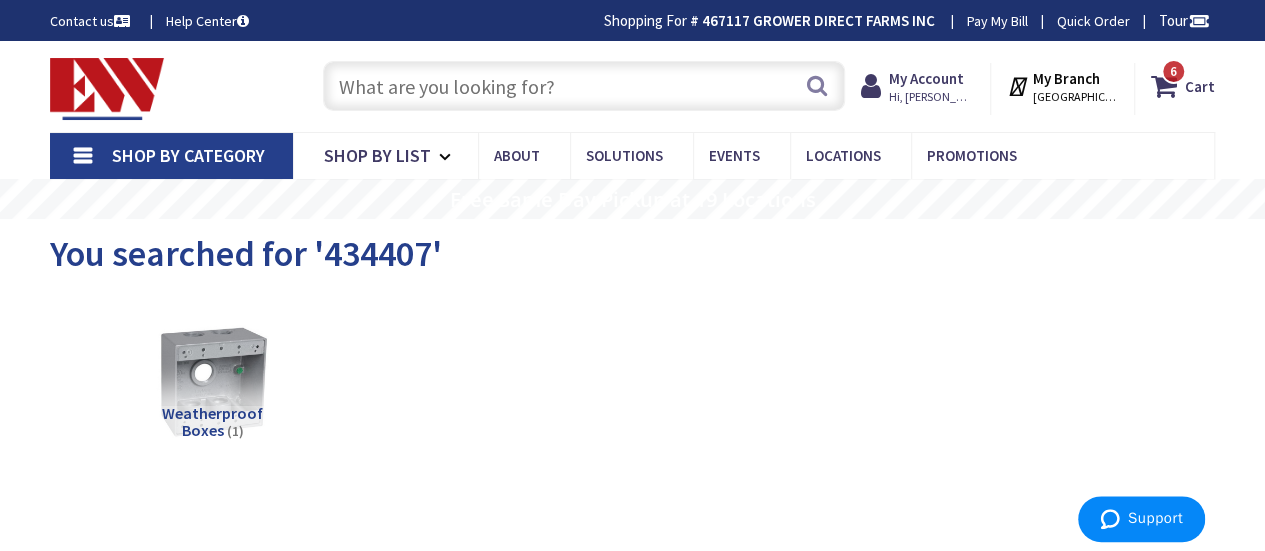 paste on "170126" 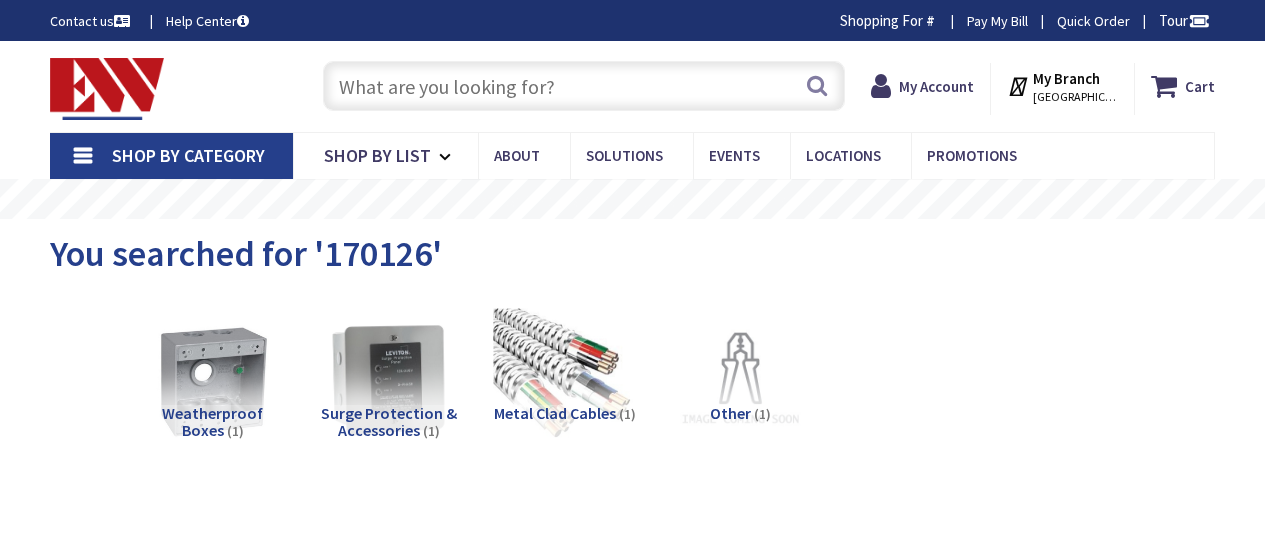 scroll, scrollTop: 0, scrollLeft: 0, axis: both 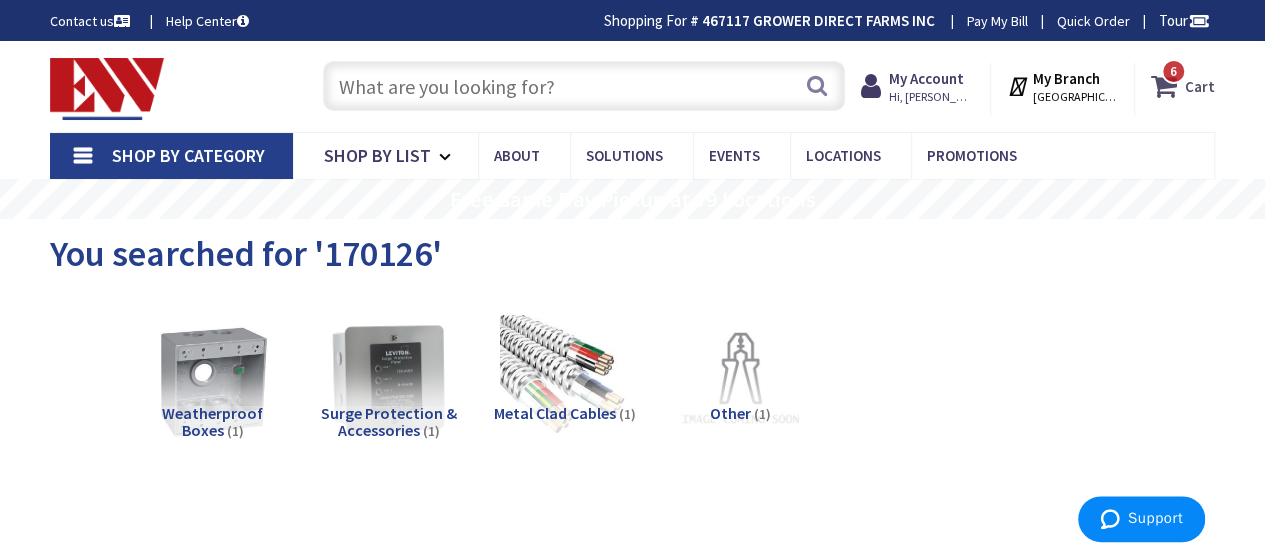 click at bounding box center [1168, 86] 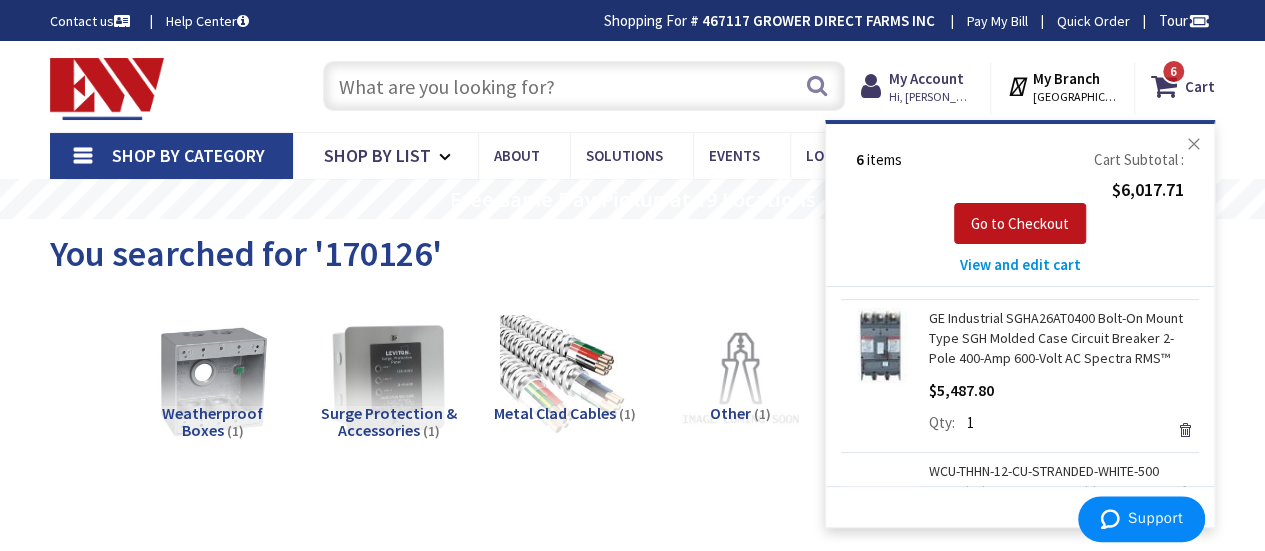 scroll, scrollTop: 300, scrollLeft: 0, axis: vertical 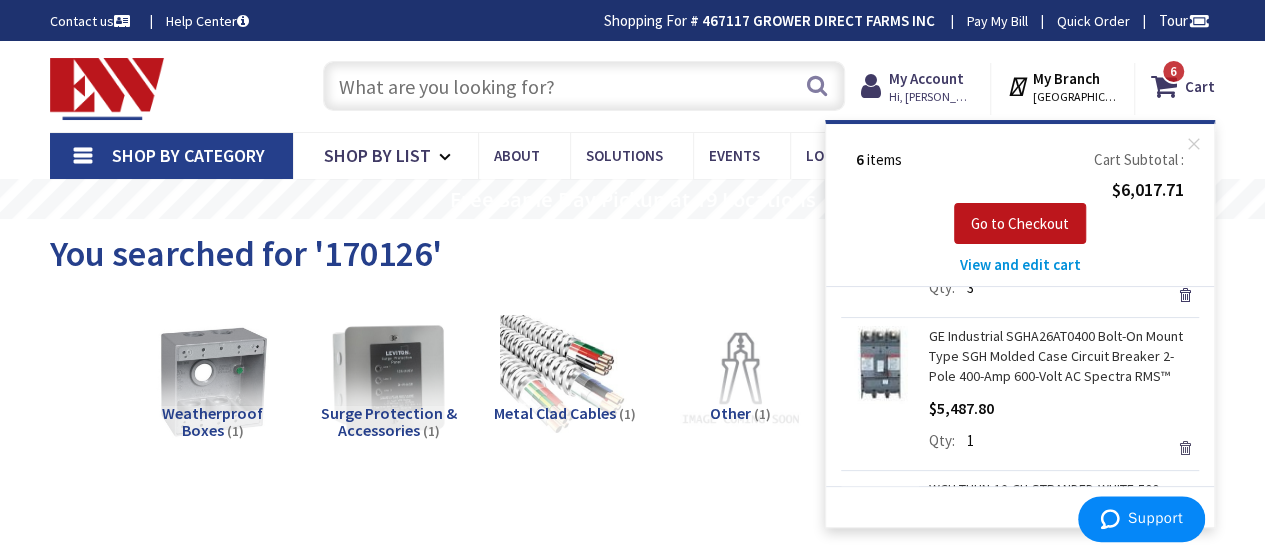 click on "Remove" at bounding box center (1185, 448) 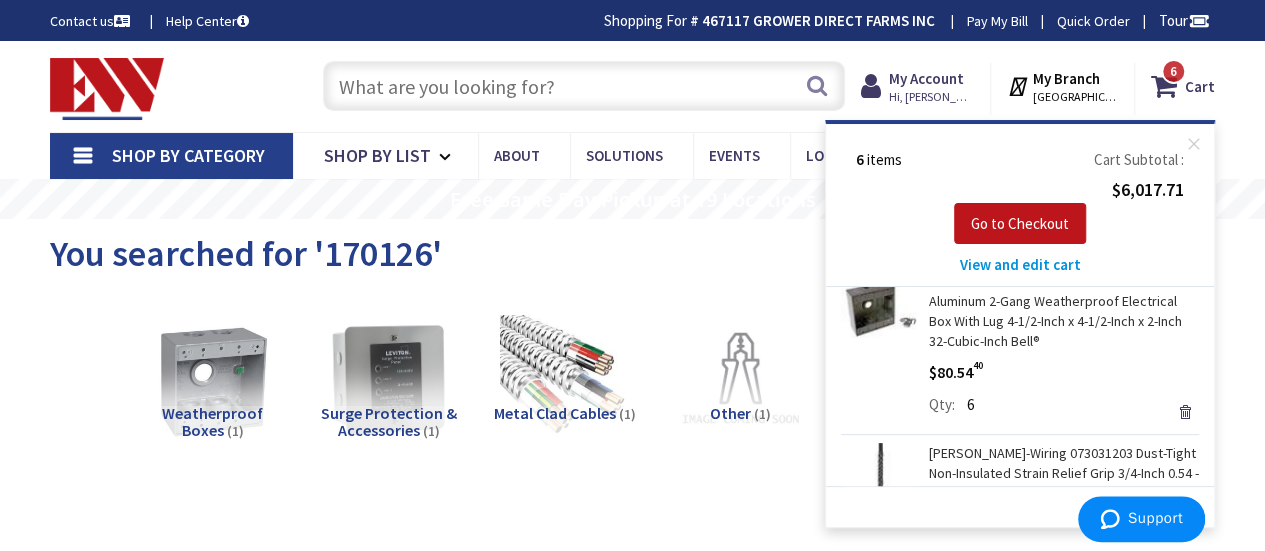 scroll, scrollTop: 0, scrollLeft: 0, axis: both 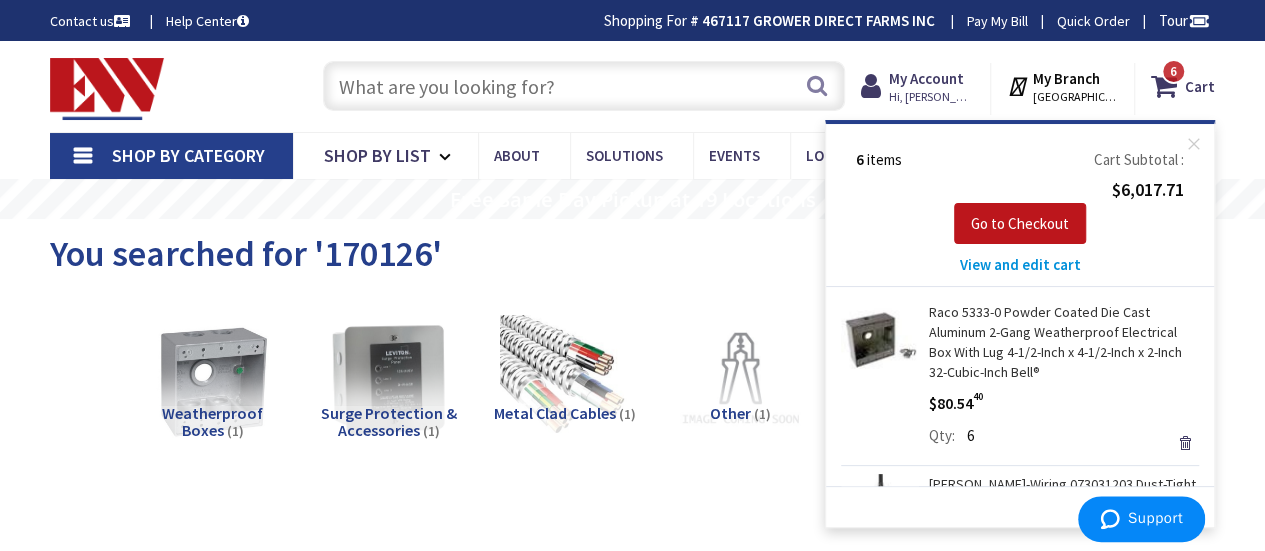 click on "View and edit cart" at bounding box center [1020, 264] 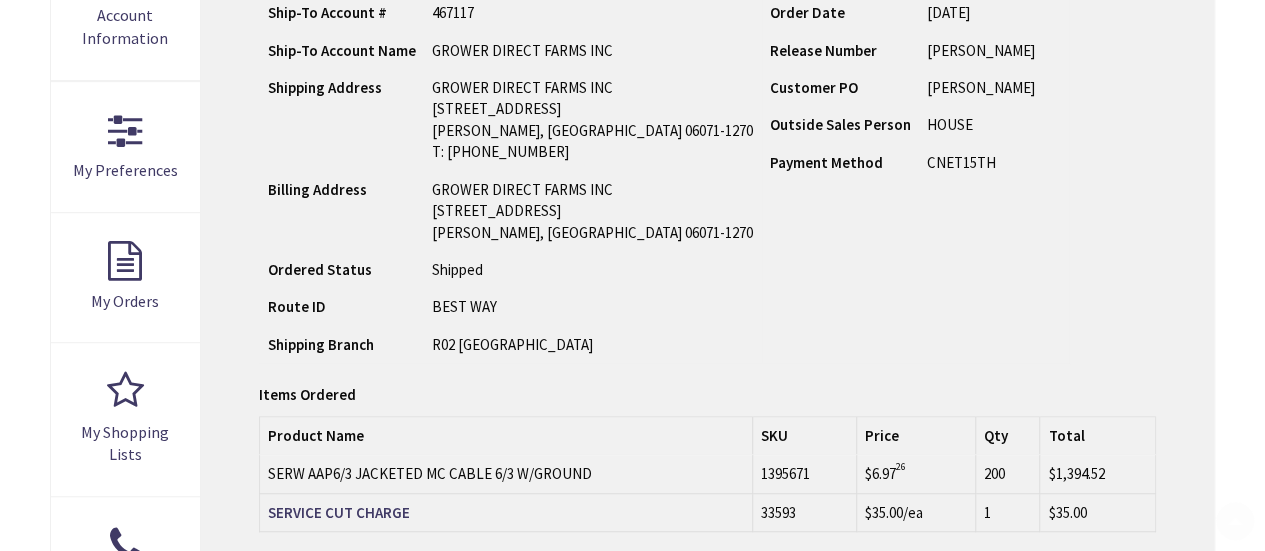 scroll, scrollTop: 0, scrollLeft: 0, axis: both 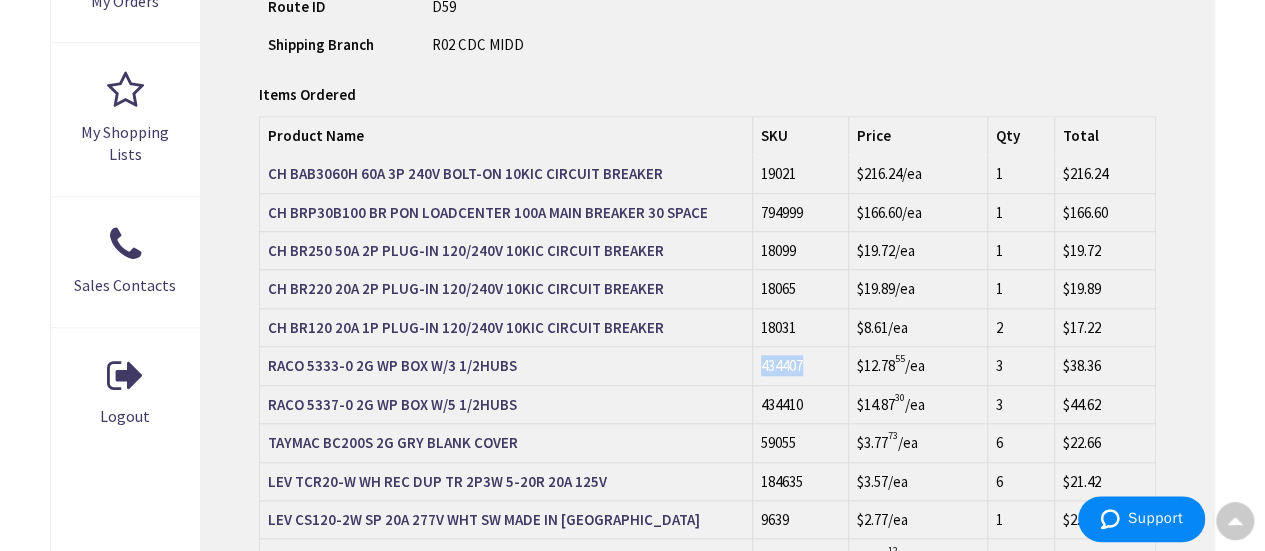 drag, startPoint x: 791, startPoint y: 362, endPoint x: 760, endPoint y: 365, distance: 31.144823 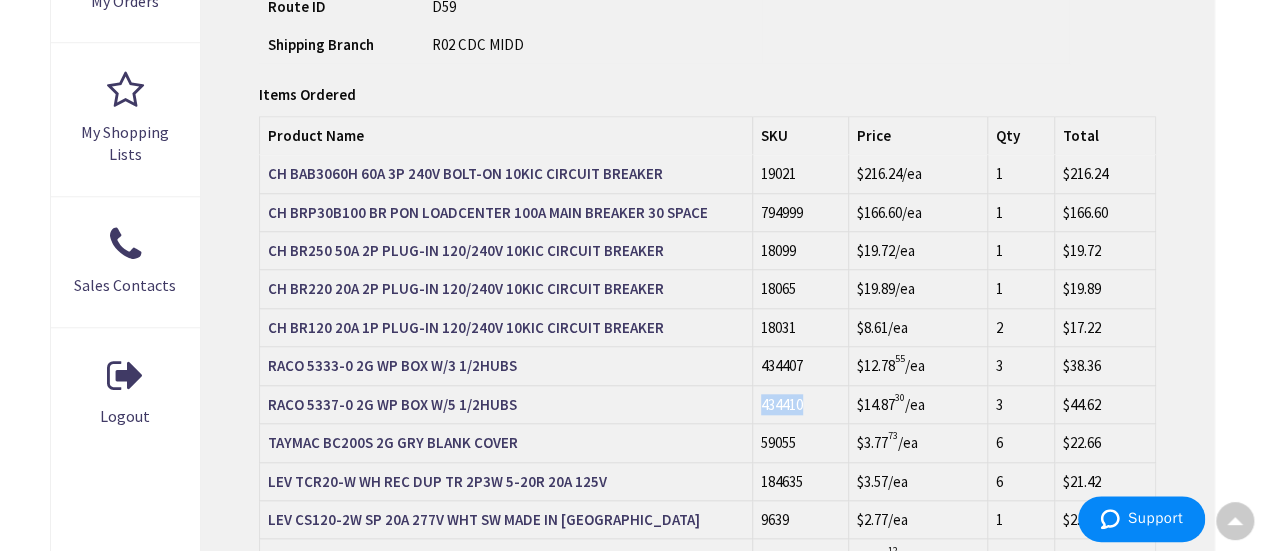 drag, startPoint x: 806, startPoint y: 401, endPoint x: 764, endPoint y: 407, distance: 42.426407 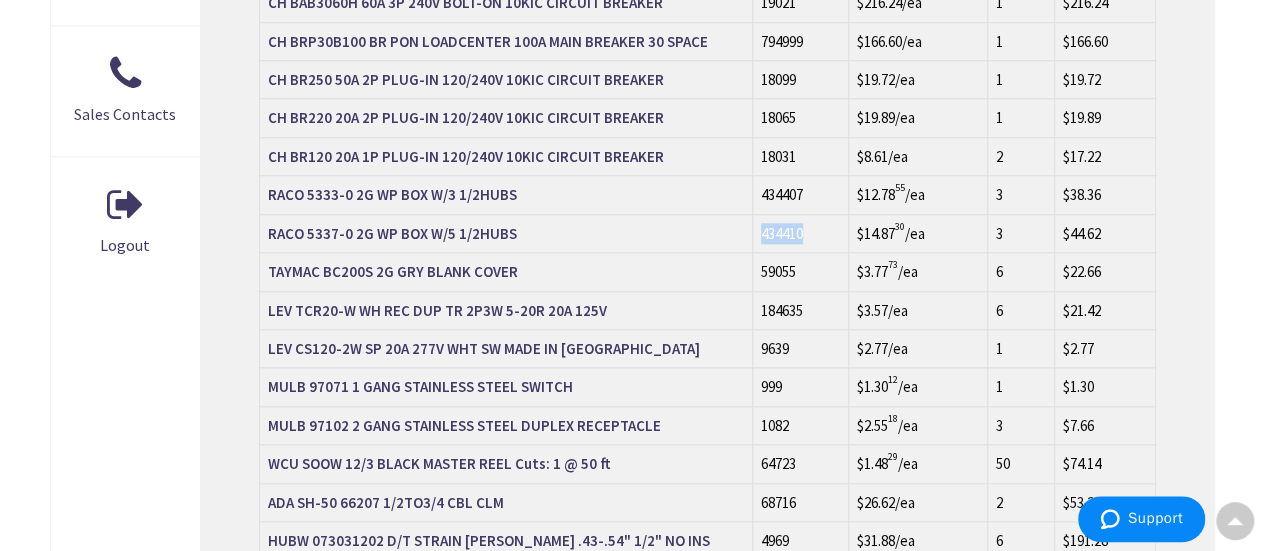 scroll, scrollTop: 1000, scrollLeft: 0, axis: vertical 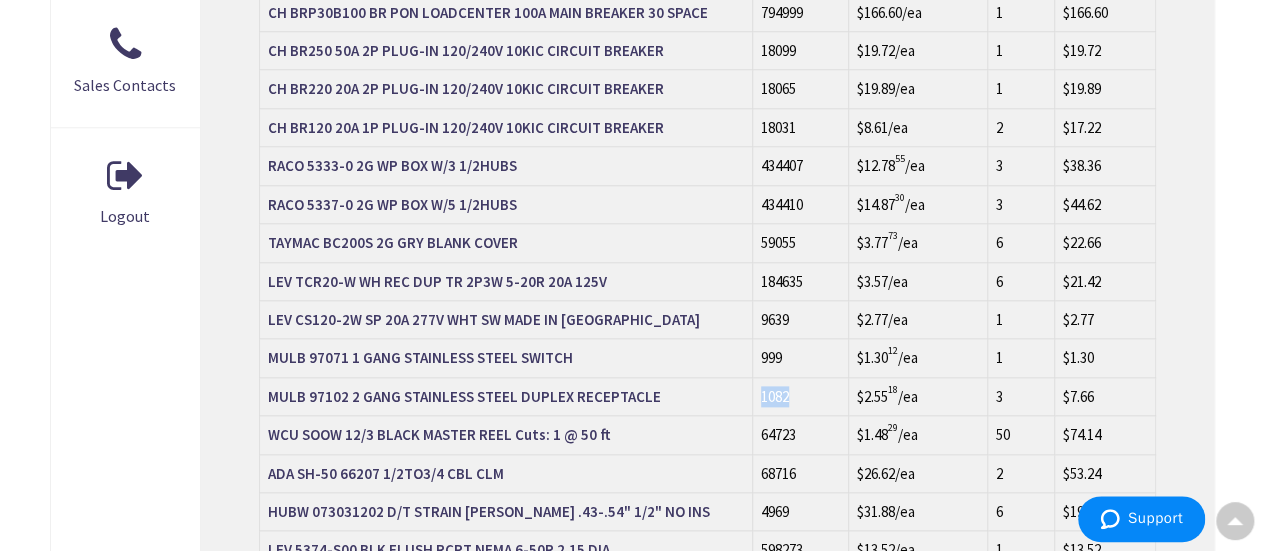 drag, startPoint x: 798, startPoint y: 390, endPoint x: 747, endPoint y: 391, distance: 51.009804 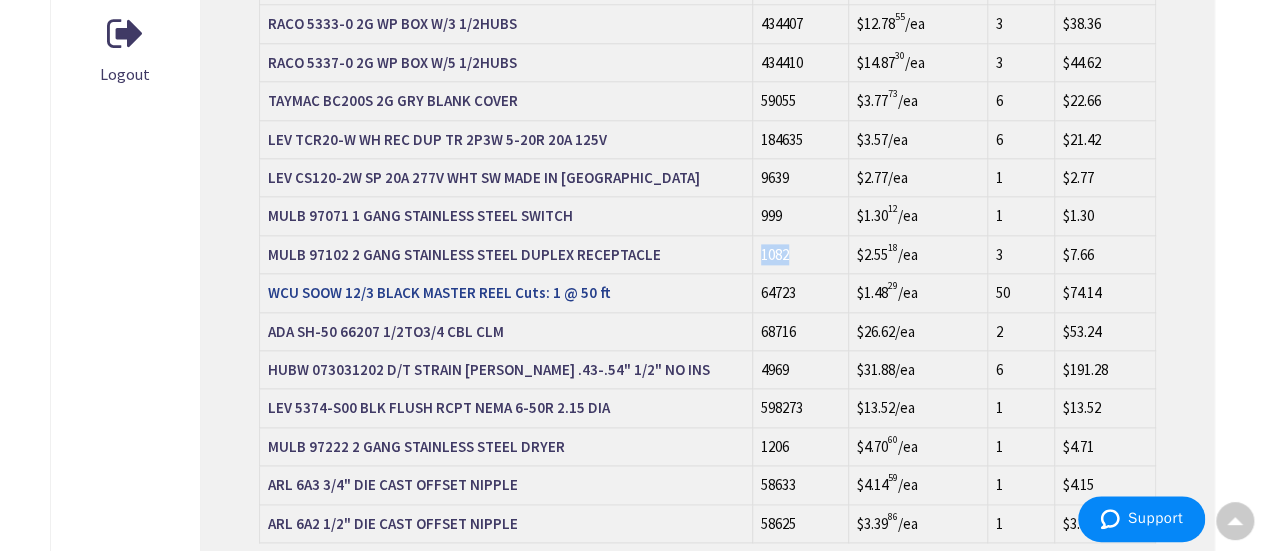 scroll, scrollTop: 1100, scrollLeft: 0, axis: vertical 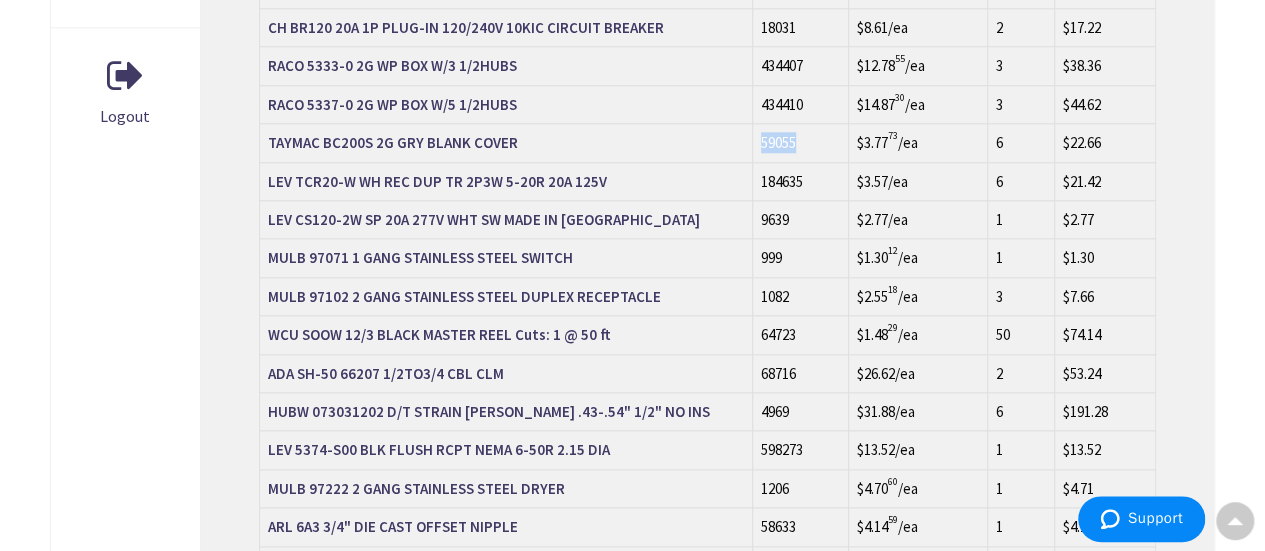 drag, startPoint x: 805, startPoint y: 139, endPoint x: 778, endPoint y: 142, distance: 27.166155 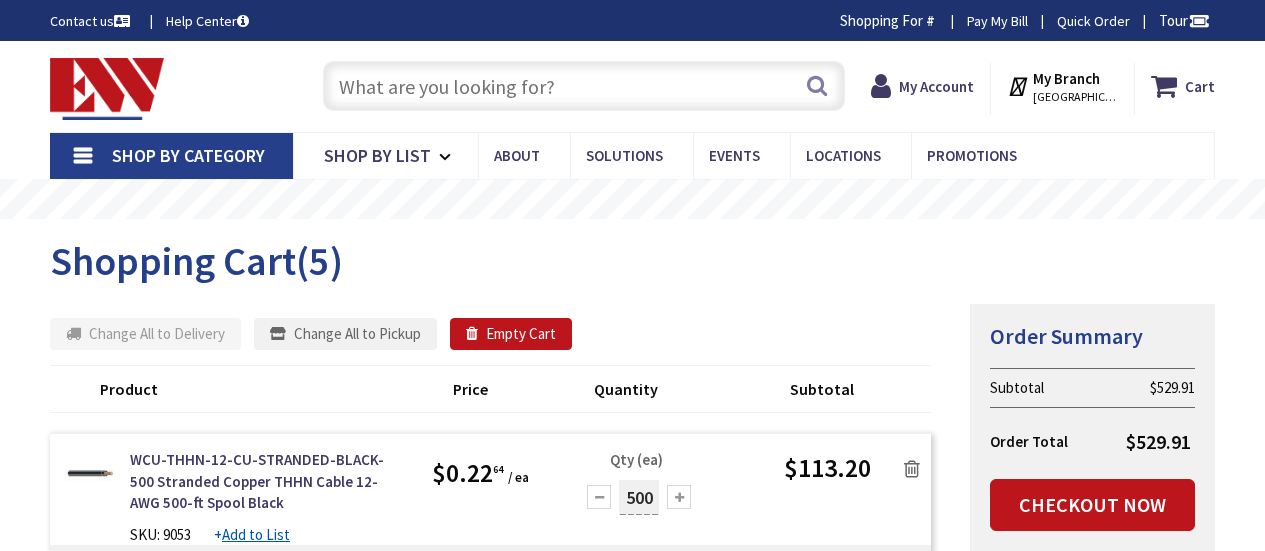 scroll, scrollTop: 0, scrollLeft: 0, axis: both 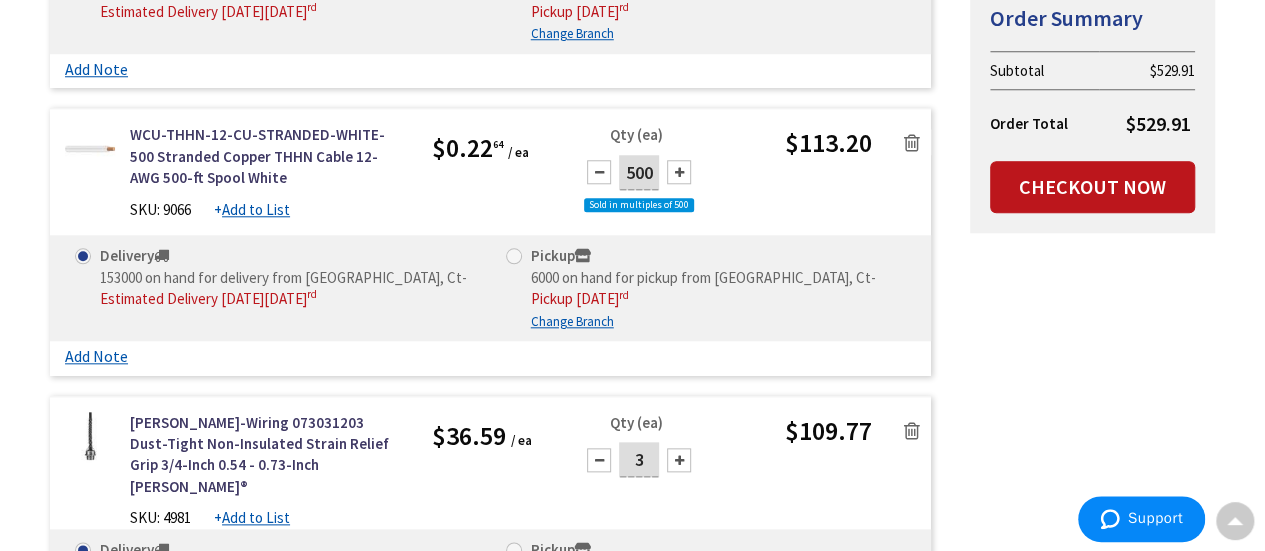 click at bounding box center [912, 431] 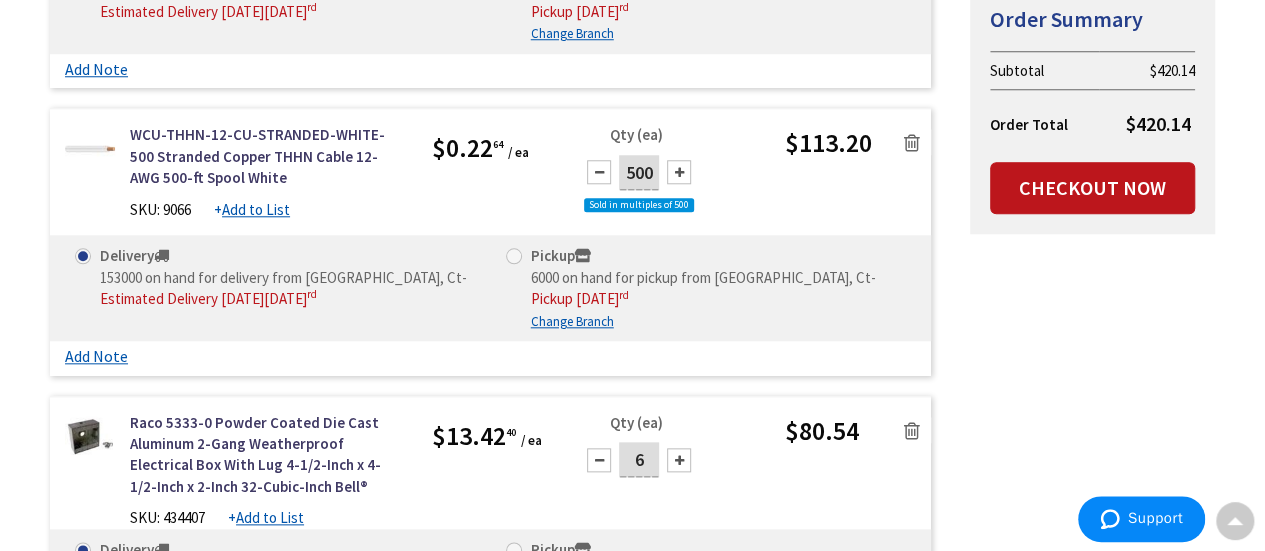scroll, scrollTop: 700, scrollLeft: 0, axis: vertical 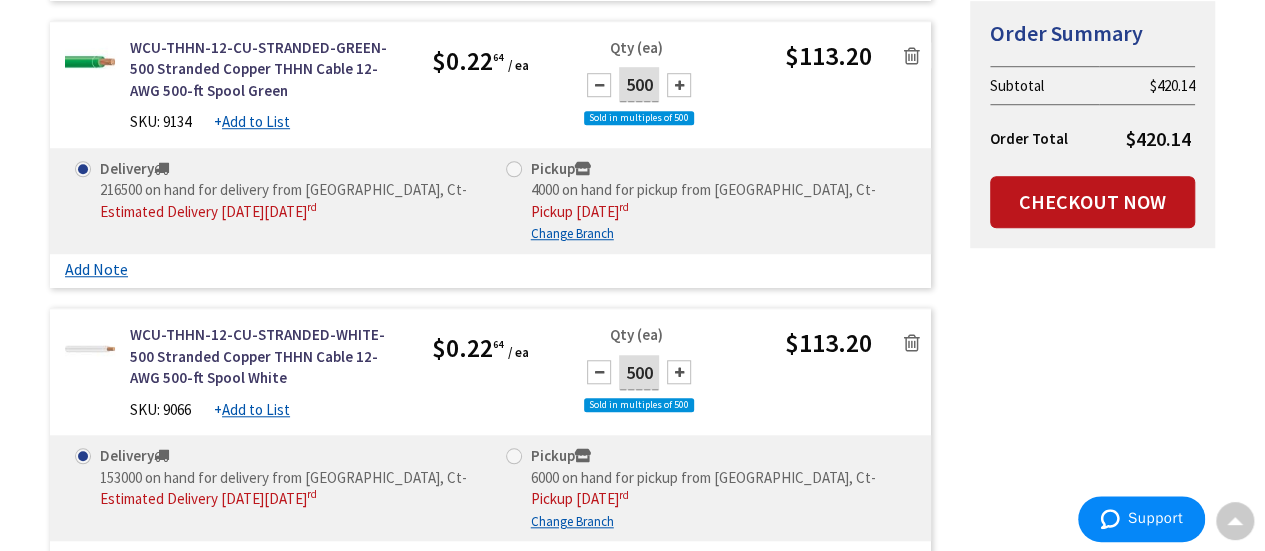 click at bounding box center [912, 343] 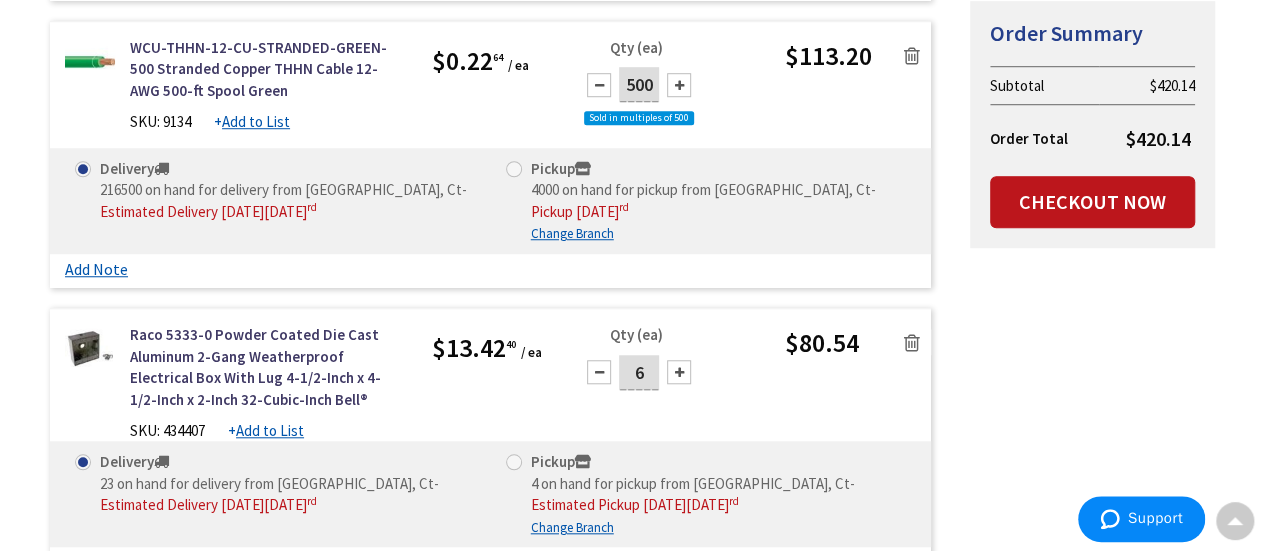 click at bounding box center (912, 56) 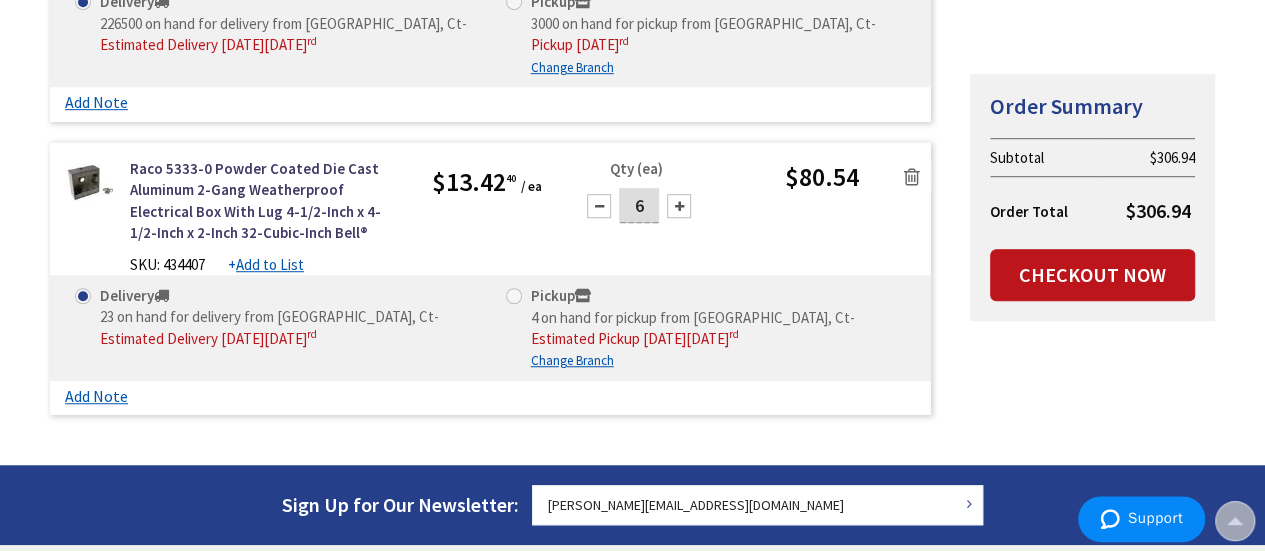 scroll, scrollTop: 400, scrollLeft: 0, axis: vertical 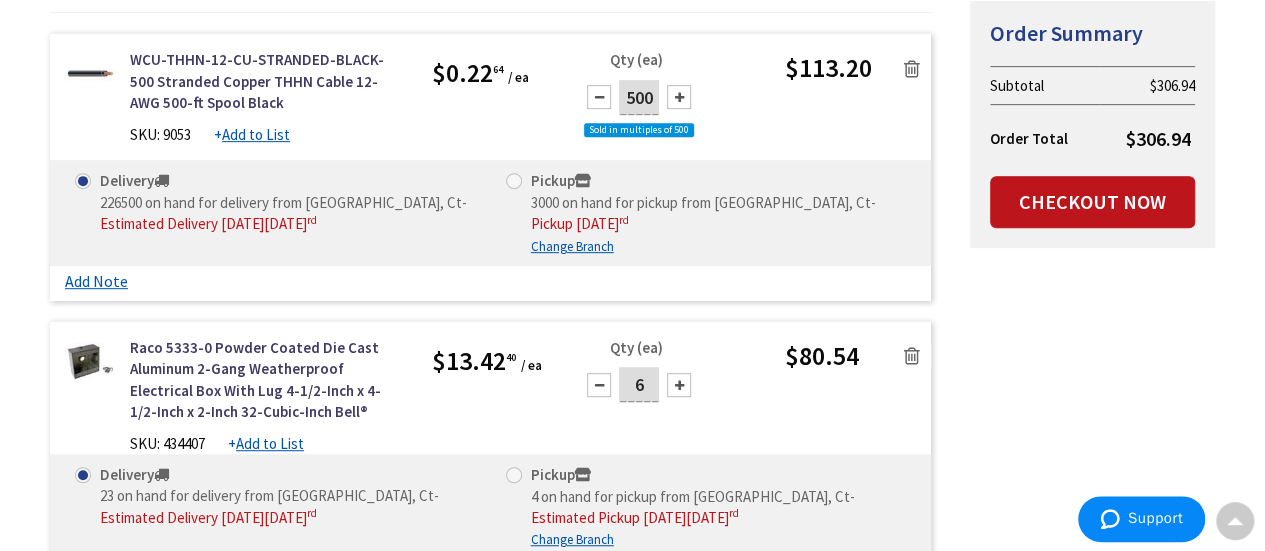 click at bounding box center [912, 69] 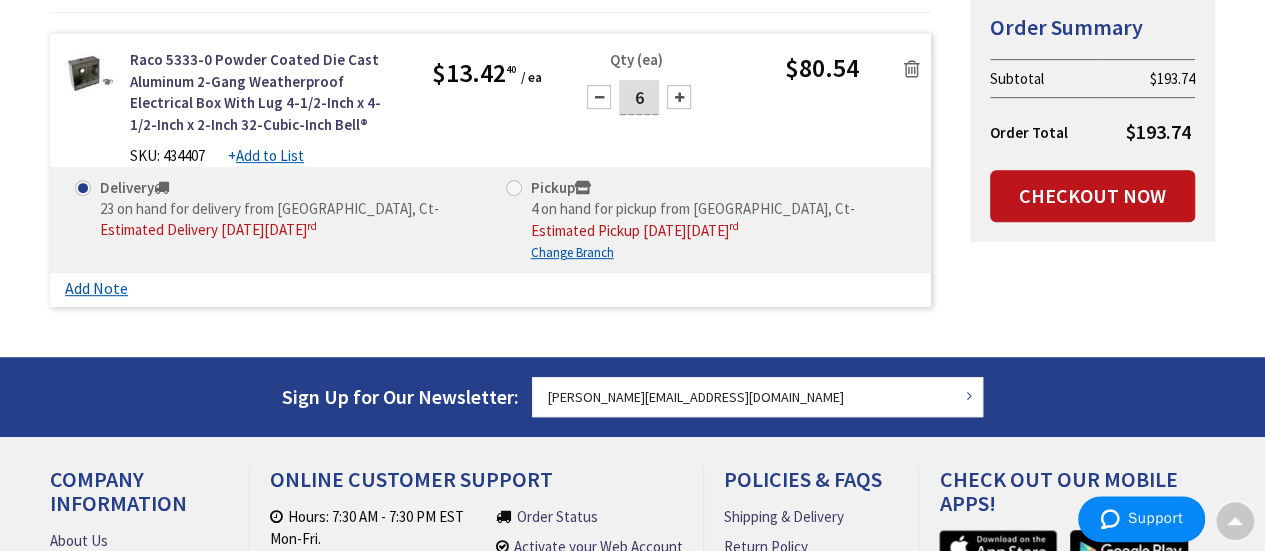 scroll, scrollTop: 0, scrollLeft: 0, axis: both 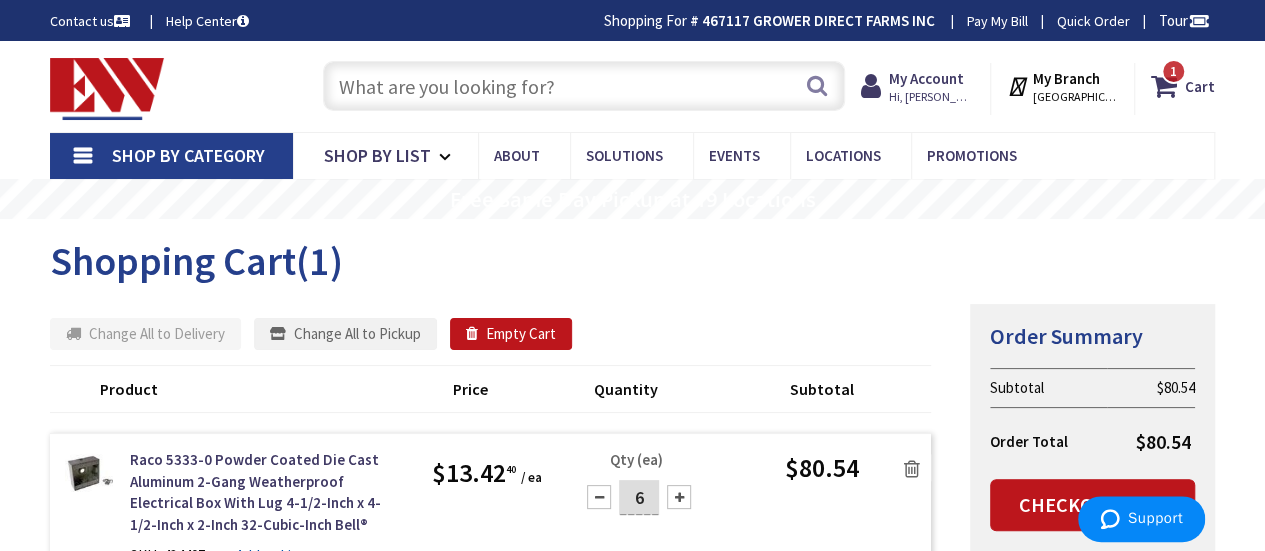 paste on "434407" 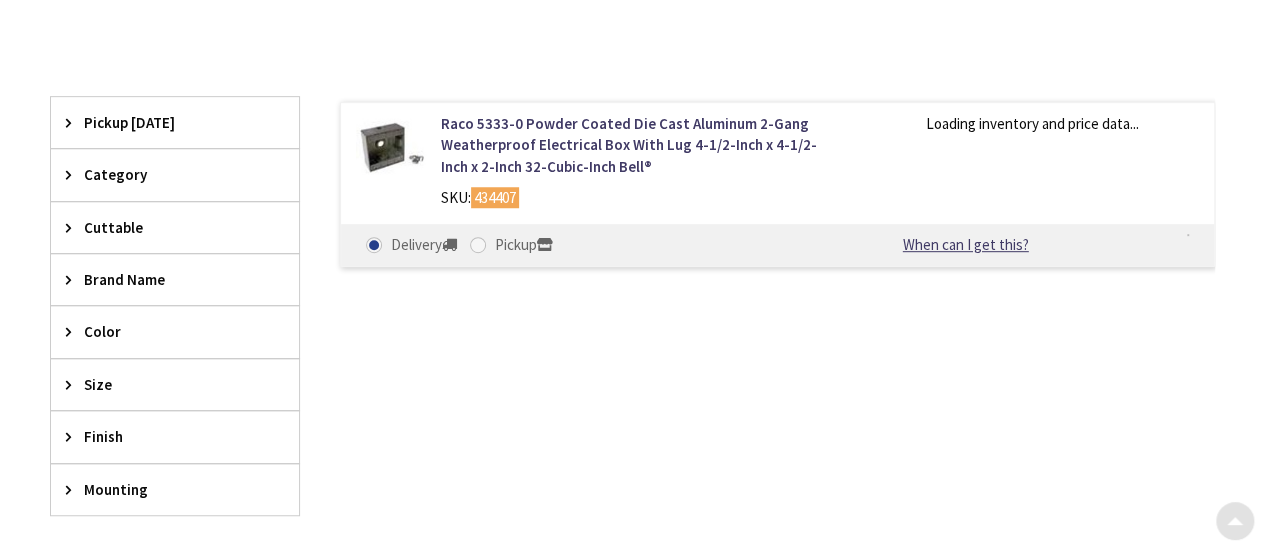 scroll, scrollTop: 500, scrollLeft: 0, axis: vertical 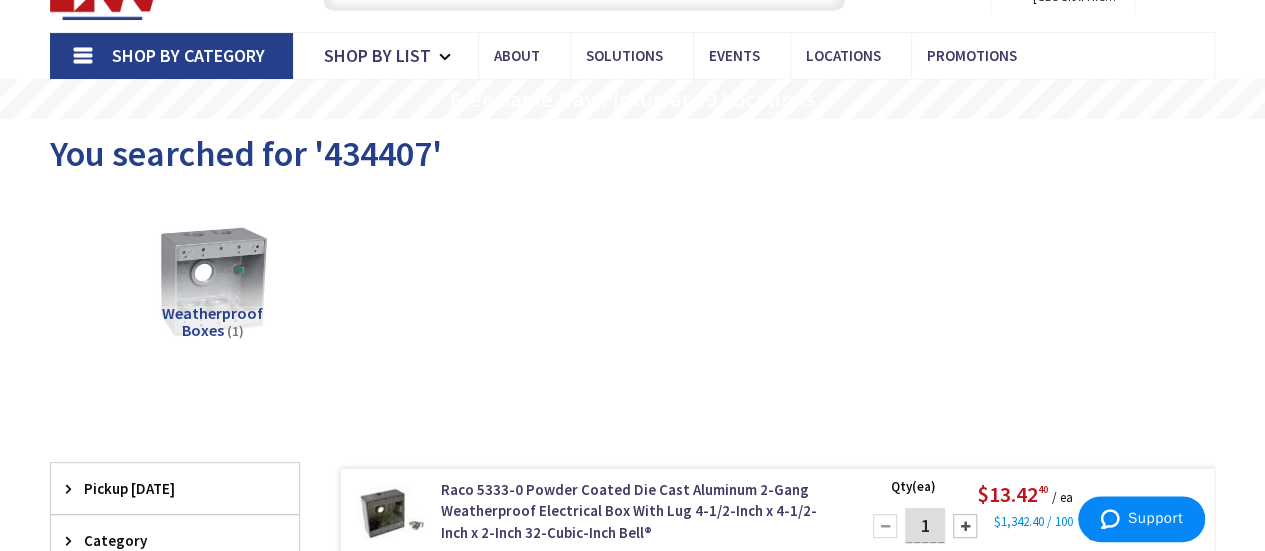 click on "Weatherproof Boxes" at bounding box center [212, 322] 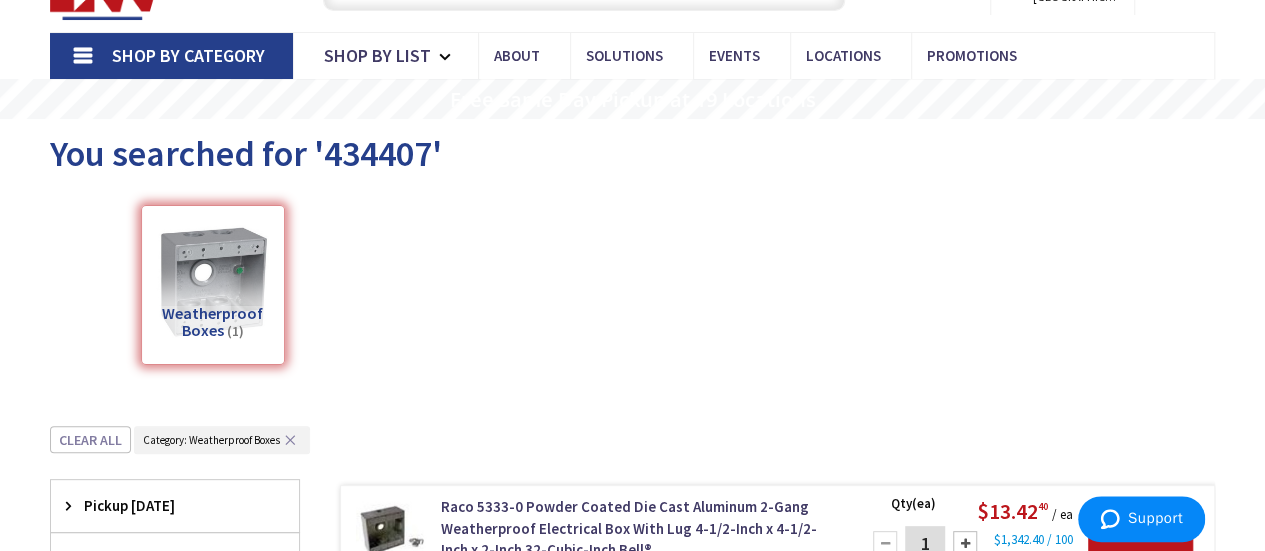 scroll, scrollTop: 524, scrollLeft: 0, axis: vertical 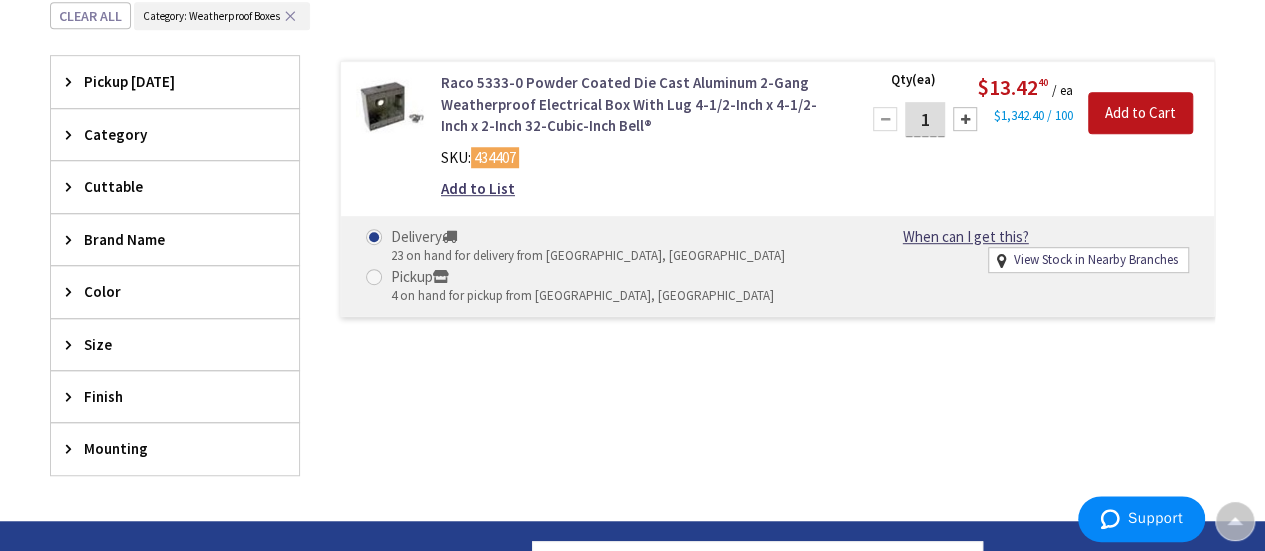 click on "Raco 5333-0 Powder Coated Die Cast Aluminum 2-Gang Weatherproof Electrical Box With Lug 4-1/2-Inch x 4-1/2-Inch x 2-Inch 32-Cubic-Inch Bell®" at bounding box center (638, 104) 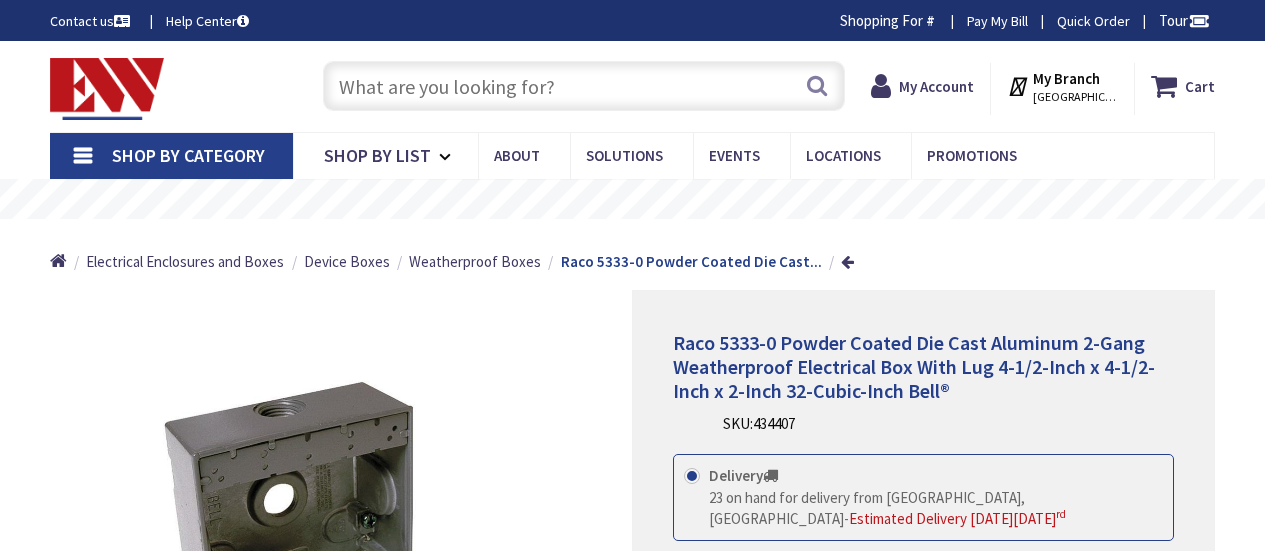 scroll, scrollTop: 0, scrollLeft: 0, axis: both 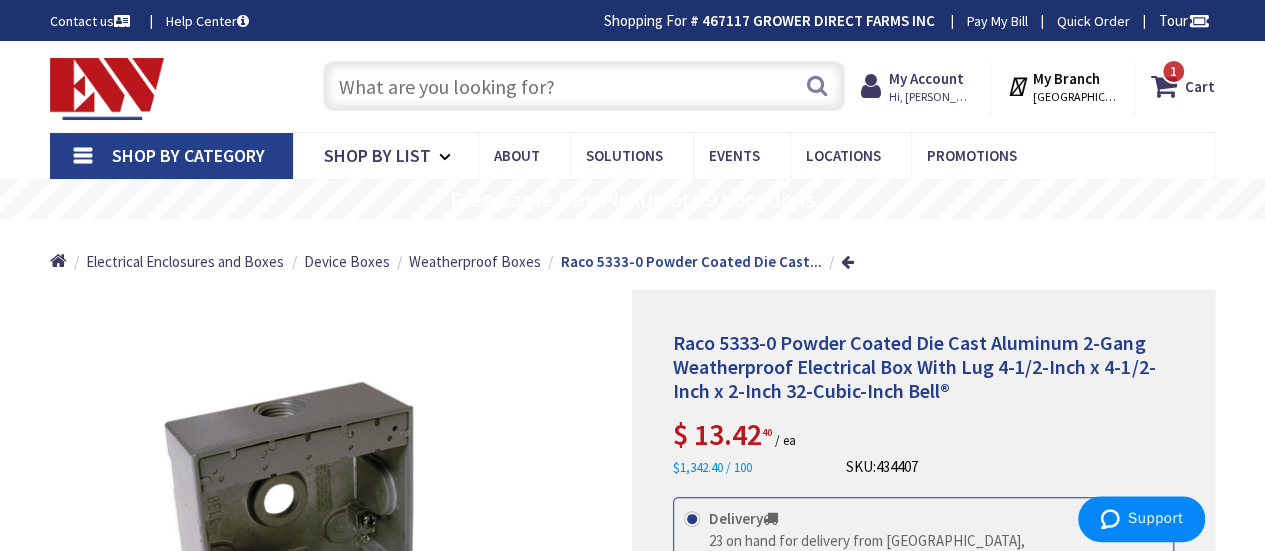 drag, startPoint x: 480, startPoint y: 94, endPoint x: 765, endPoint y: 266, distance: 332.87985 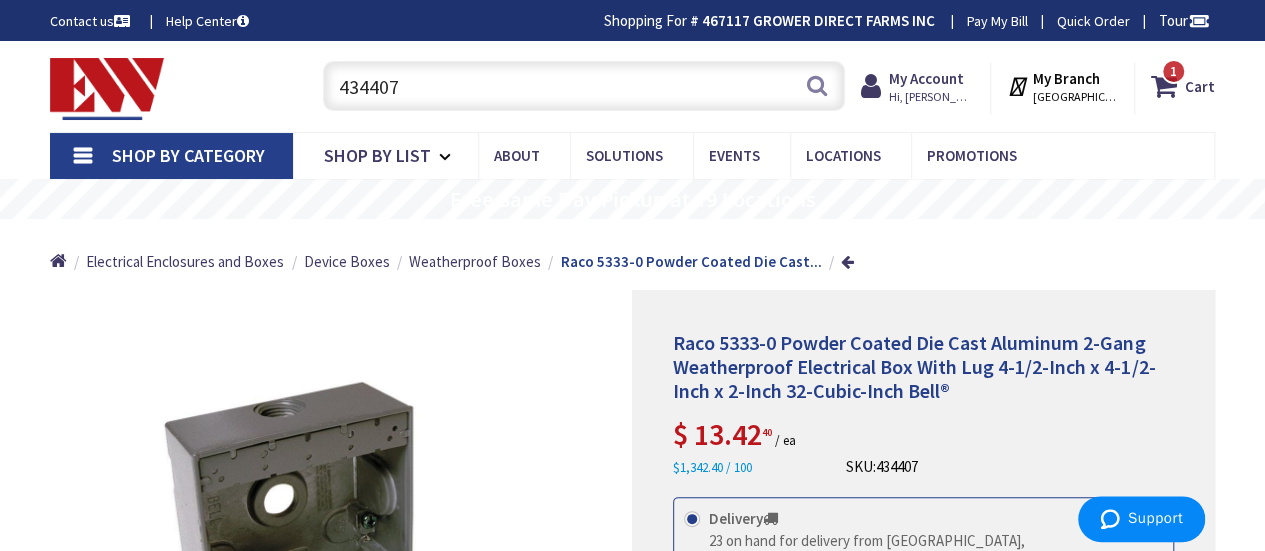 type on "434407" 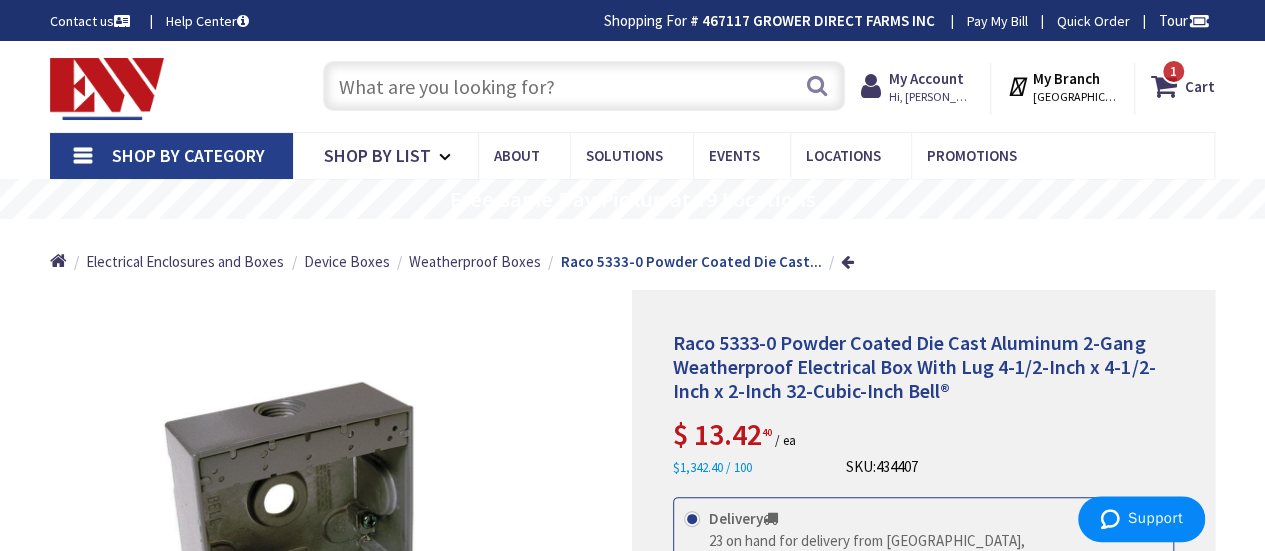 drag, startPoint x: 342, startPoint y: 111, endPoint x: 385, endPoint y: 88, distance: 48.76474 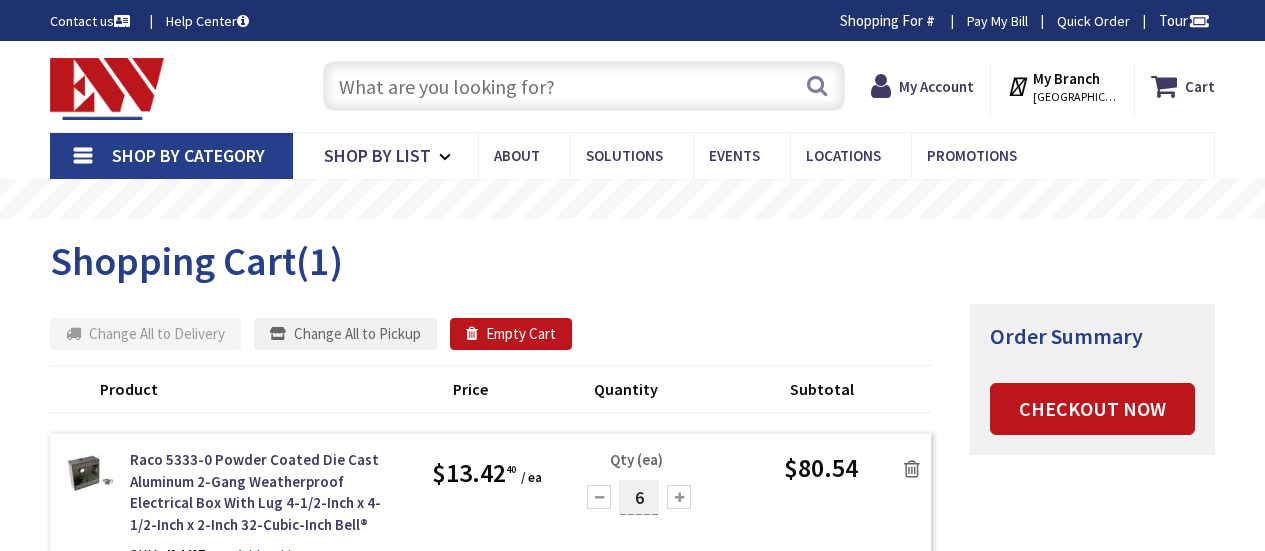 scroll, scrollTop: 0, scrollLeft: 0, axis: both 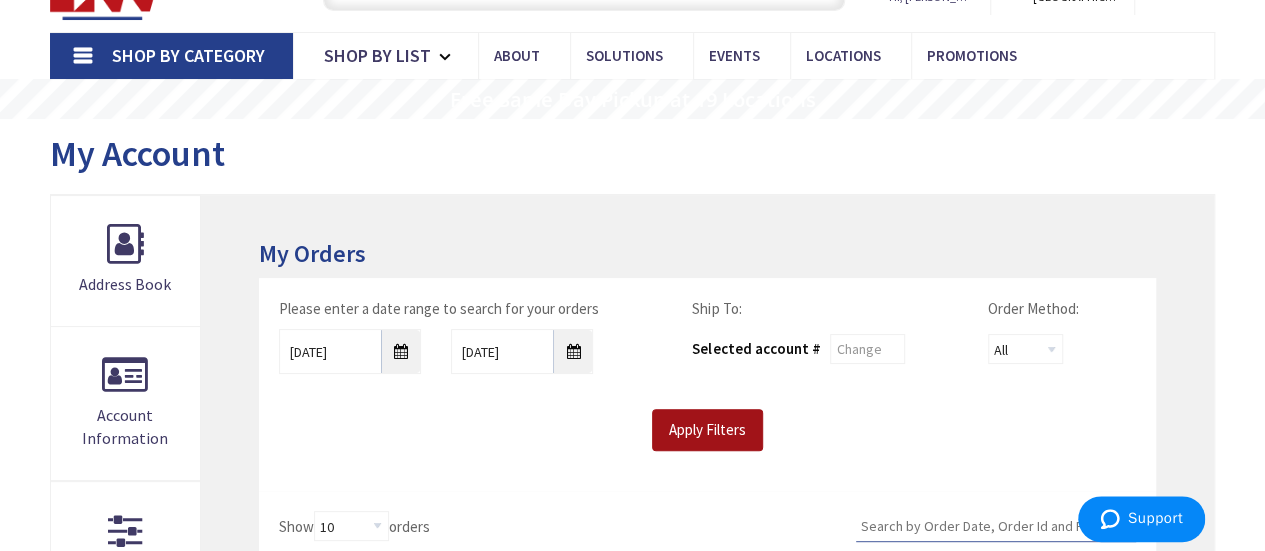 click on "Apply Filters" at bounding box center (707, 430) 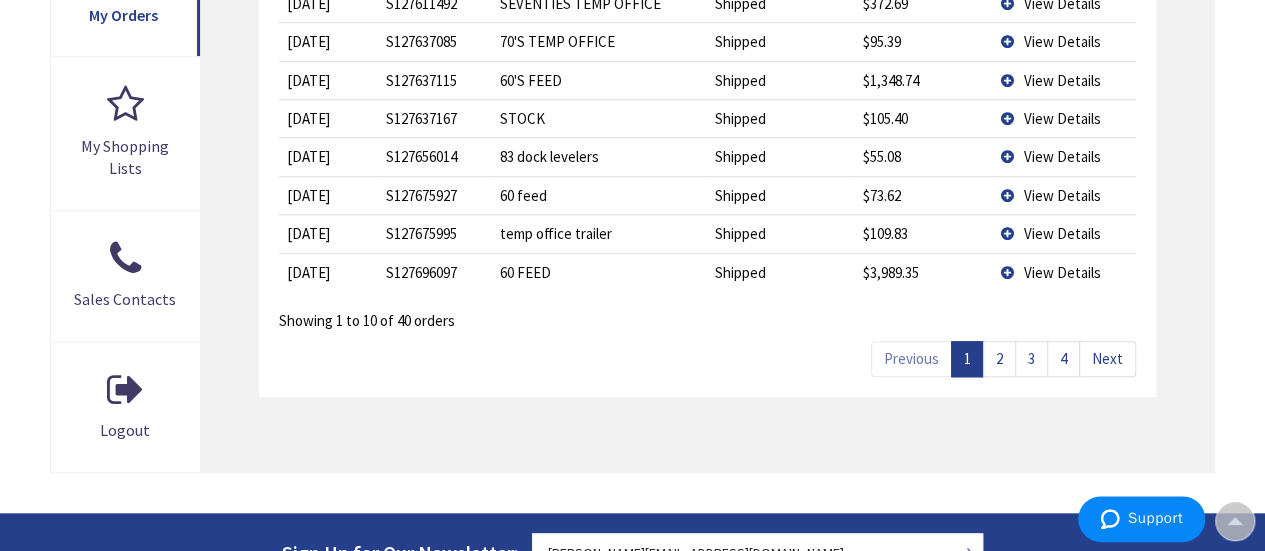 scroll, scrollTop: 800, scrollLeft: 0, axis: vertical 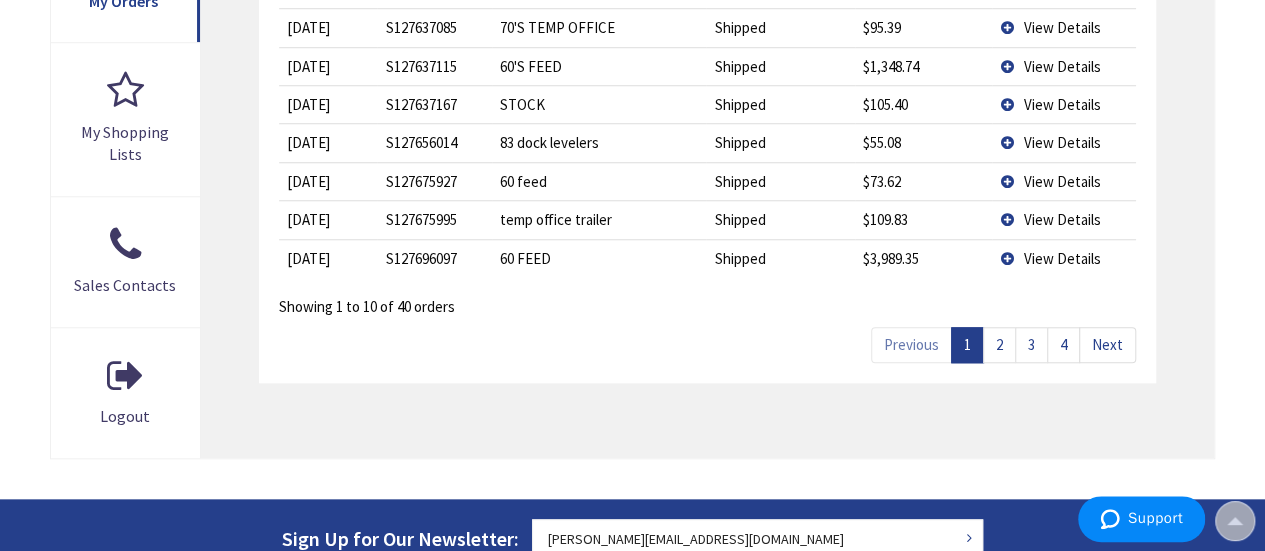 click on "2" at bounding box center [999, 344] 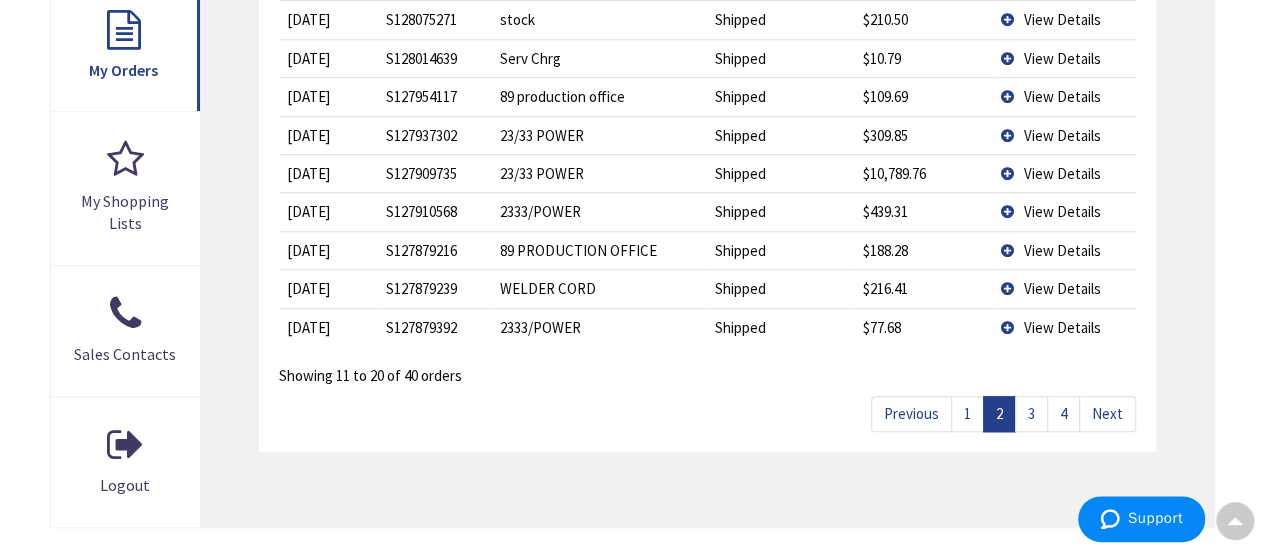 scroll, scrollTop: 700, scrollLeft: 0, axis: vertical 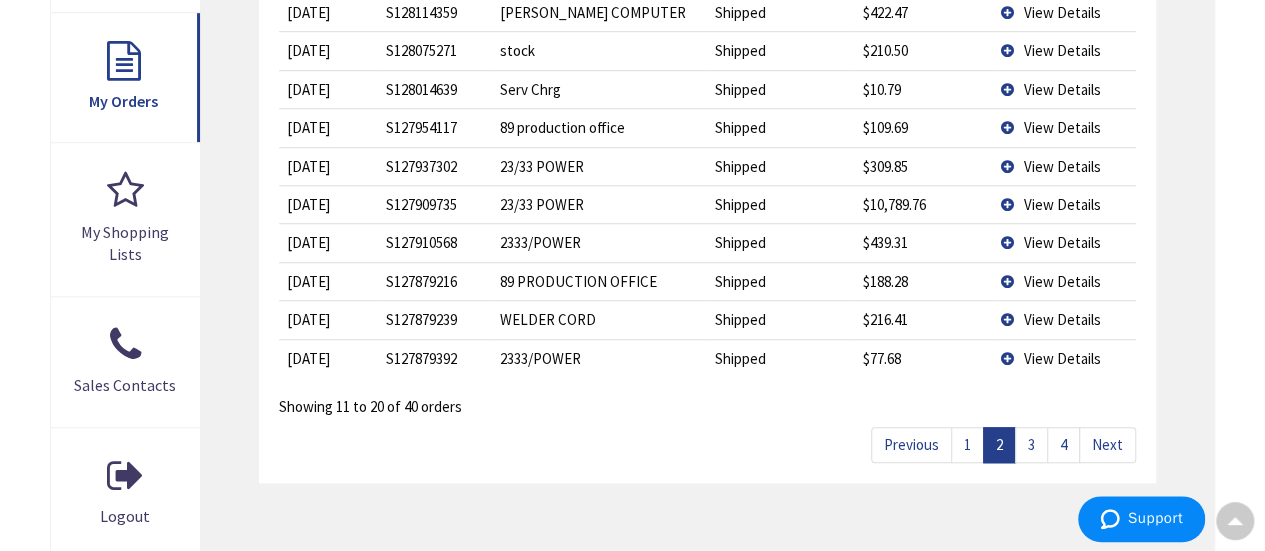 click on "3" at bounding box center [1031, 444] 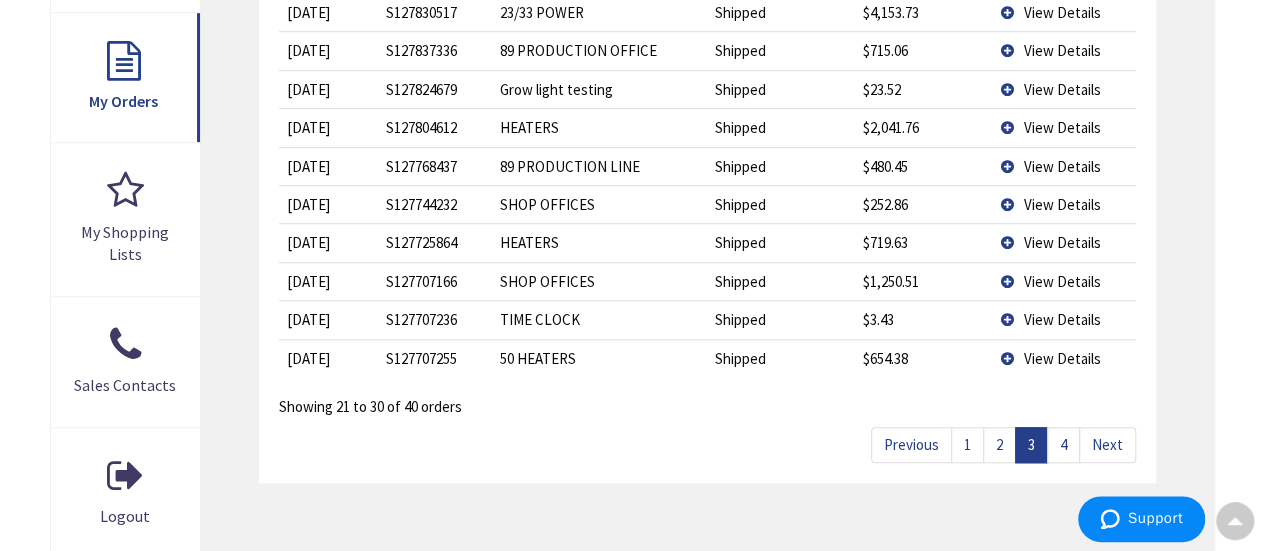 click on "2" at bounding box center [999, 444] 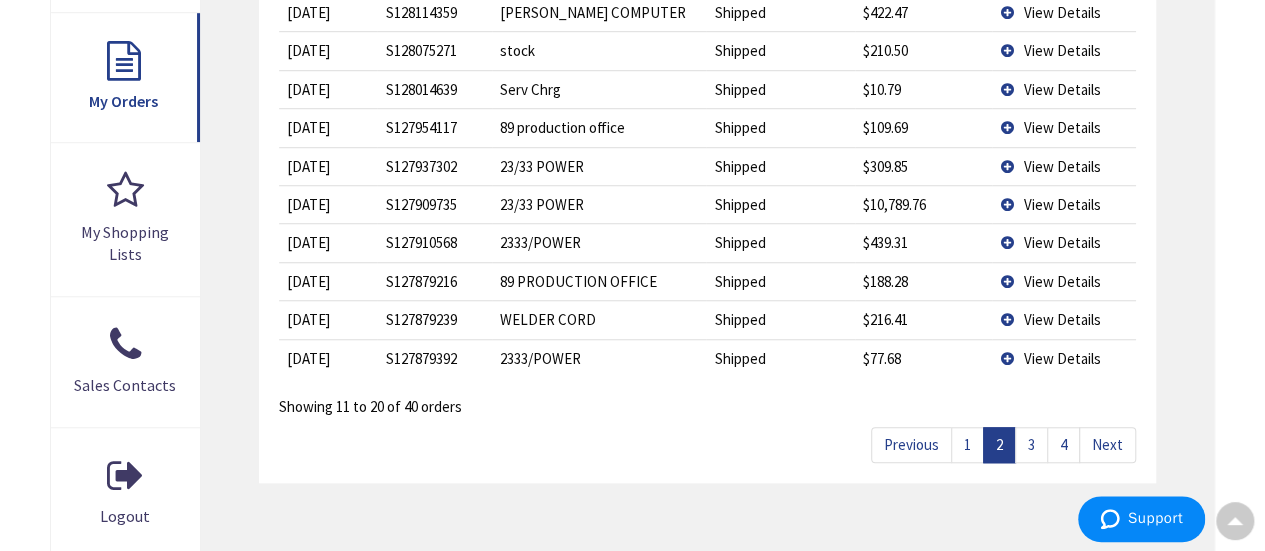 click on "1" at bounding box center [967, 444] 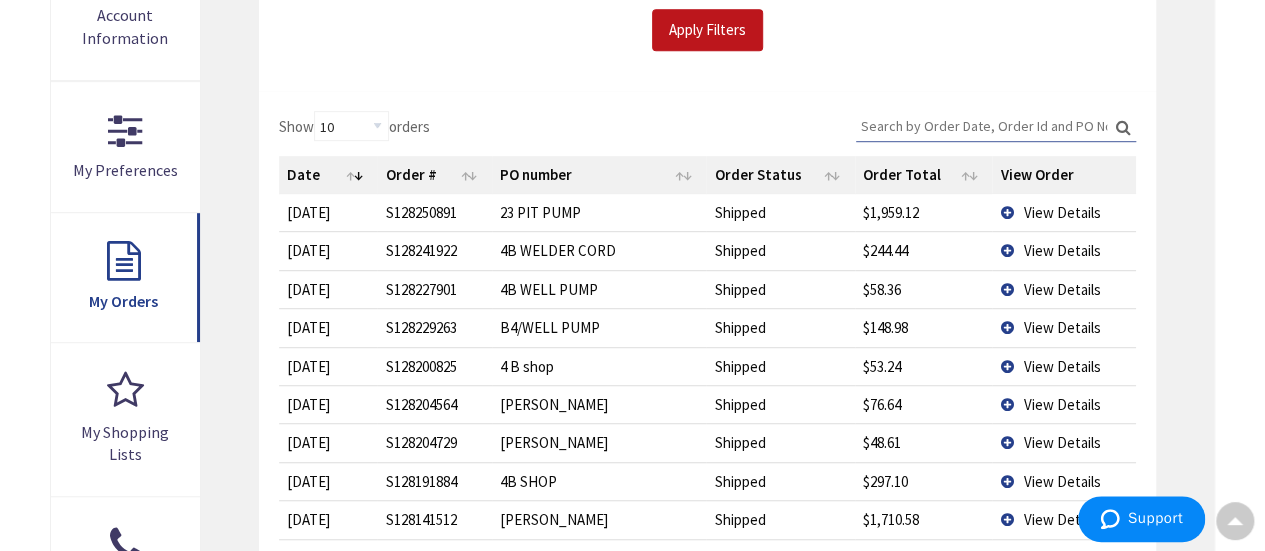 scroll, scrollTop: 600, scrollLeft: 0, axis: vertical 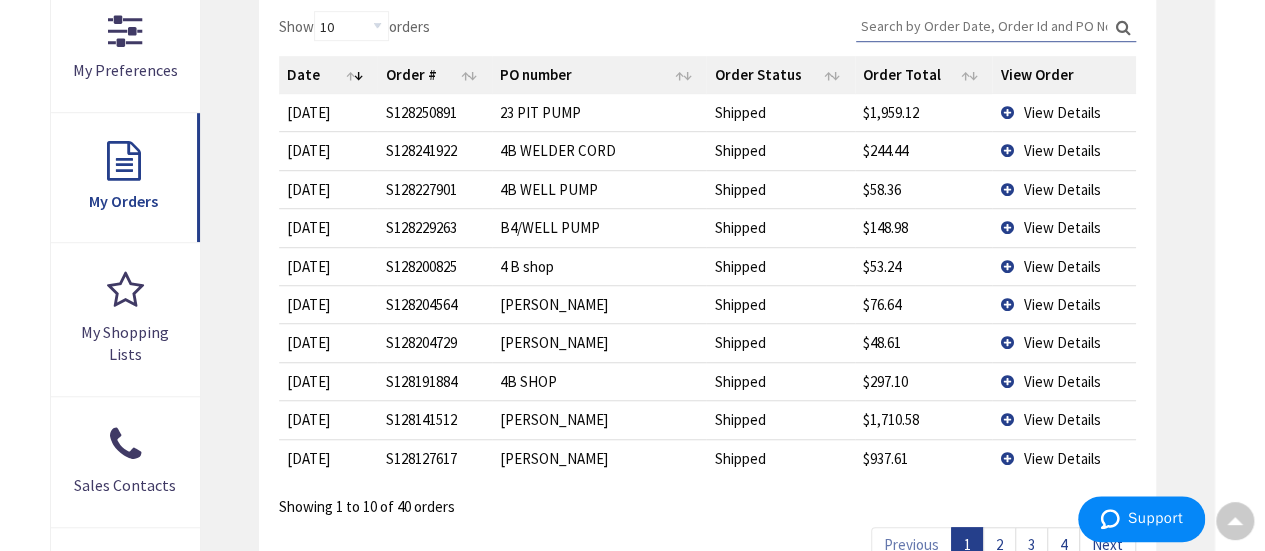 click on "View Details" at bounding box center (1063, 381) 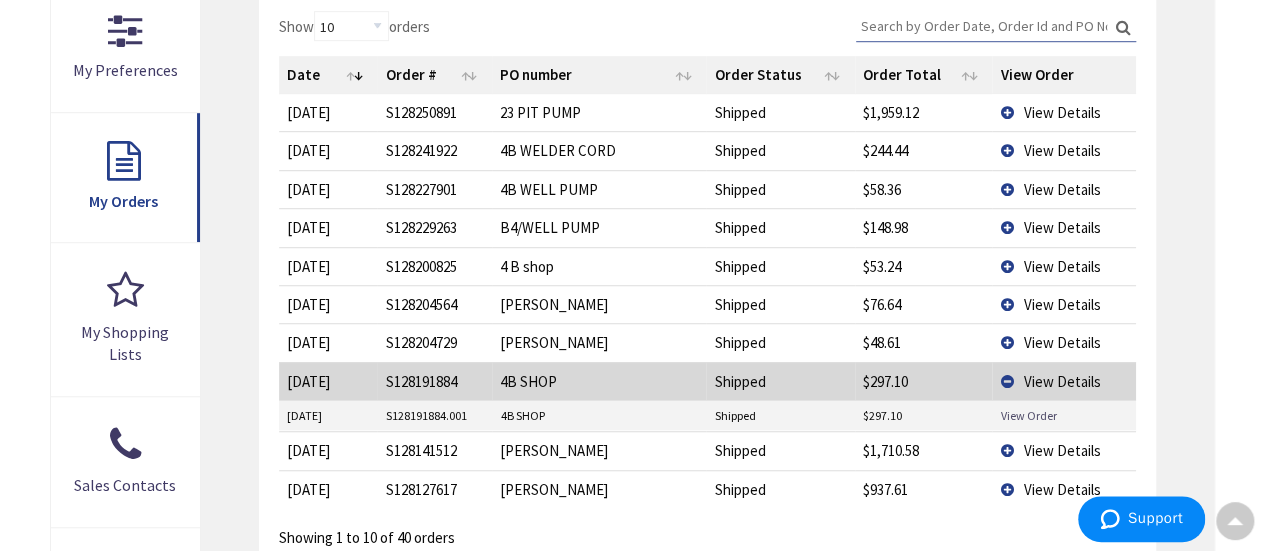 click on "View Order" at bounding box center (1028, 415) 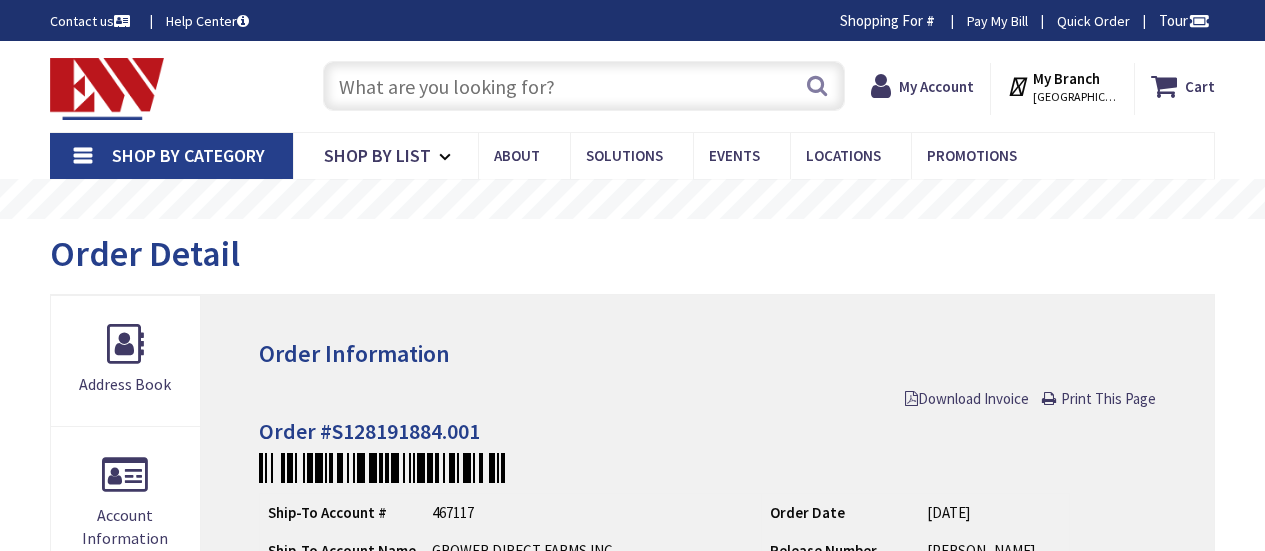 scroll, scrollTop: 388, scrollLeft: 0, axis: vertical 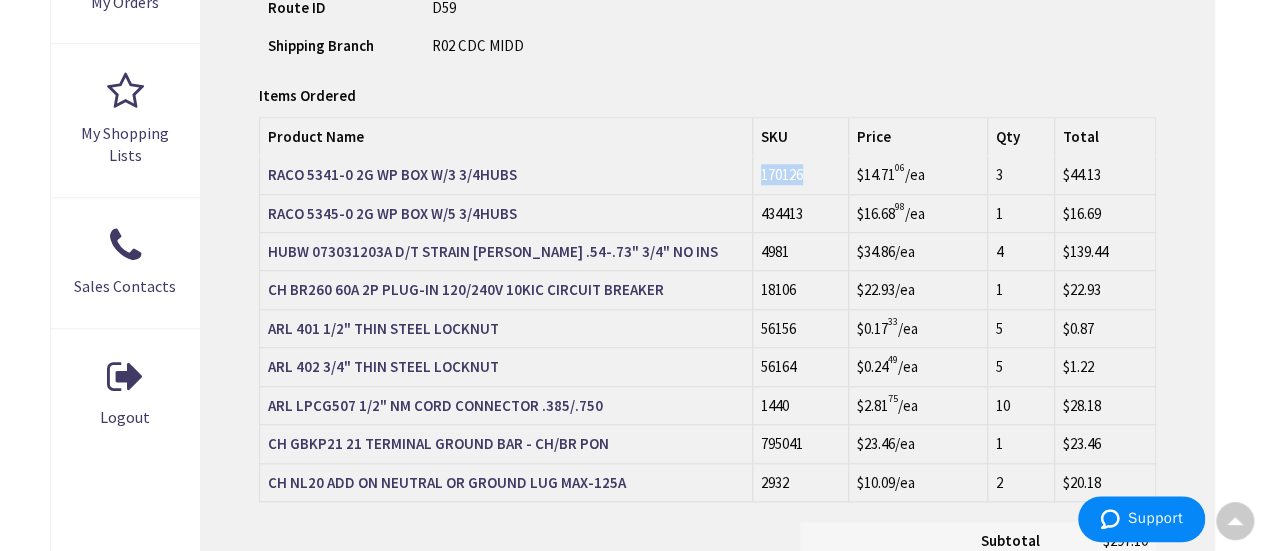 drag, startPoint x: 806, startPoint y: 175, endPoint x: 762, endPoint y: 185, distance: 45.122055 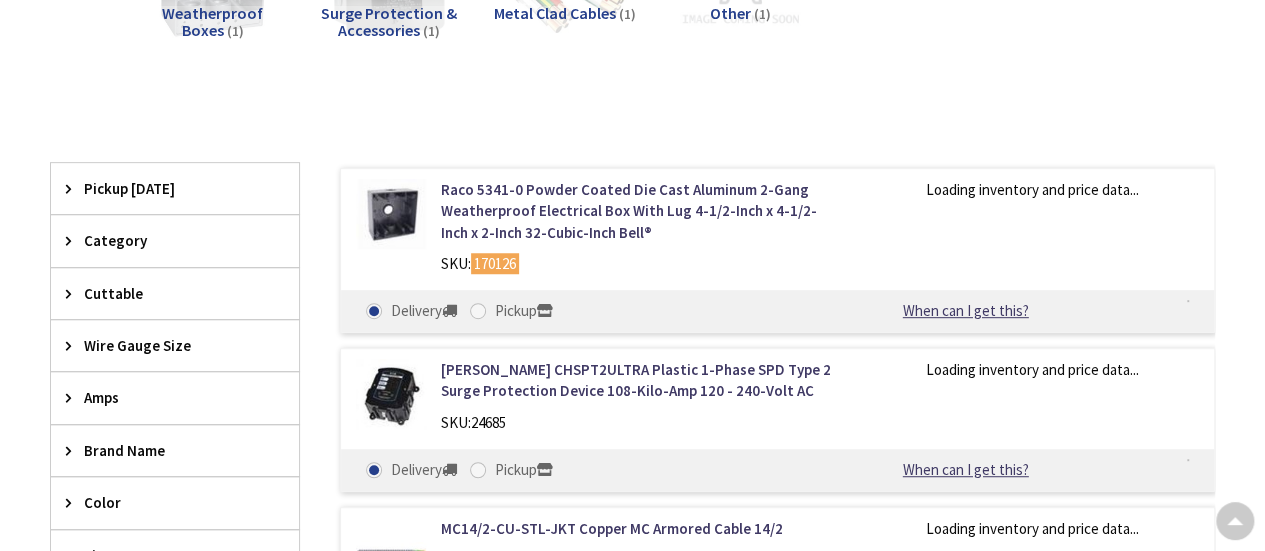 scroll, scrollTop: 402, scrollLeft: 0, axis: vertical 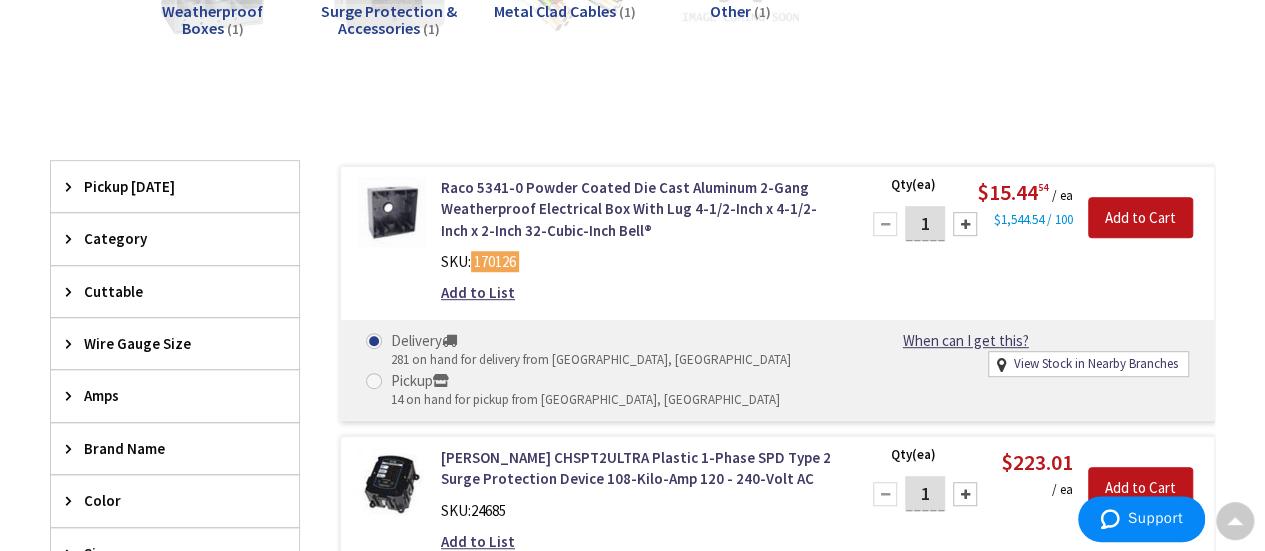 click on "1" at bounding box center [925, 223] 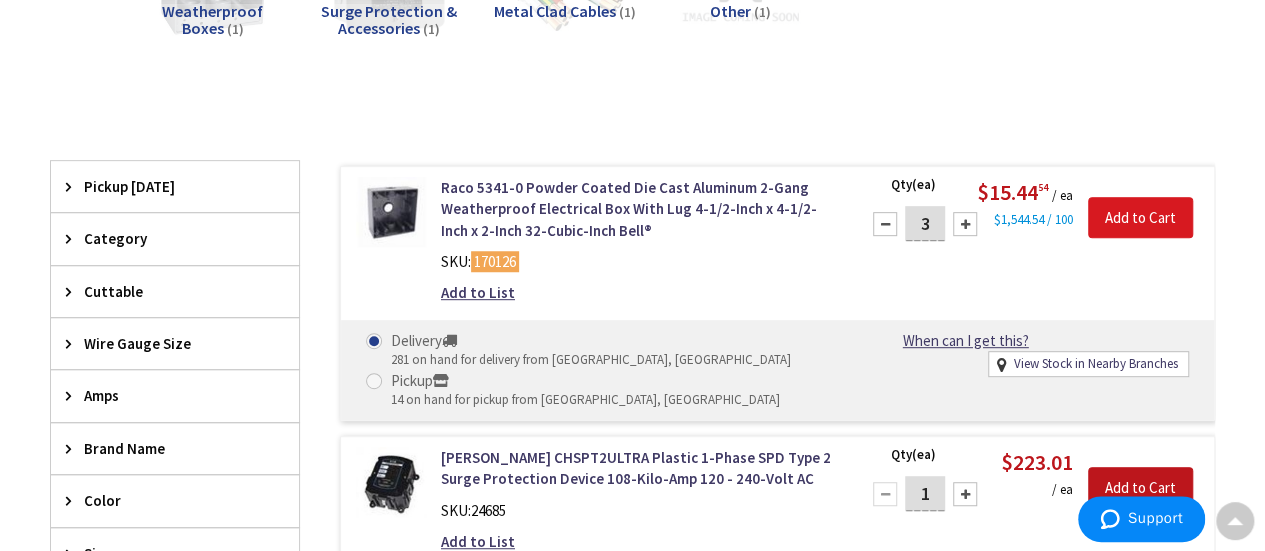 type on "3" 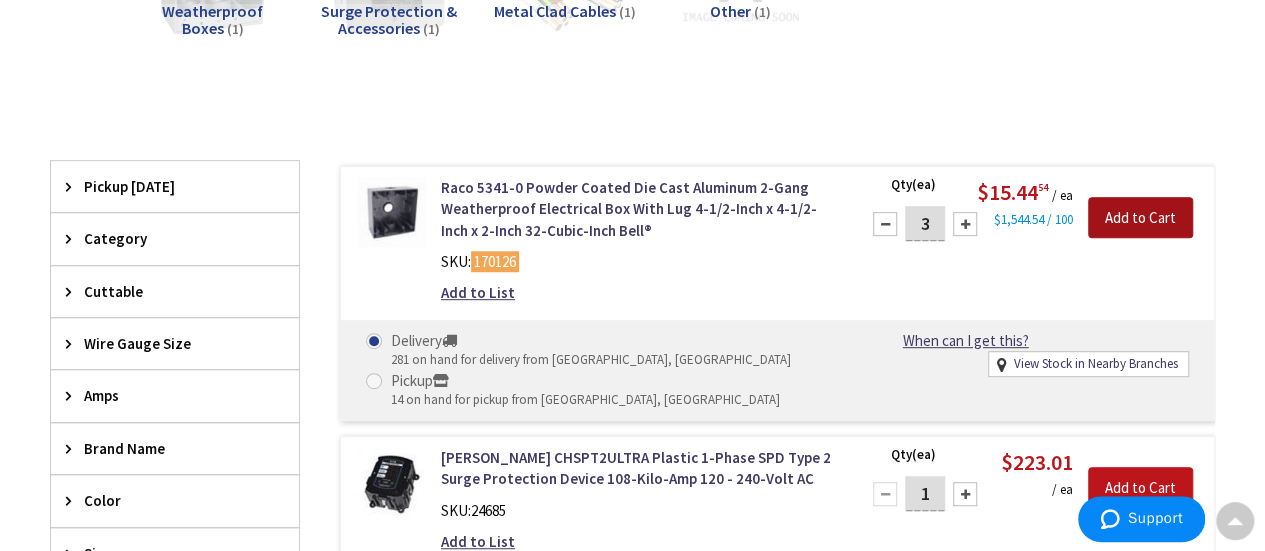 click on "Add to Cart" at bounding box center [1140, 218] 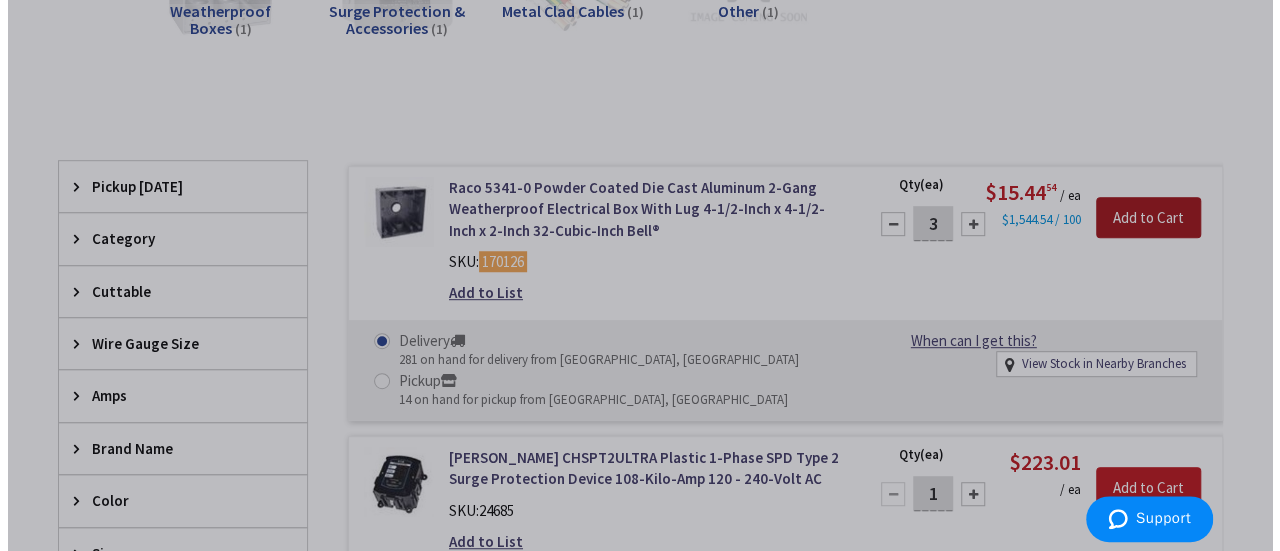 scroll, scrollTop: 400, scrollLeft: 0, axis: vertical 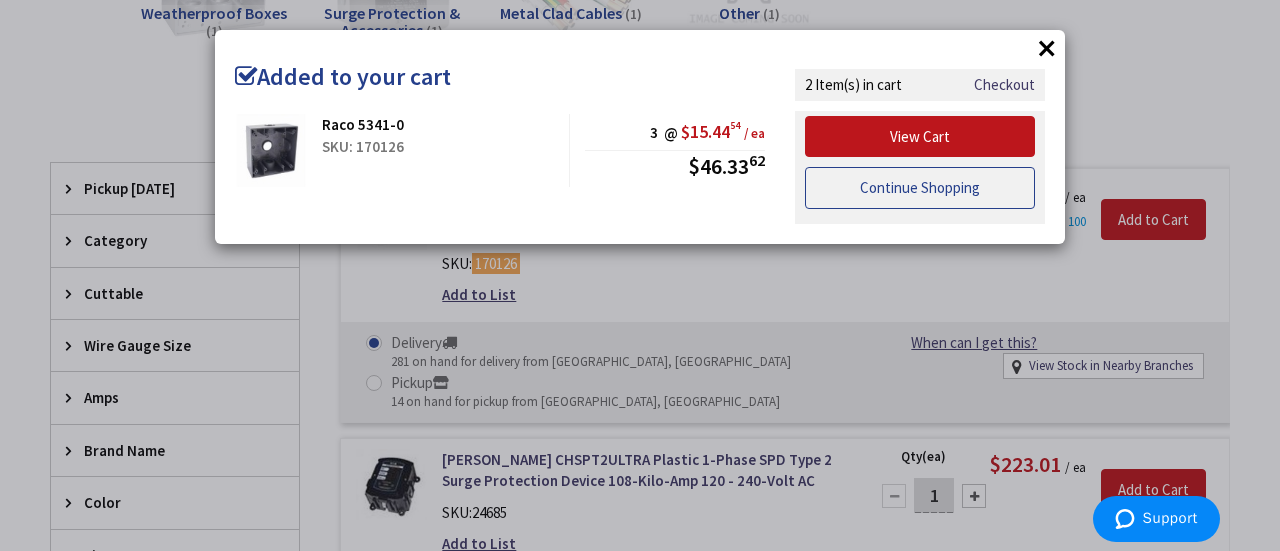 click on "Continue Shopping" at bounding box center (920, 188) 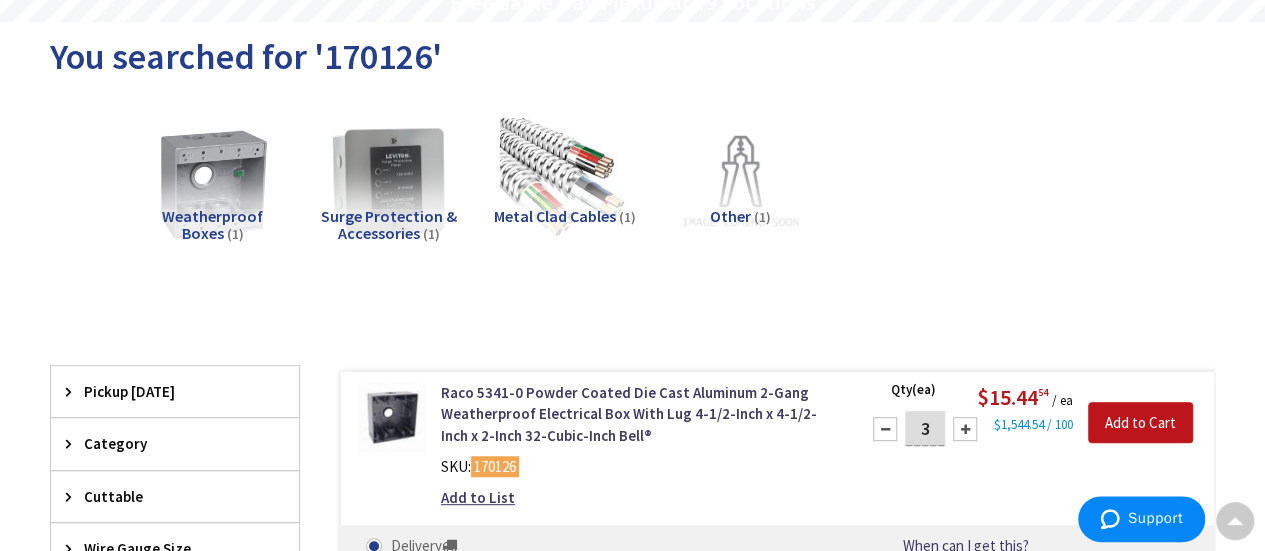 scroll, scrollTop: 0, scrollLeft: 0, axis: both 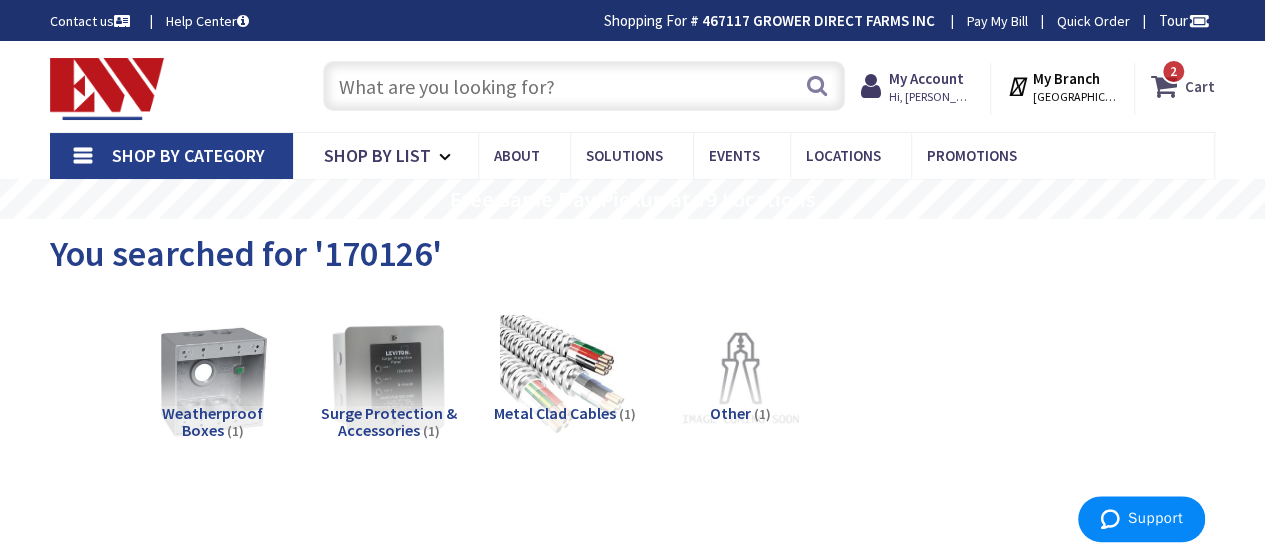 click on "2
2
items" at bounding box center (1173, 71) 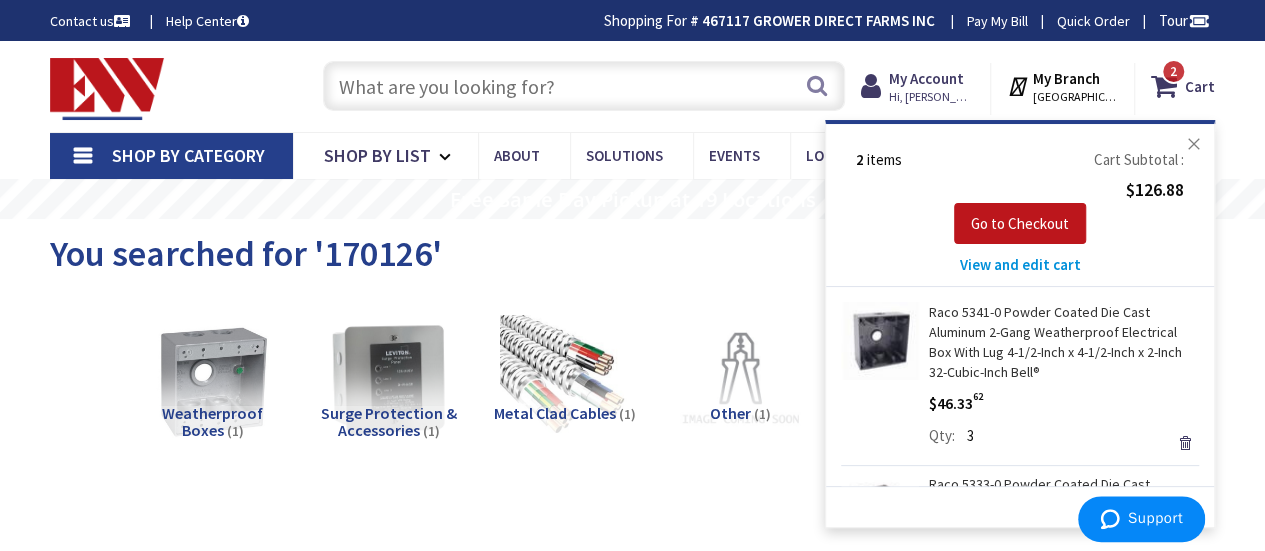 scroll, scrollTop: 165, scrollLeft: 0, axis: vertical 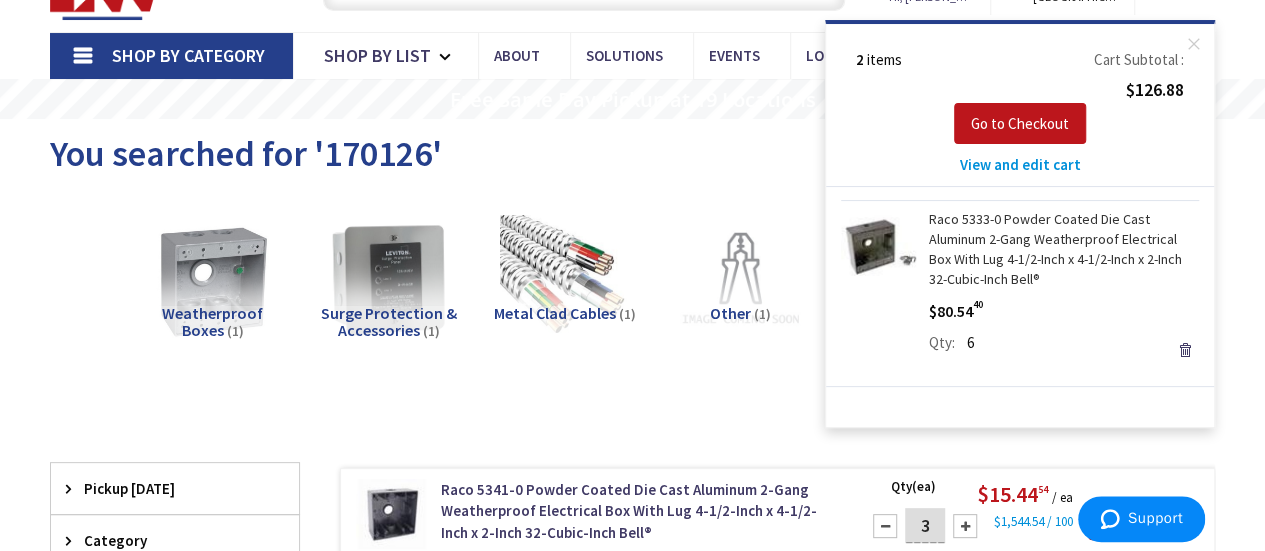 click on "View and edit cart" at bounding box center [1020, 164] 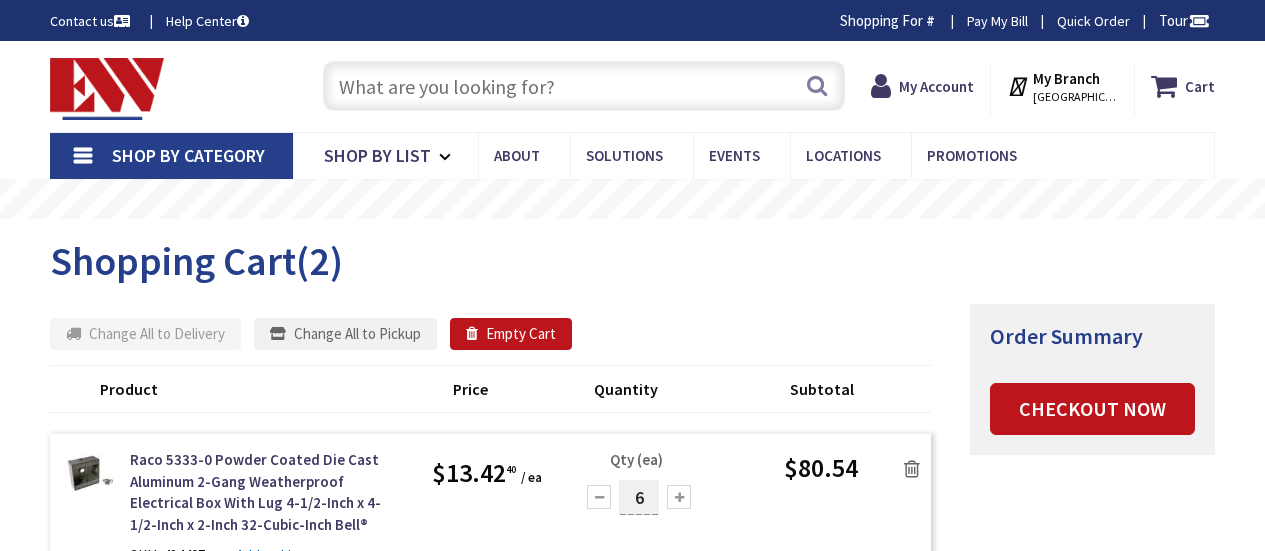 scroll, scrollTop: 0, scrollLeft: 0, axis: both 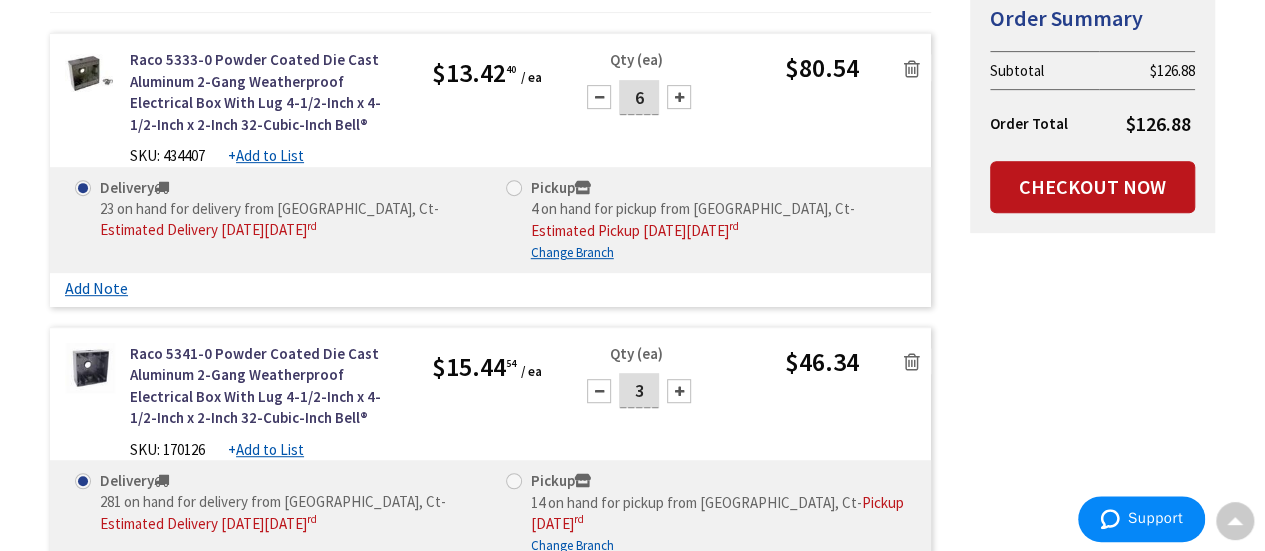 click on "3" at bounding box center (639, 390) 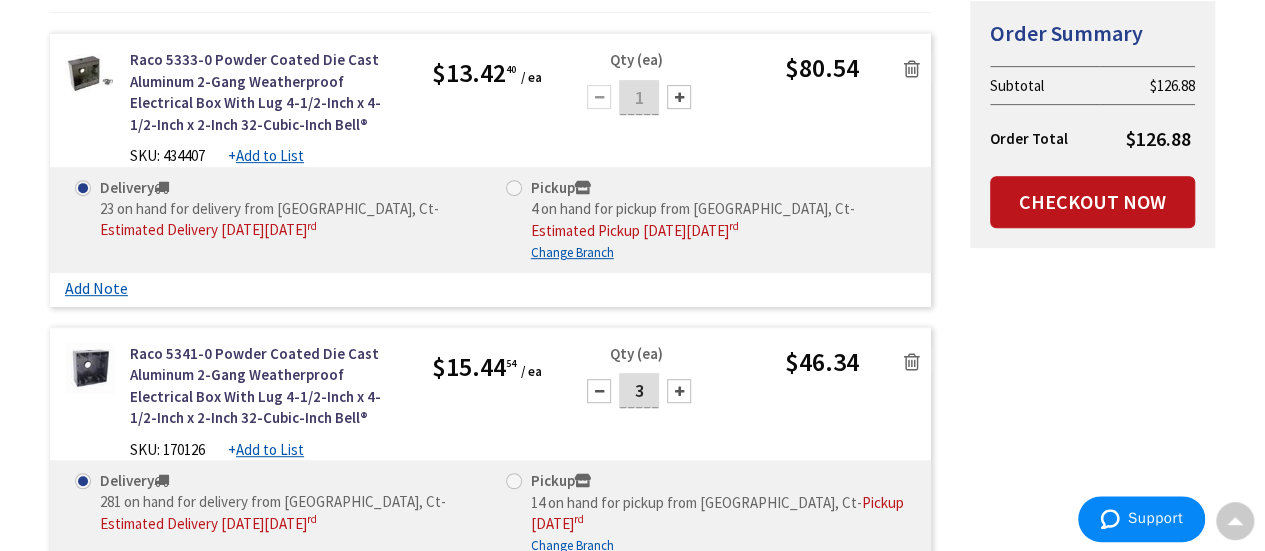 type on "3" 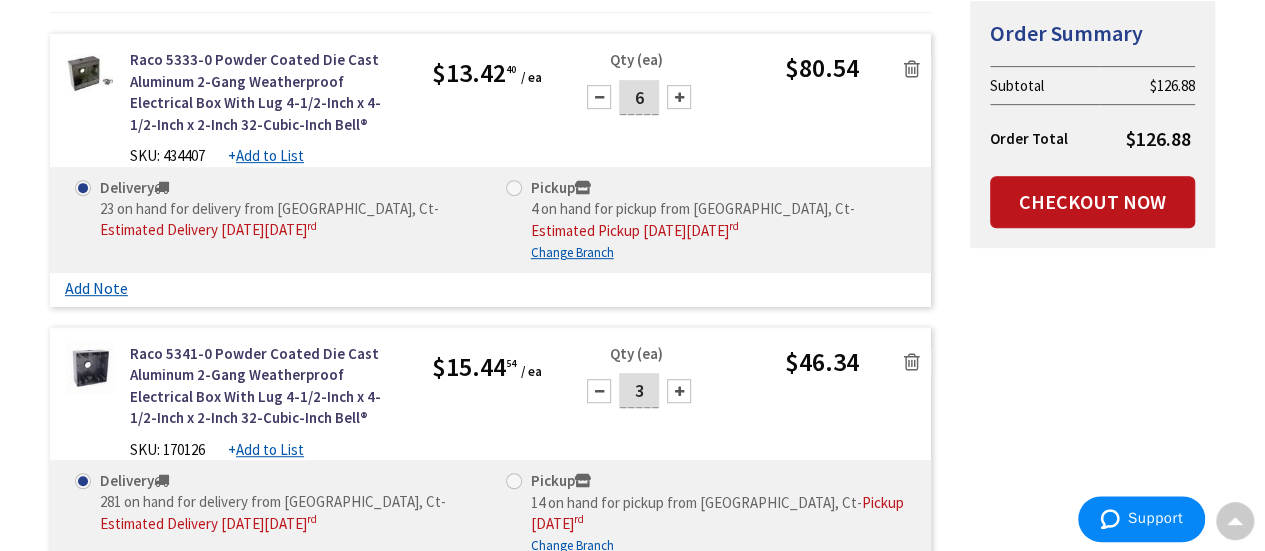 click on "Qty (ea)
6" at bounding box center (674, 90) 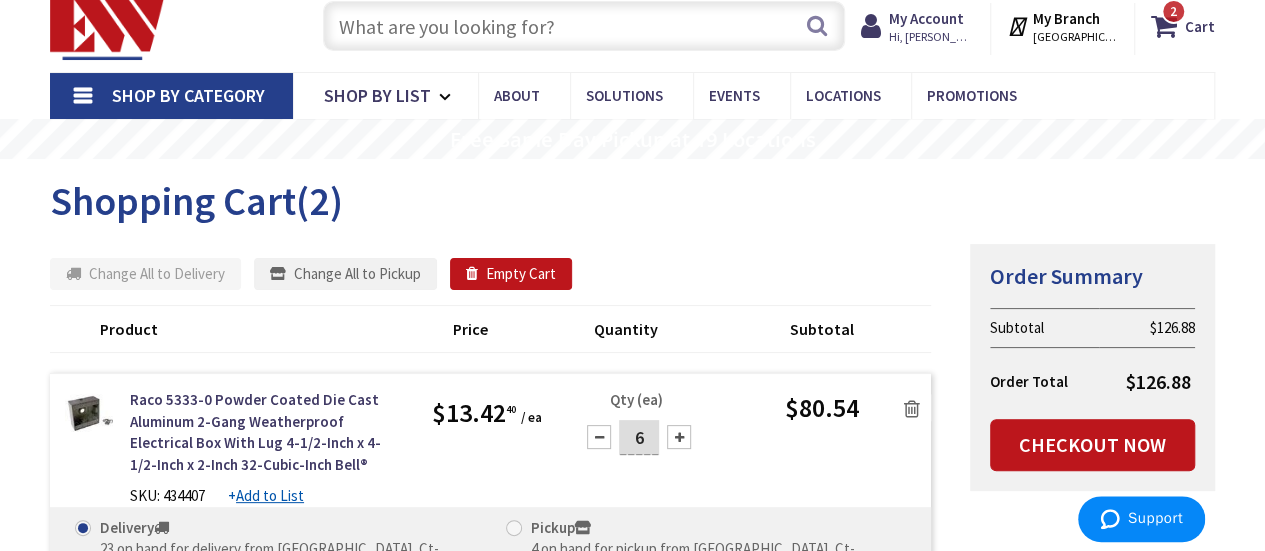 scroll, scrollTop: 0, scrollLeft: 0, axis: both 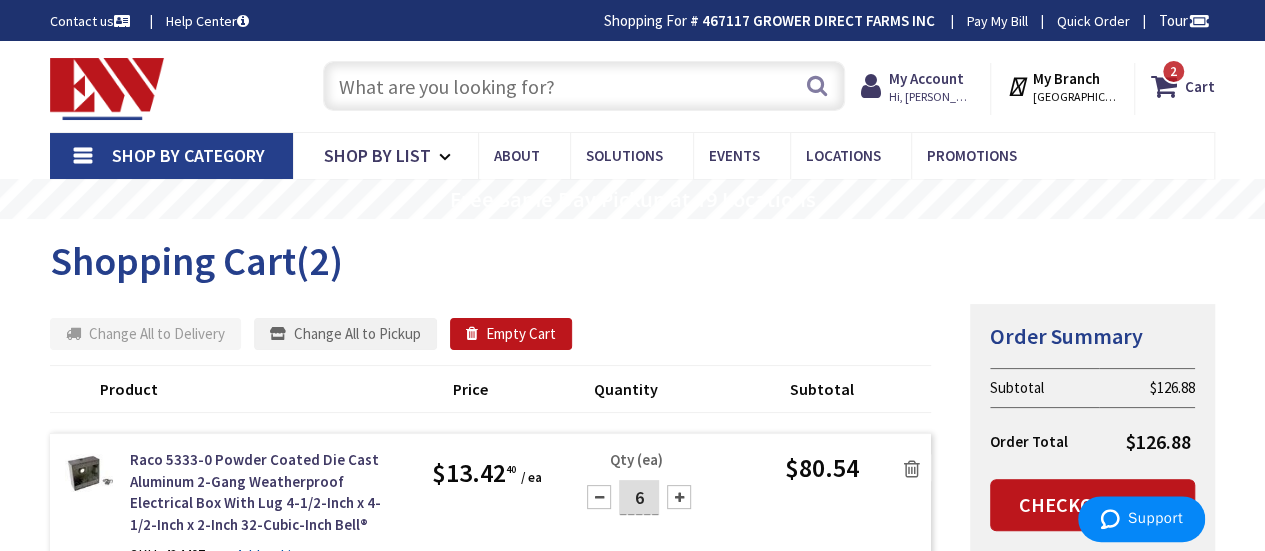 paste on "434410" 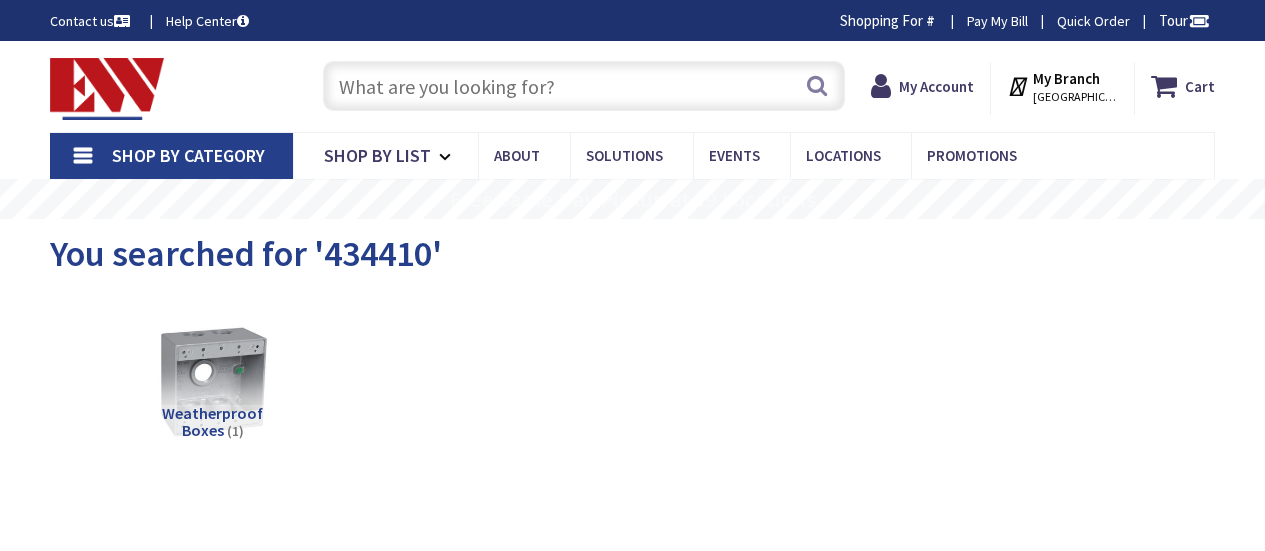 scroll, scrollTop: 0, scrollLeft: 0, axis: both 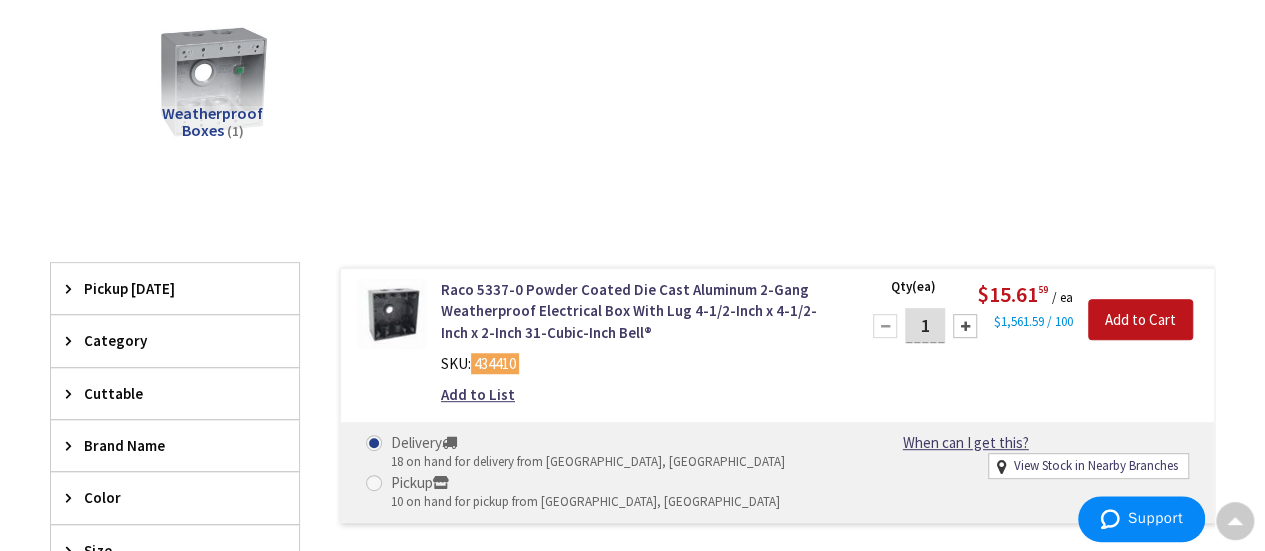 click on "1" at bounding box center (925, 325) 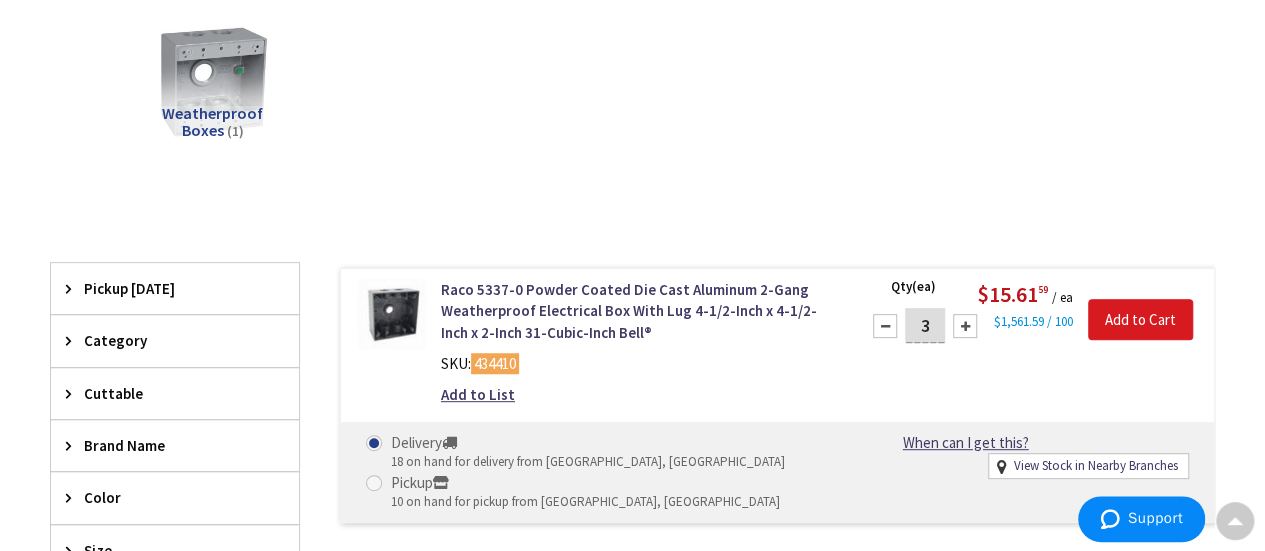 type on "3" 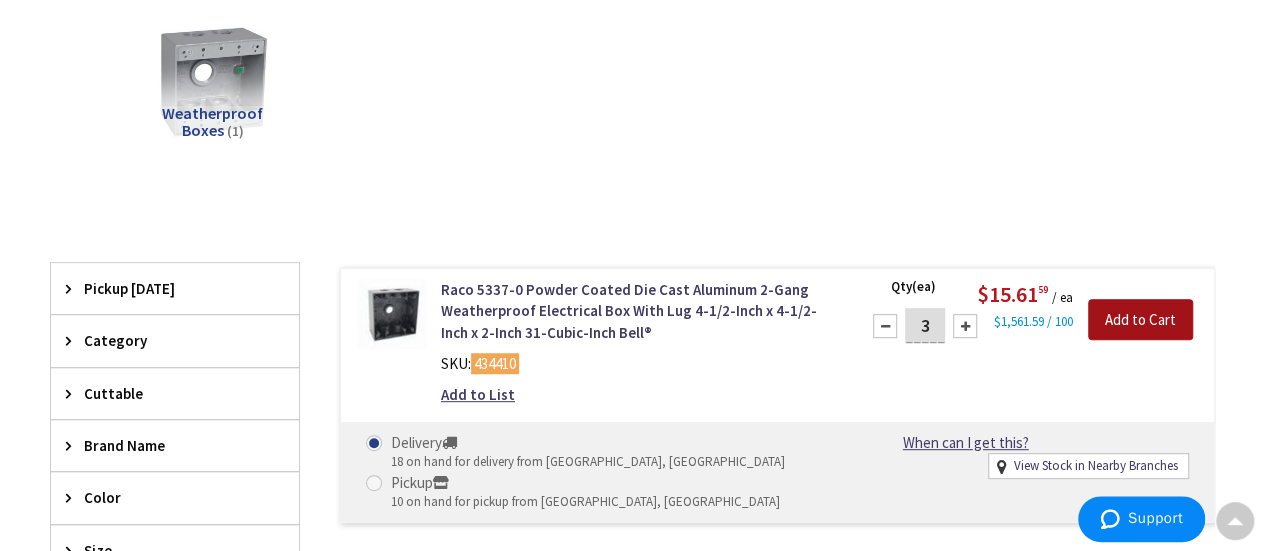 click on "Add to Cart" at bounding box center (1140, 320) 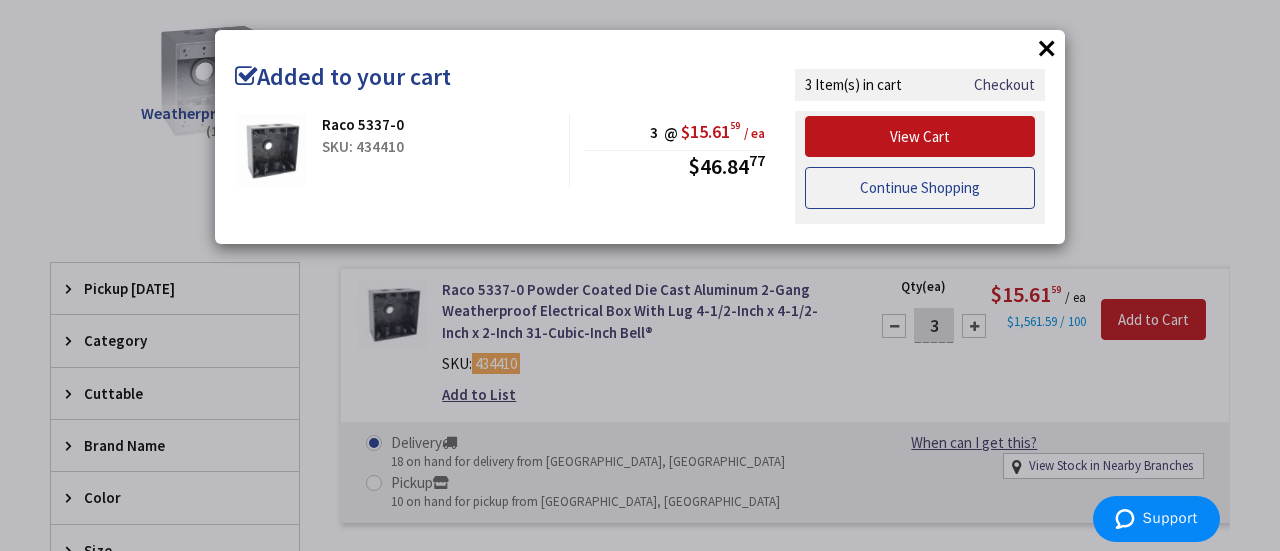 click on "Continue Shopping" at bounding box center (920, 188) 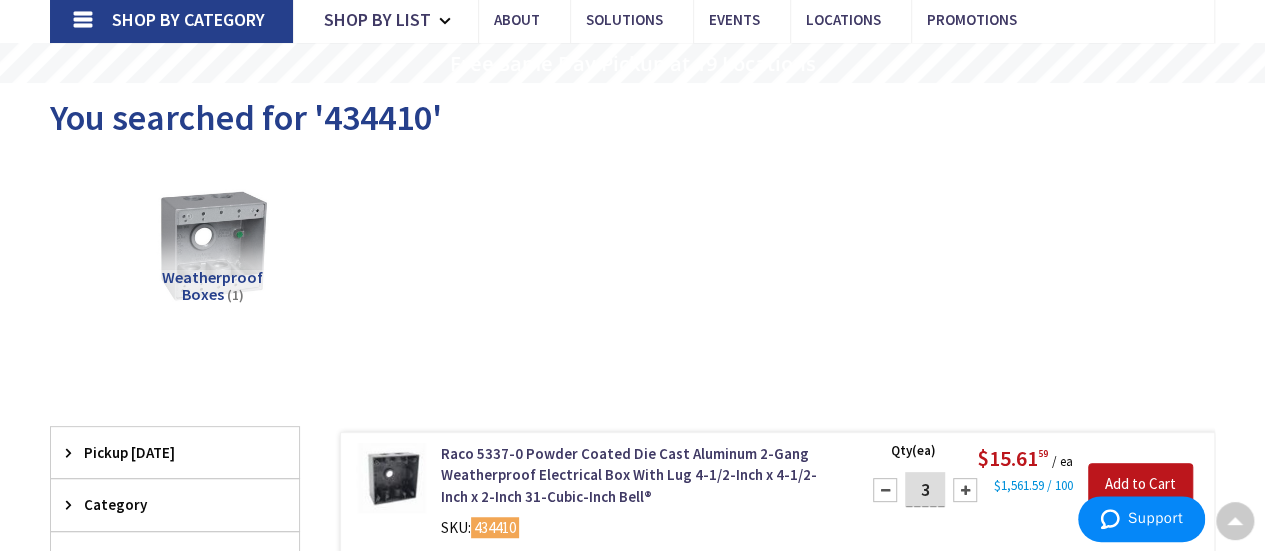 scroll, scrollTop: 0, scrollLeft: 0, axis: both 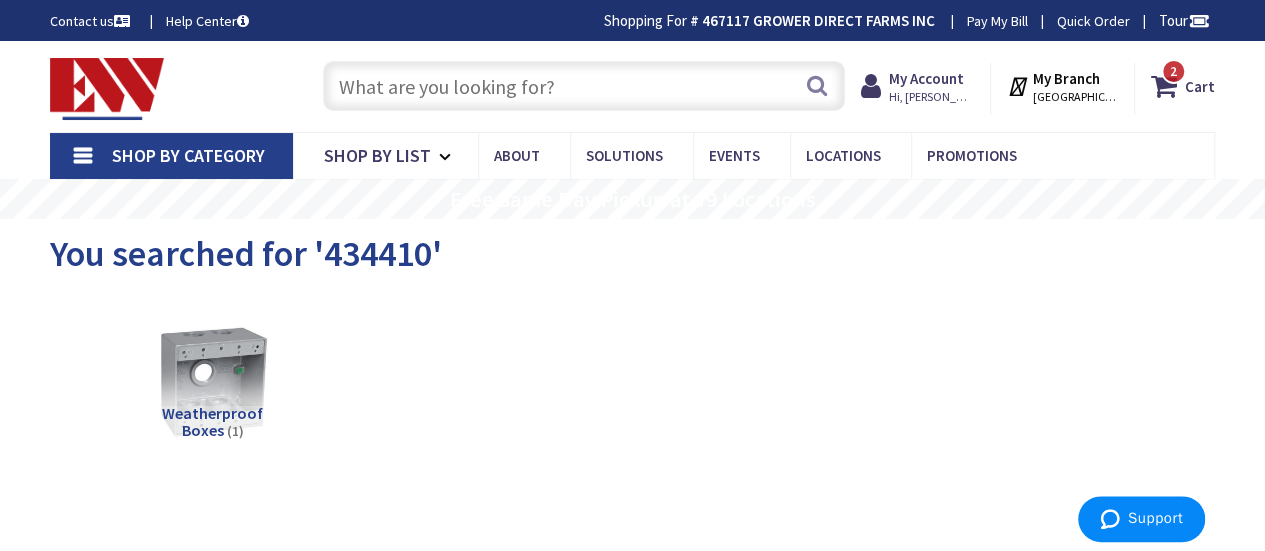 click at bounding box center [584, 86] 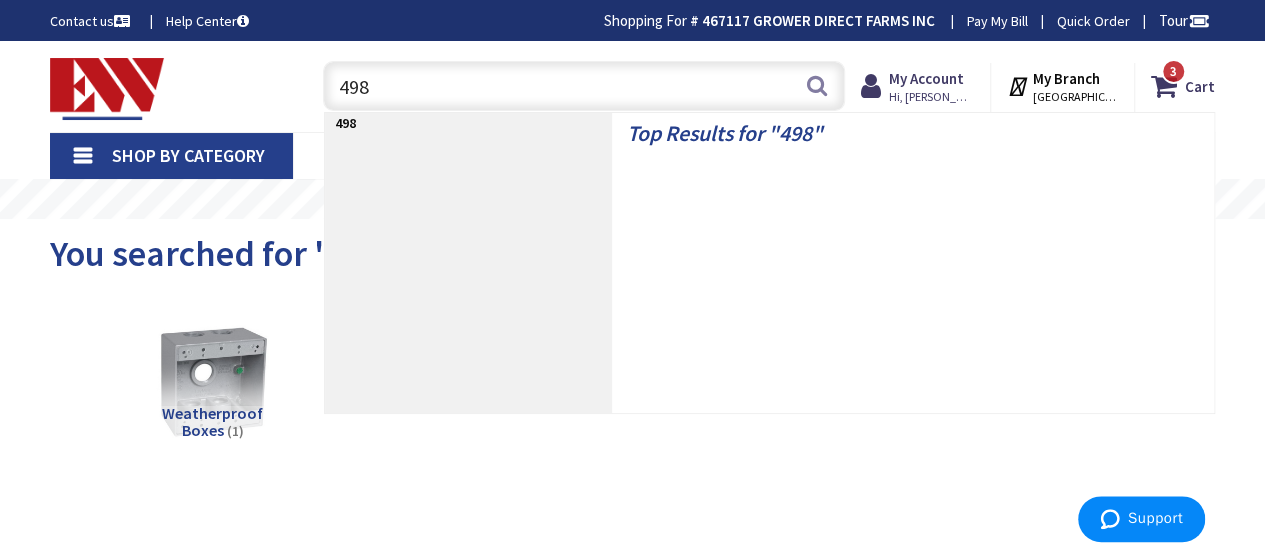 type on "4981" 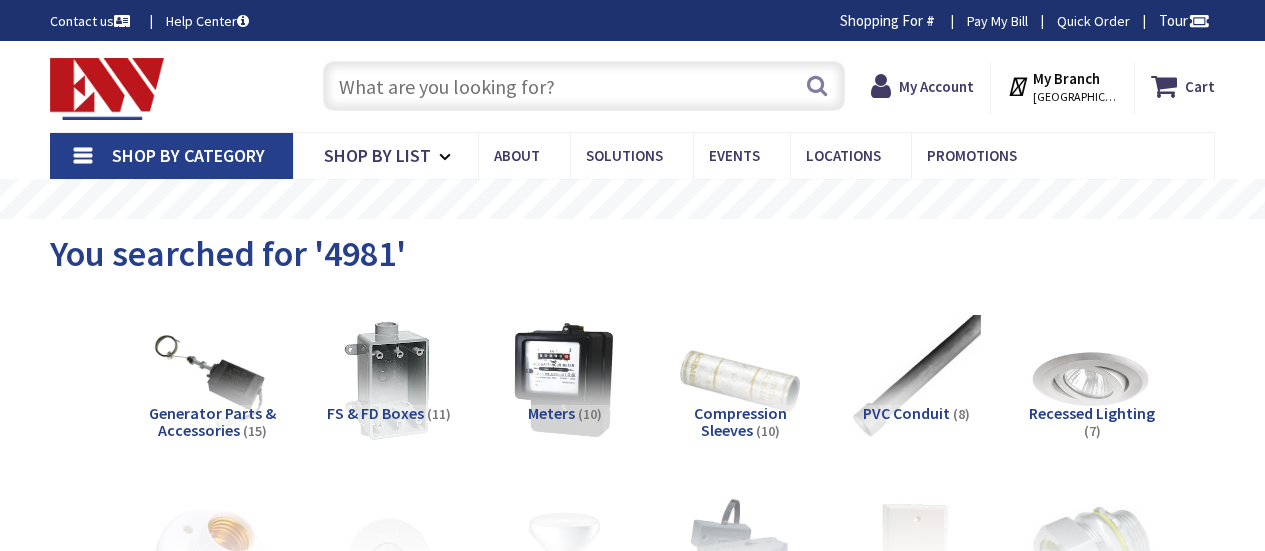 scroll, scrollTop: 0, scrollLeft: 0, axis: both 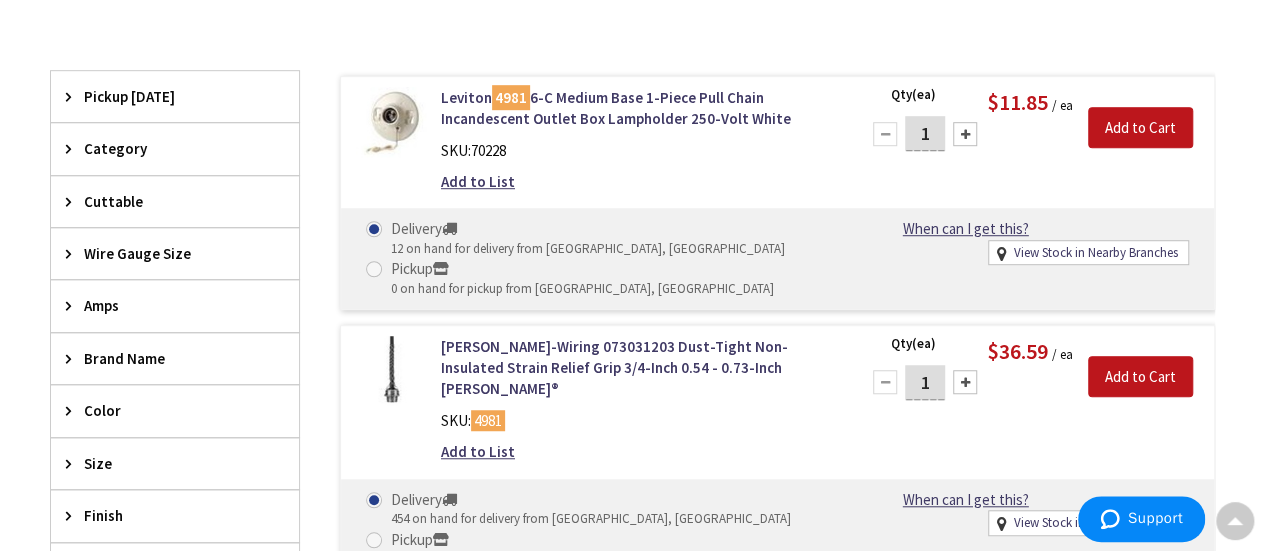click on "1" at bounding box center [925, 382] 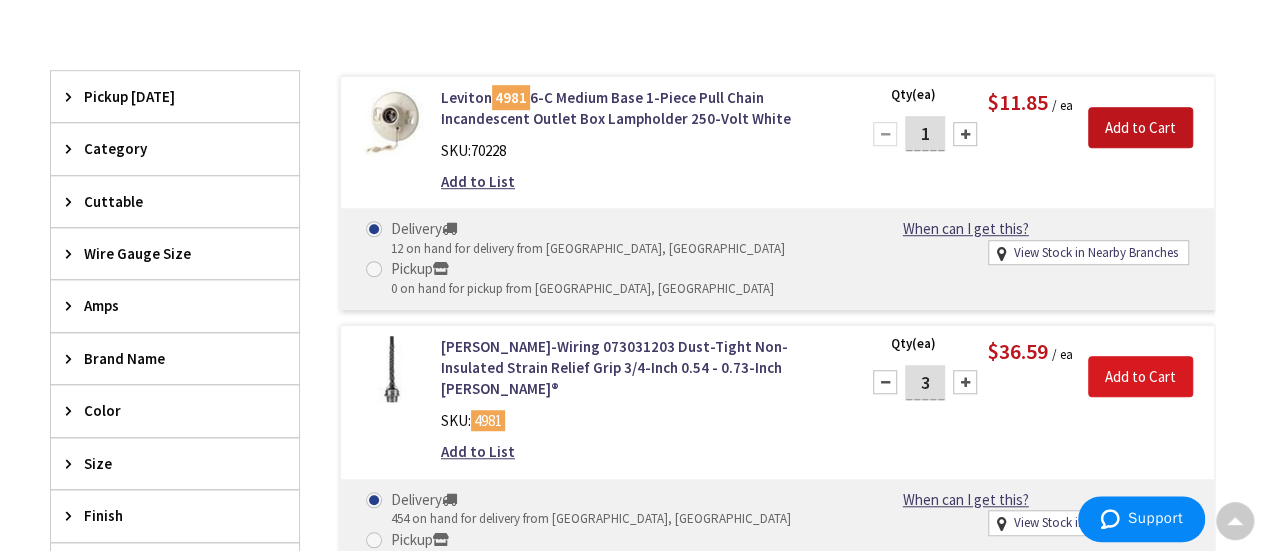 type on "3" 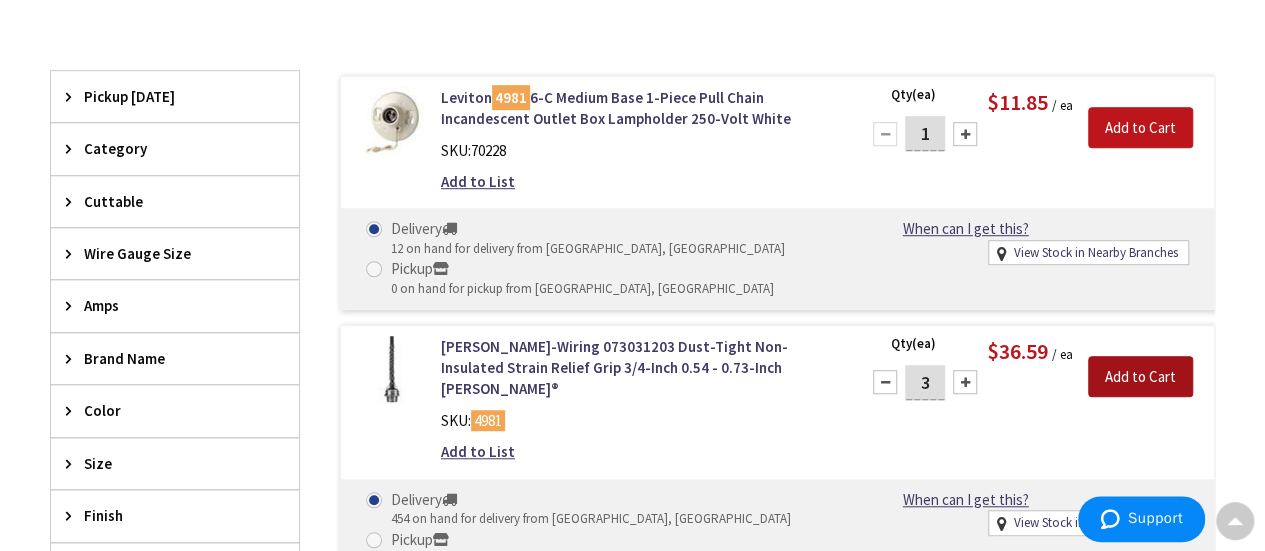 click on "Add to Cart" at bounding box center (1140, 377) 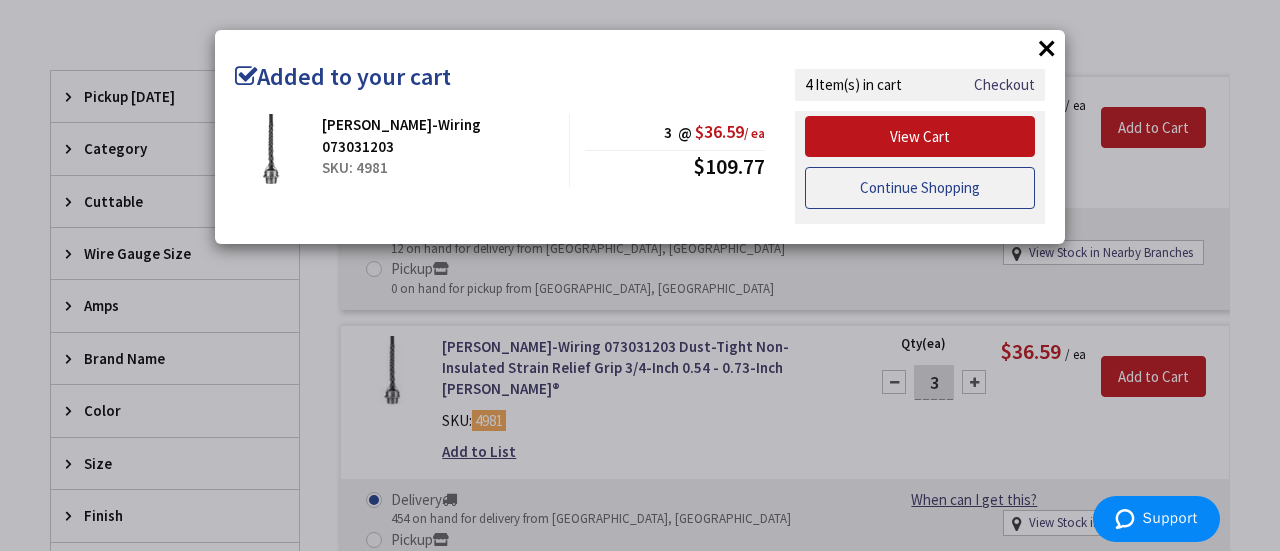 click on "Continue Shopping" at bounding box center (920, 188) 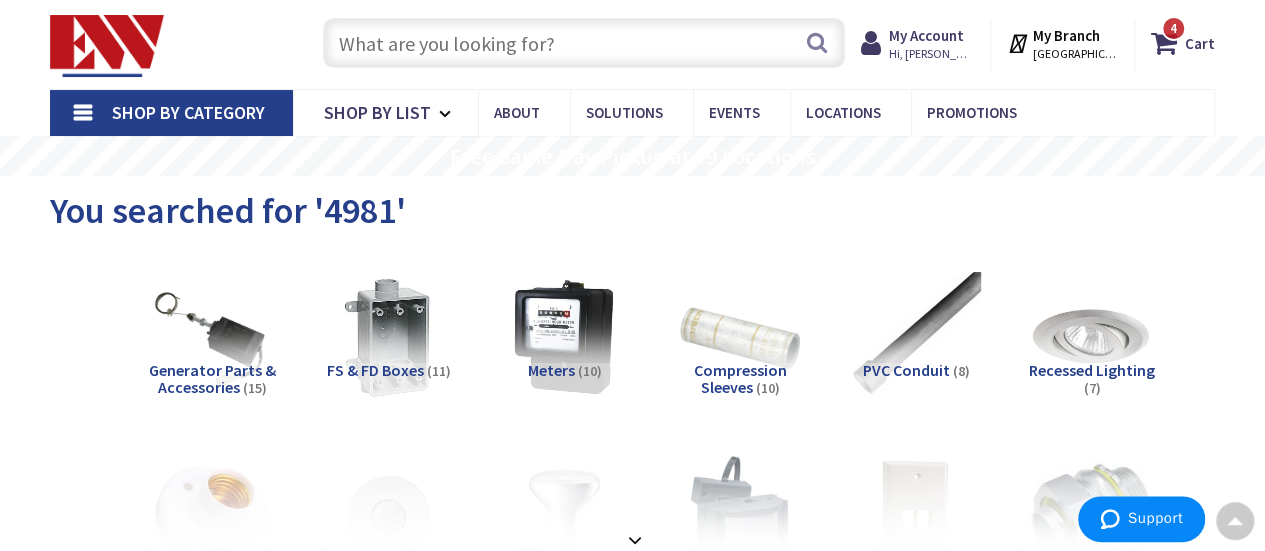 scroll, scrollTop: 0, scrollLeft: 0, axis: both 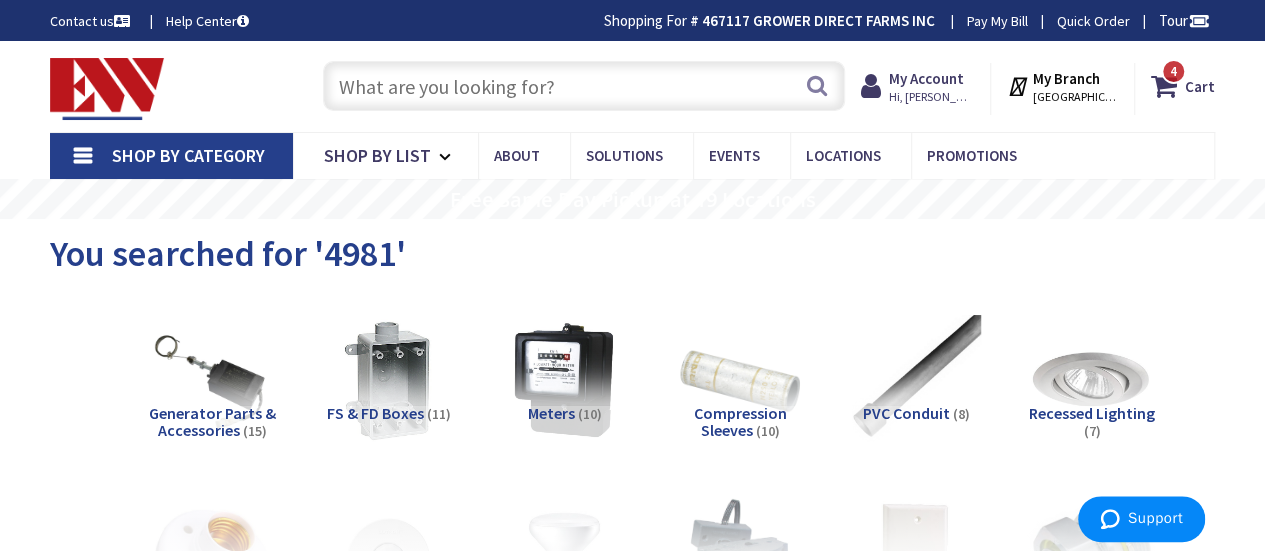 click at bounding box center [584, 86] 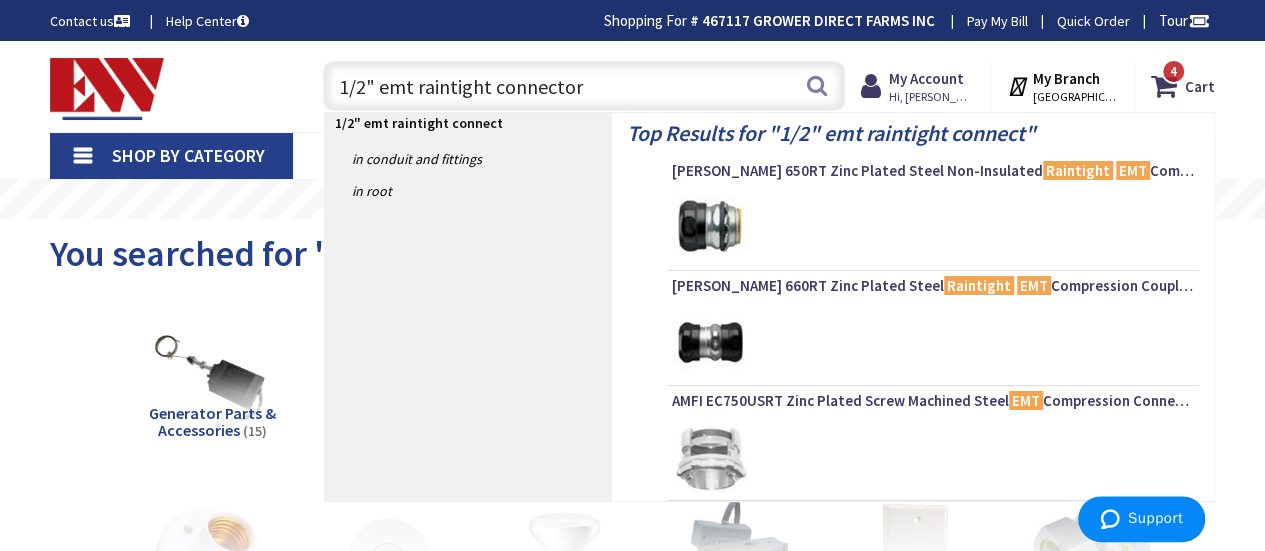 type on "1/2" emt raintight connectors" 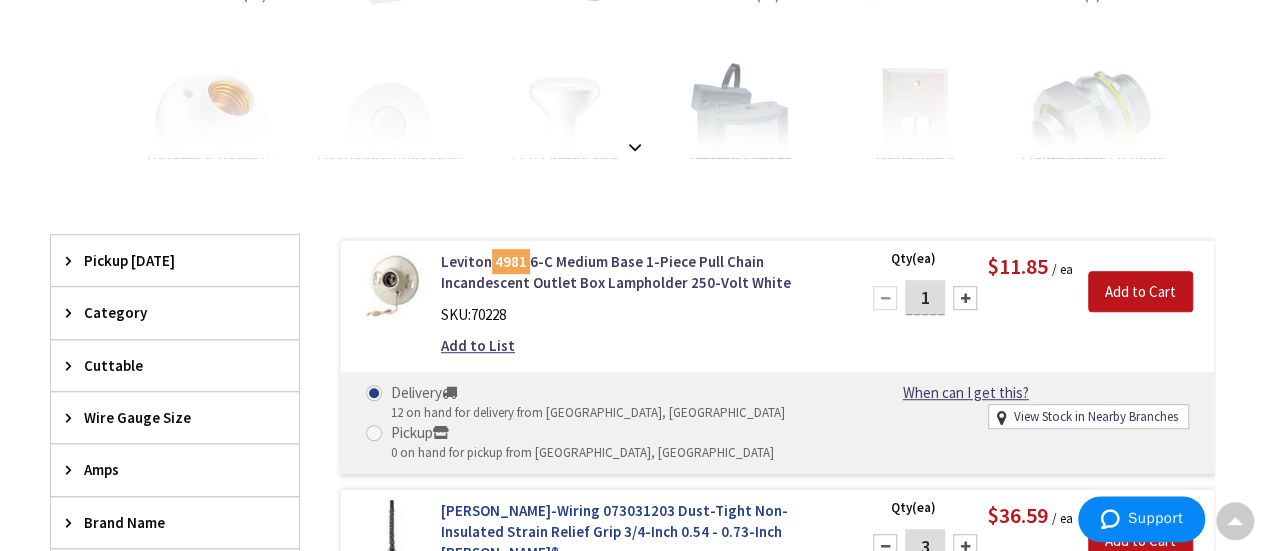 scroll, scrollTop: 400, scrollLeft: 0, axis: vertical 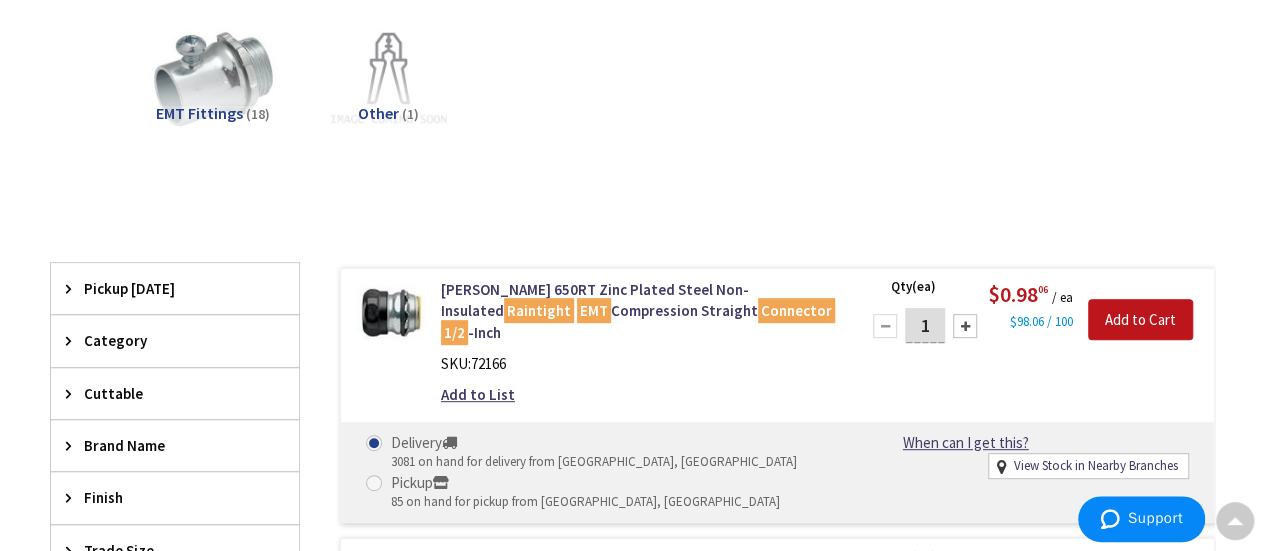 click on "1" at bounding box center [925, 325] 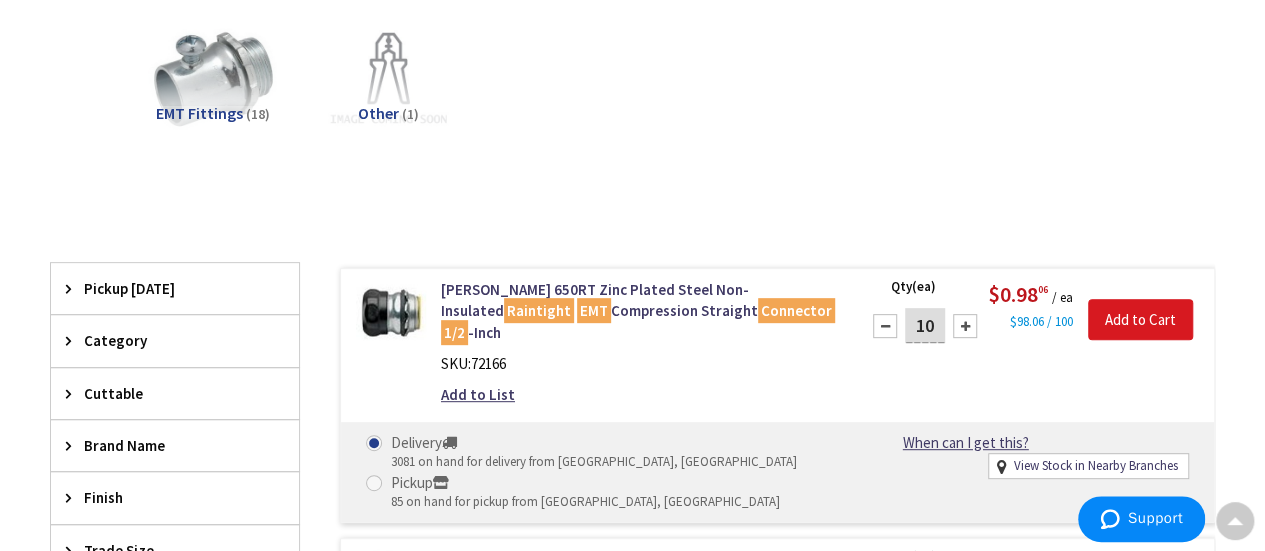 type on "10" 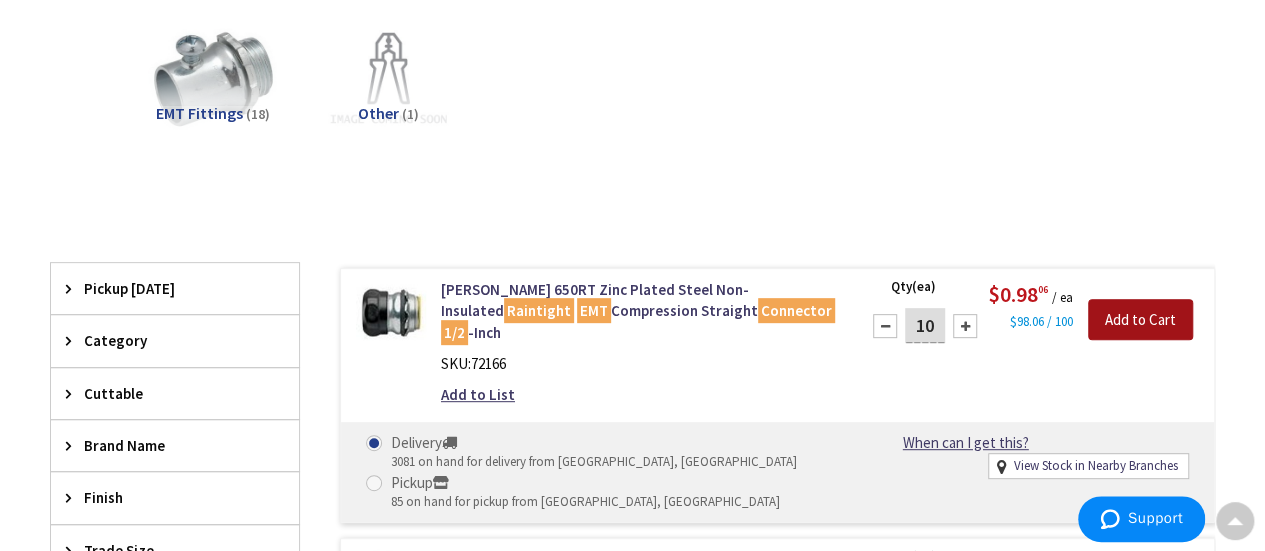 click on "Add to Cart" at bounding box center (1140, 320) 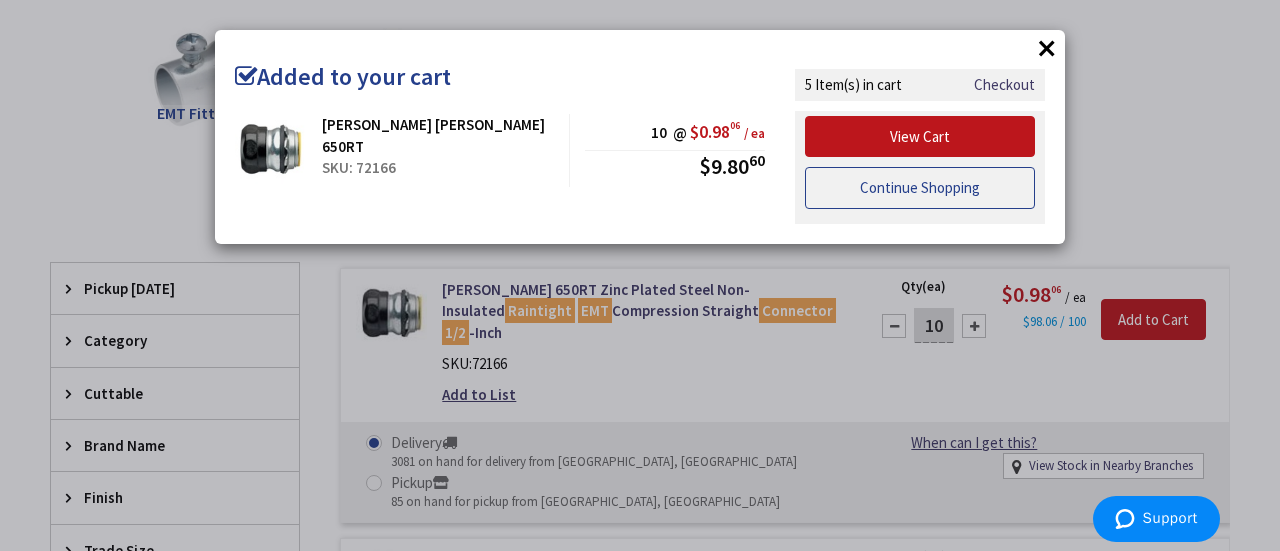 click on "Continue Shopping" at bounding box center [920, 188] 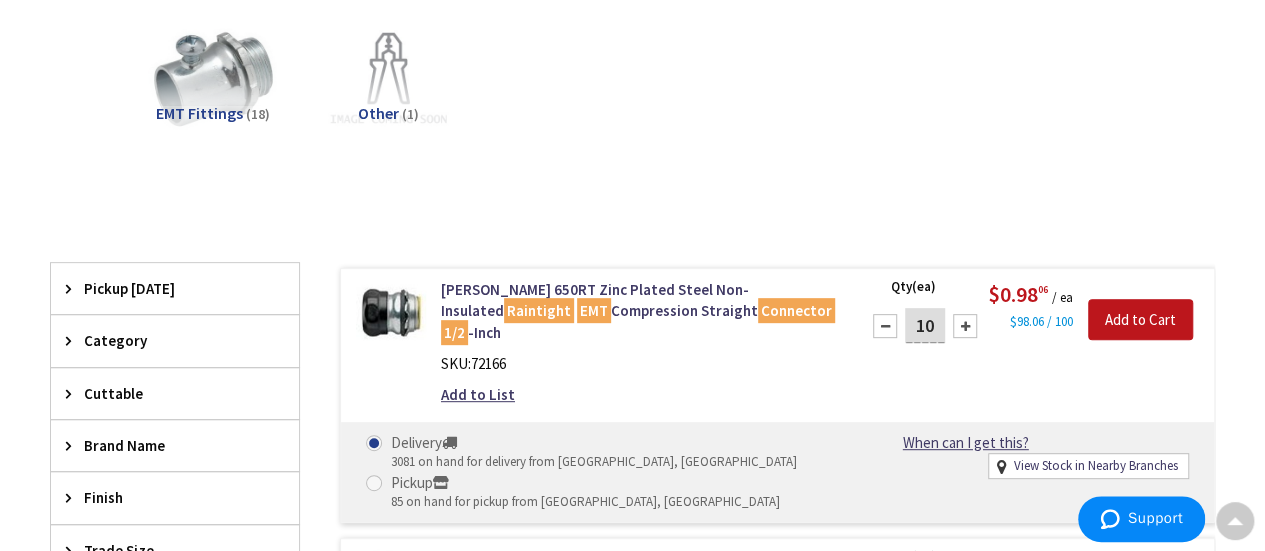 scroll, scrollTop: 0, scrollLeft: 0, axis: both 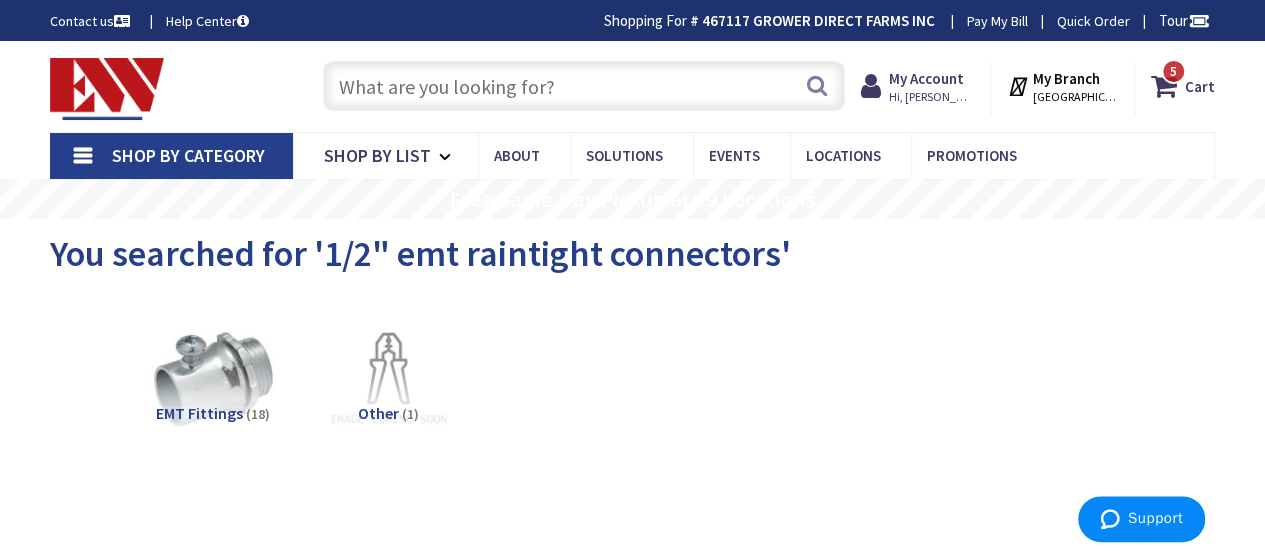 click at bounding box center [584, 86] 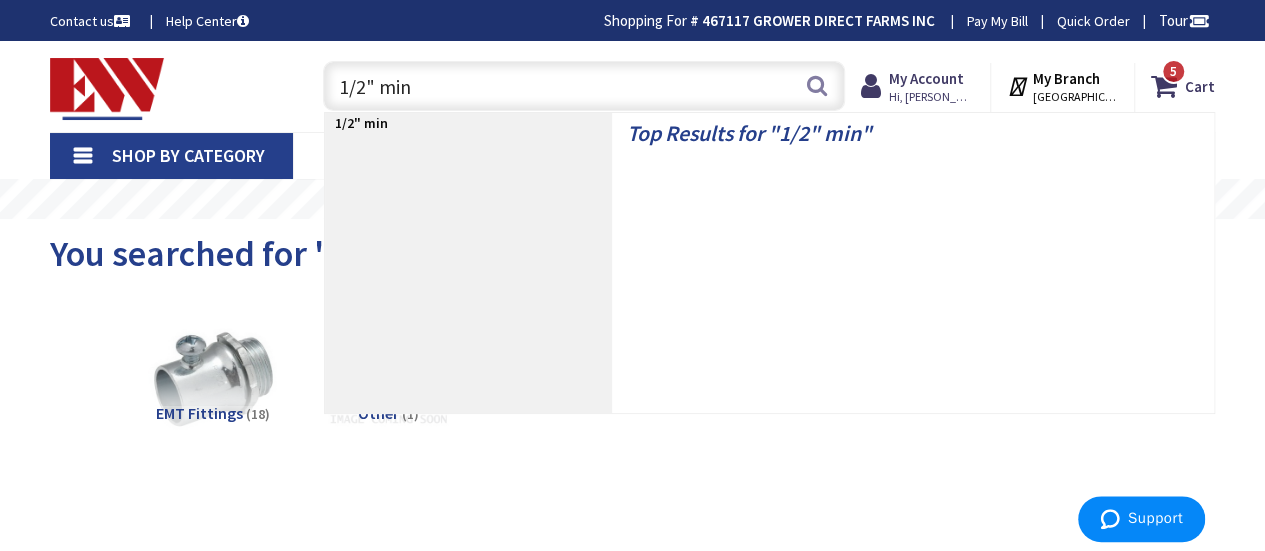 type on "1/2" mini" 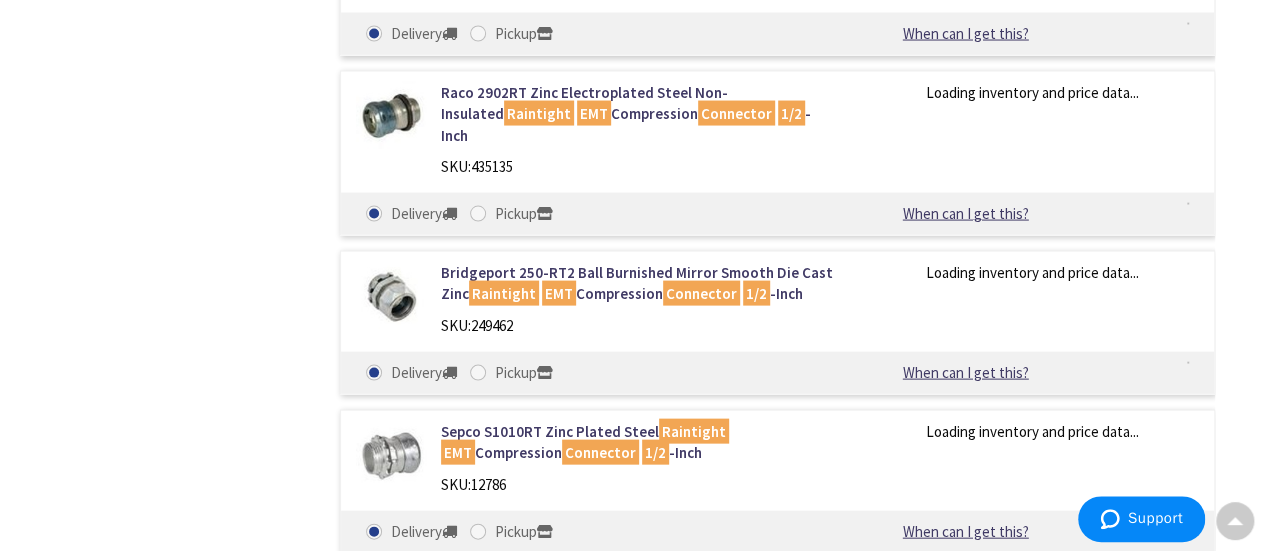 scroll, scrollTop: 2000, scrollLeft: 0, axis: vertical 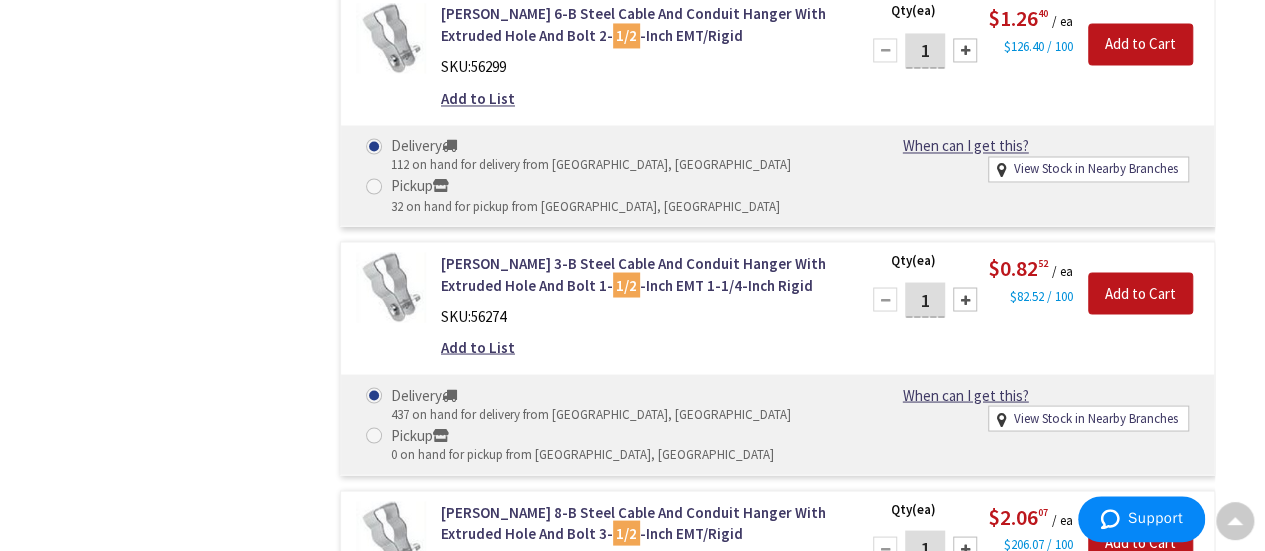 click on "1" at bounding box center (925, 299) 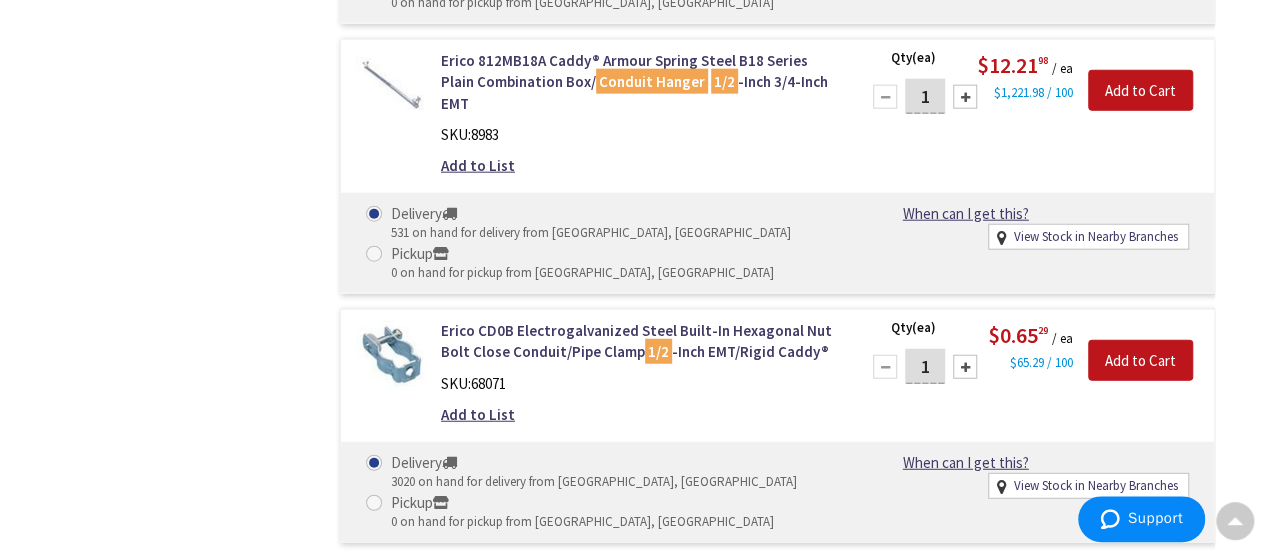 scroll, scrollTop: 2500, scrollLeft: 0, axis: vertical 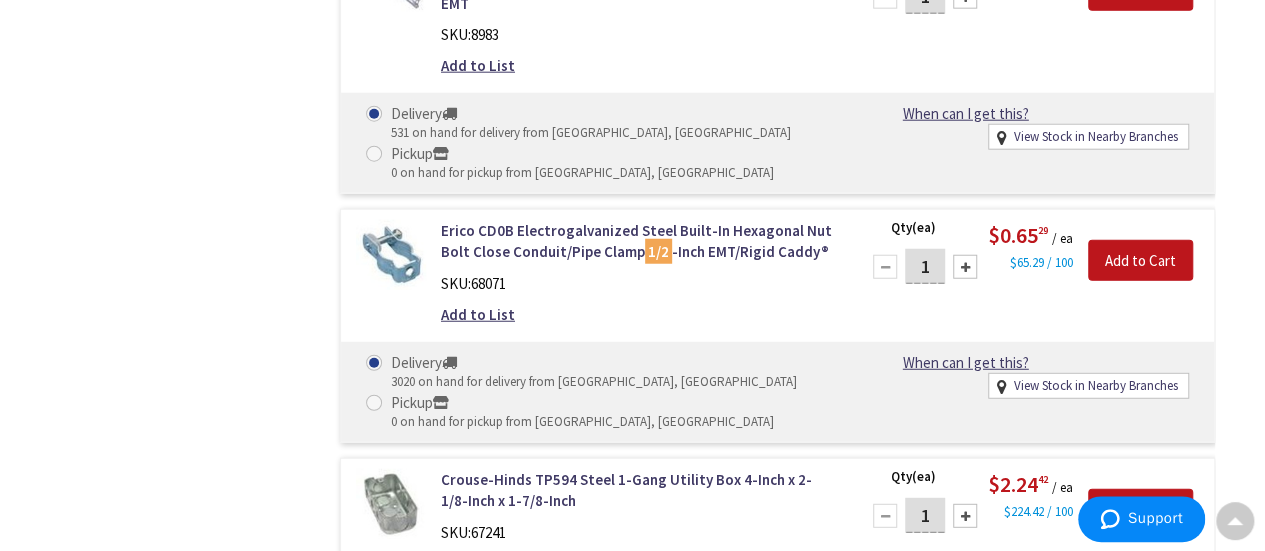 click on "1" at bounding box center (925, 266) 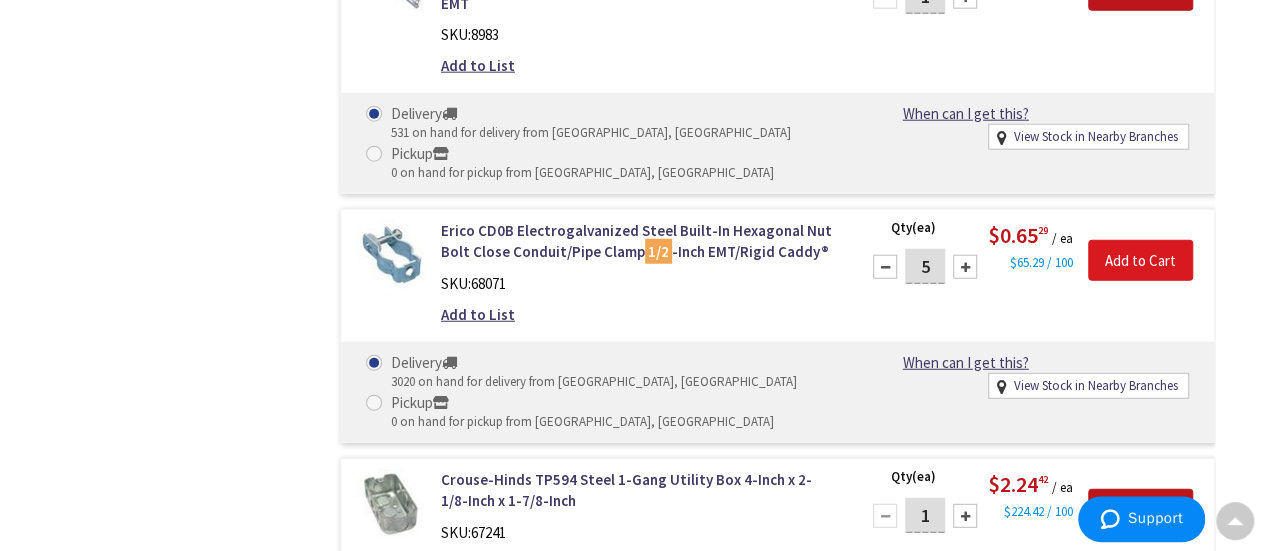 type on "5" 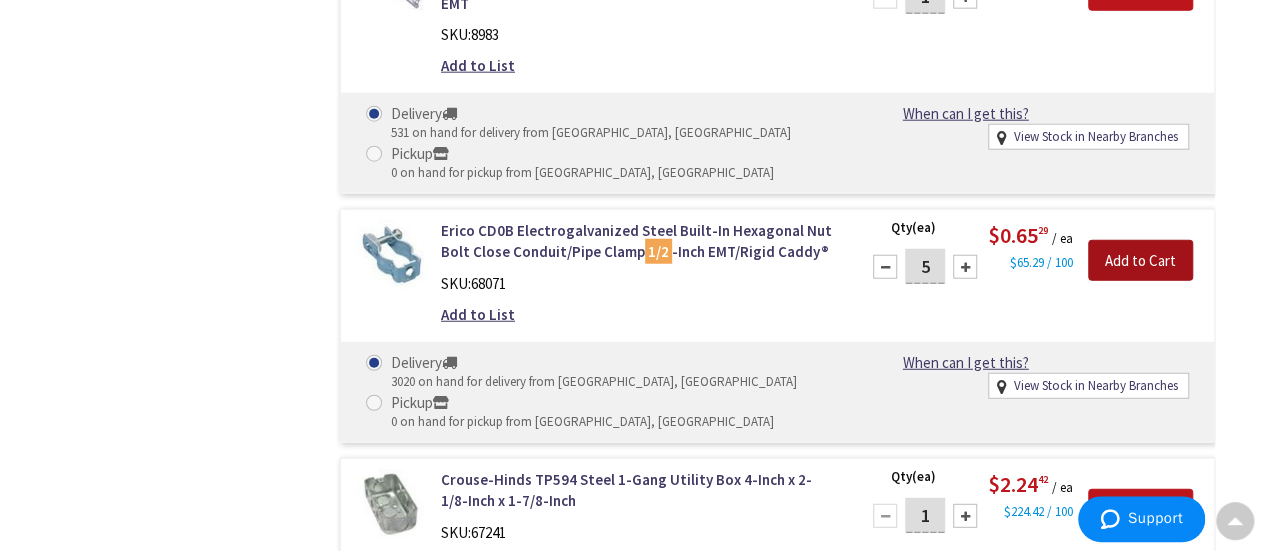 click on "Add to Cart" at bounding box center [1140, 261] 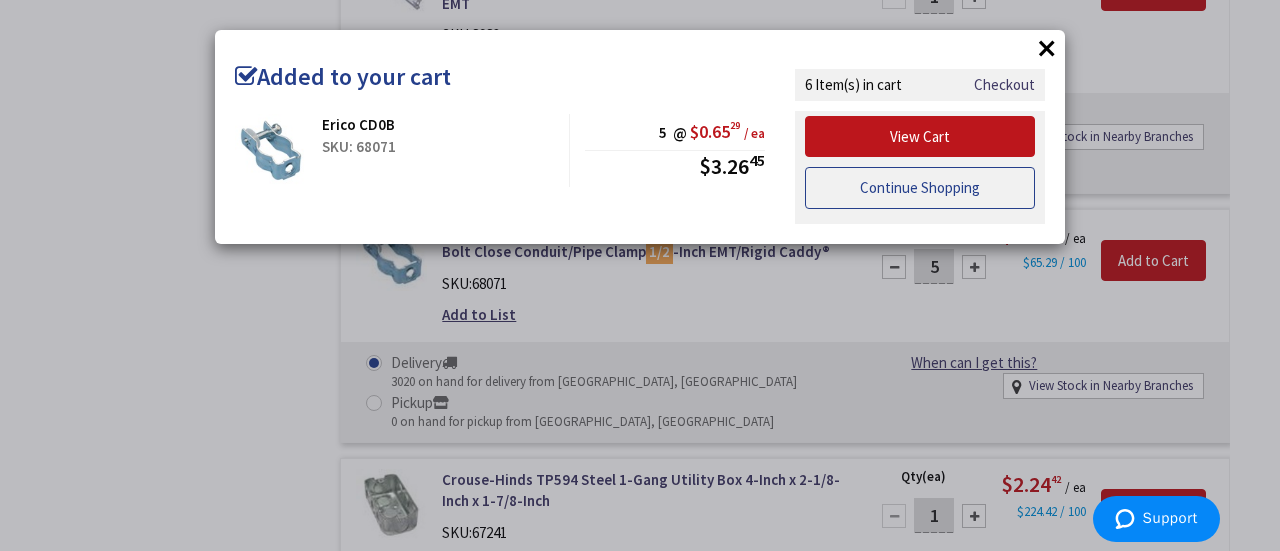 click on "Continue Shopping" at bounding box center (920, 188) 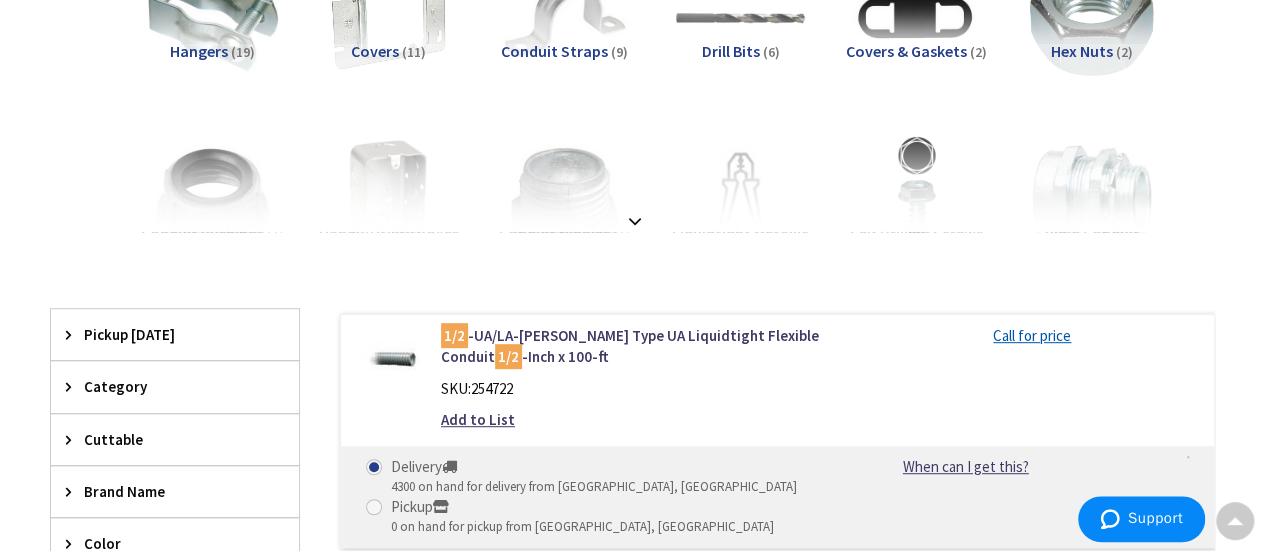 scroll, scrollTop: 0, scrollLeft: 0, axis: both 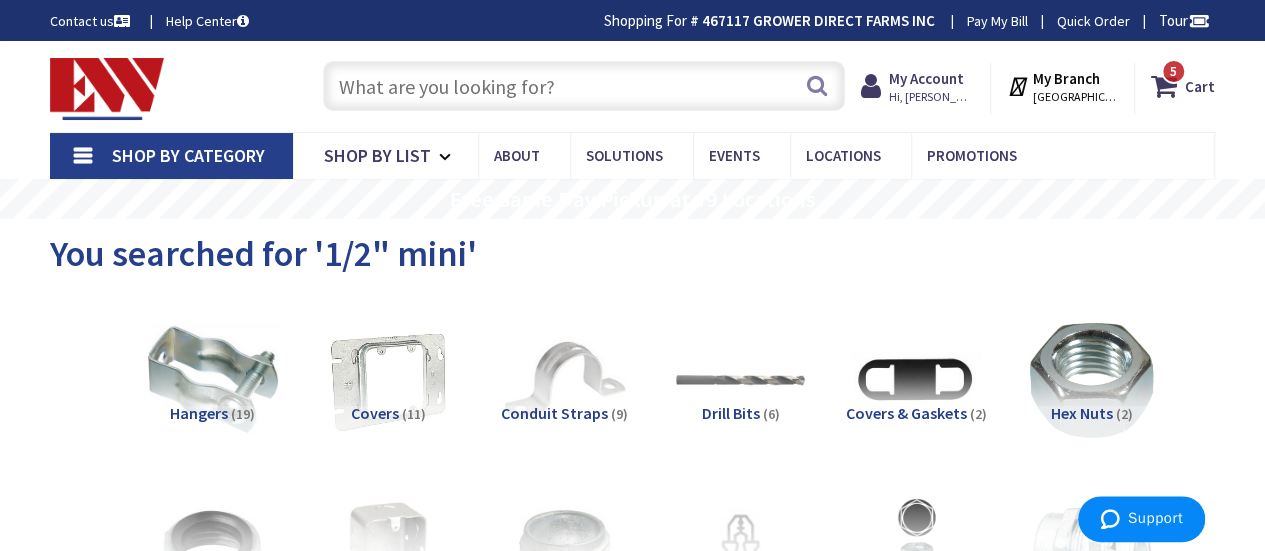 click at bounding box center [584, 86] 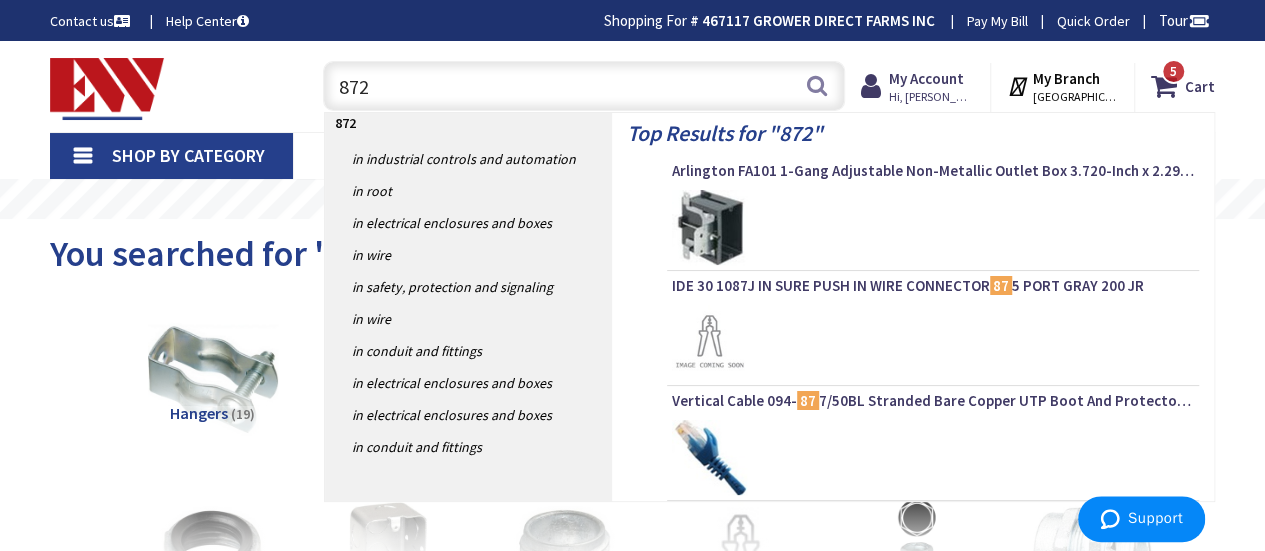 type on "8728" 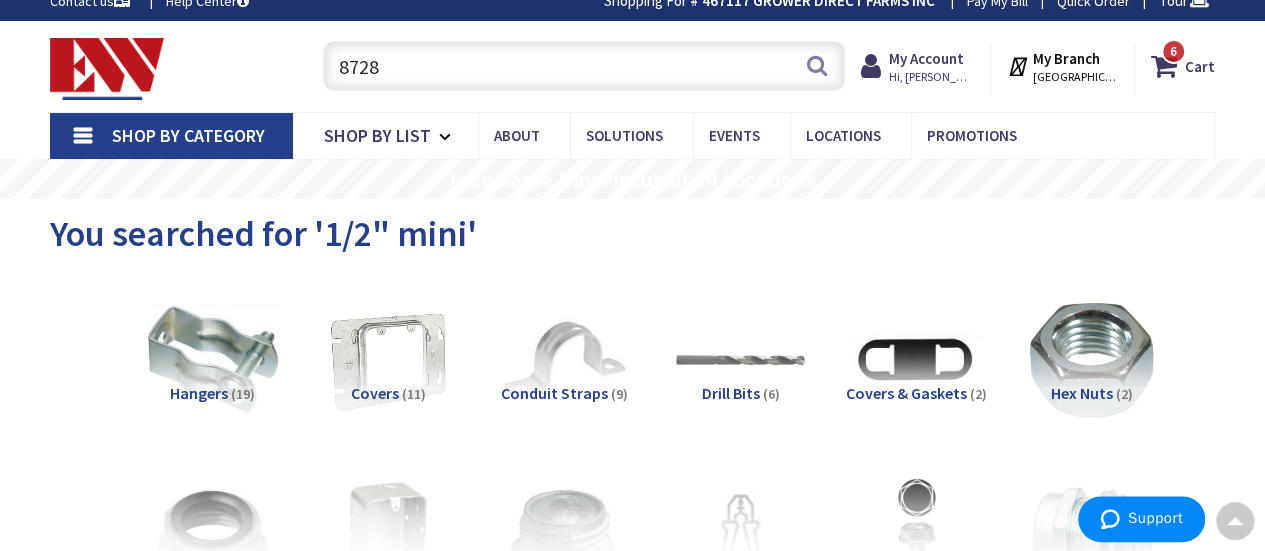 scroll, scrollTop: 0, scrollLeft: 0, axis: both 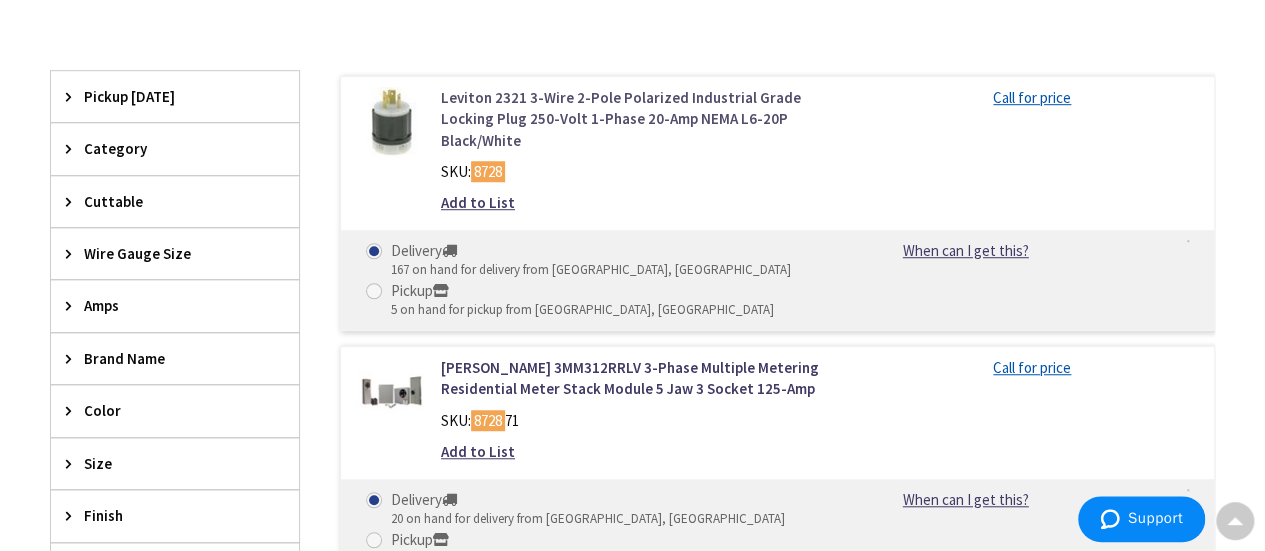 click on "Leviton 2321 3-Wire 2-Pole Polarized Industrial Grade Locking Plug 250-Volt 1-Phase 20-Amp NEMA L6-20P Black/White" at bounding box center (638, 119) 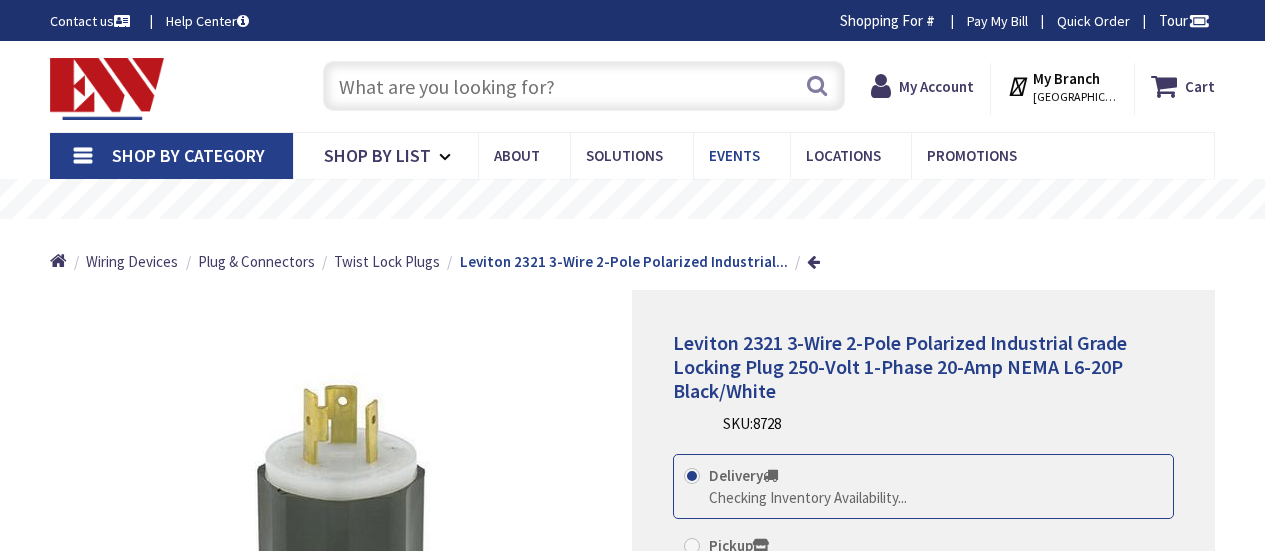scroll, scrollTop: 0, scrollLeft: 0, axis: both 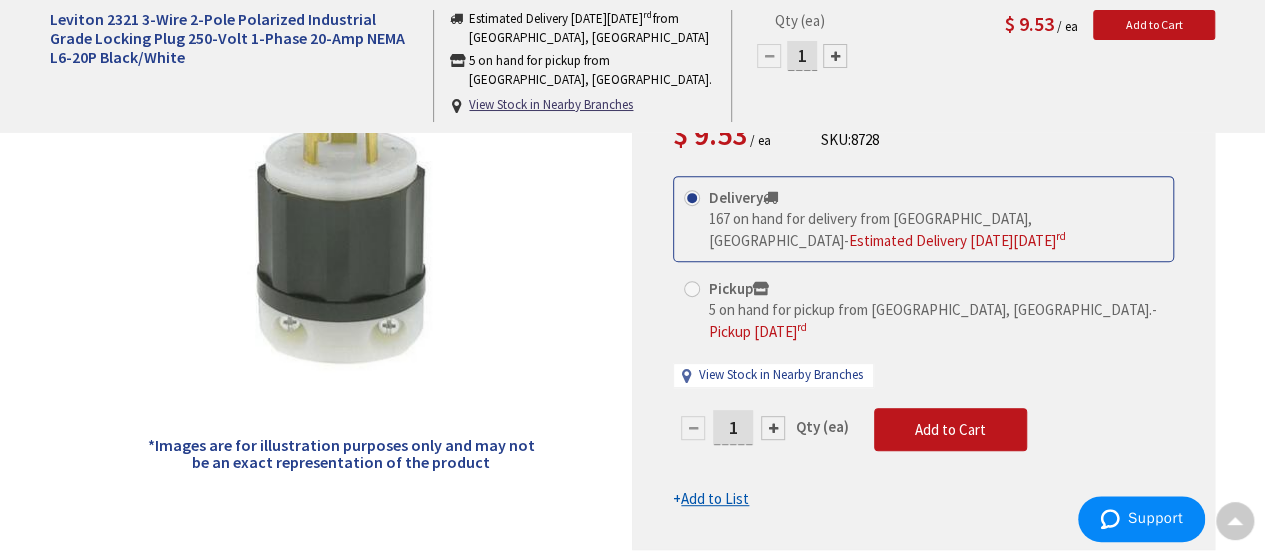 click on "1" at bounding box center [733, 427] 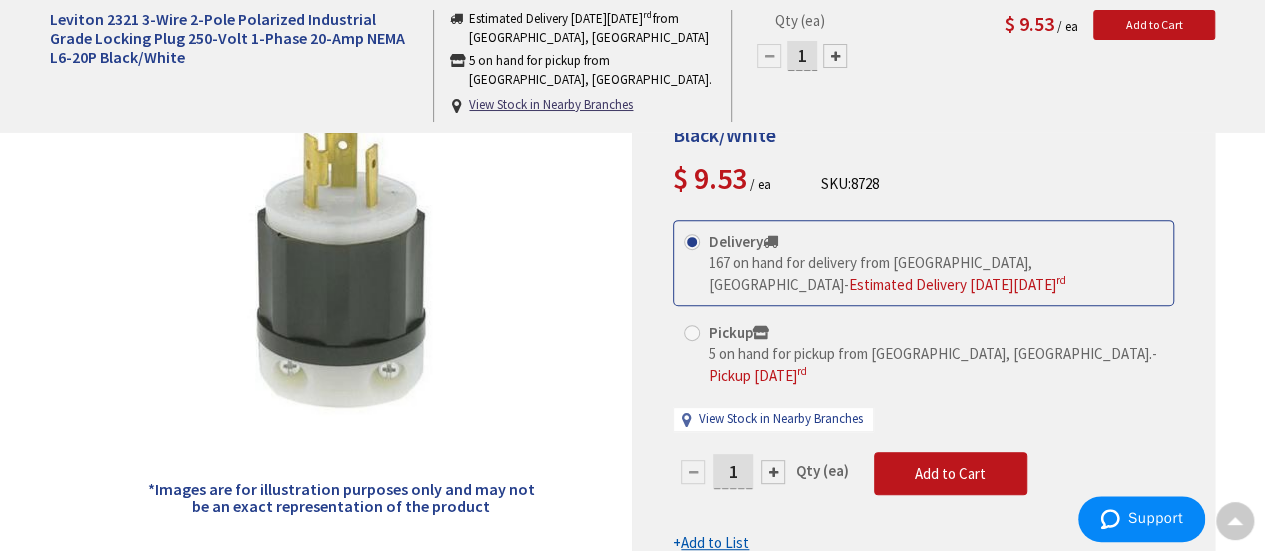 scroll, scrollTop: 300, scrollLeft: 0, axis: vertical 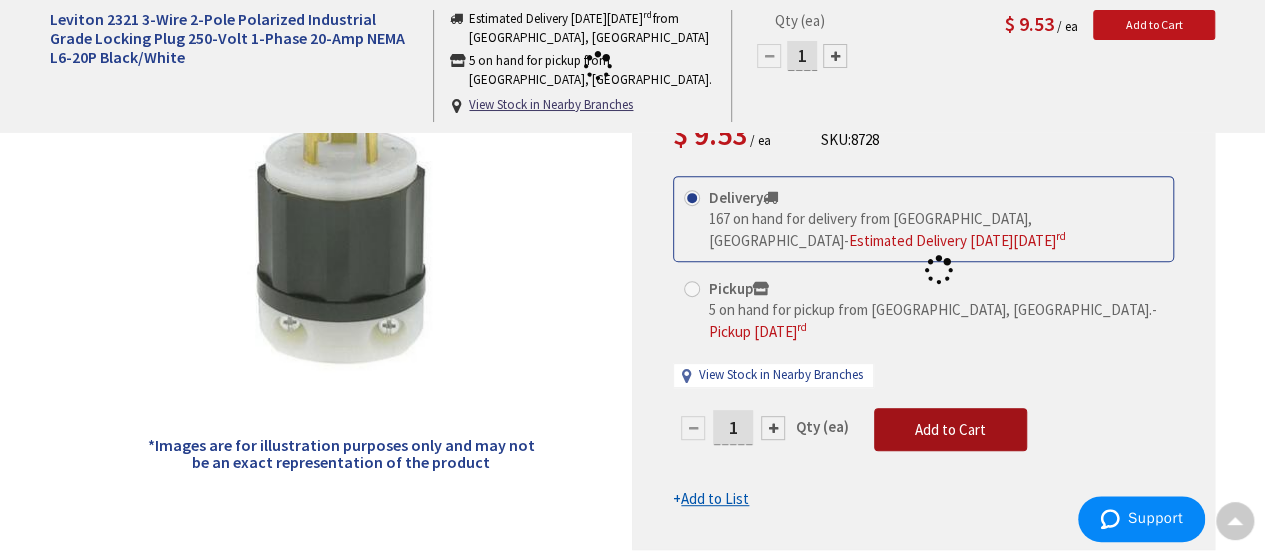 click on "This product is Discontinued
Delivery
167 on hand for delivery from Middletown, CT
-  Estimated Delivery on Thursday, July 3 rd
Pickup
5 on hand for pickup from Windsor, CT.
-  Pickup Thursday, July 3 rd
View Stock in Nearby Branches
1" at bounding box center (923, 343) 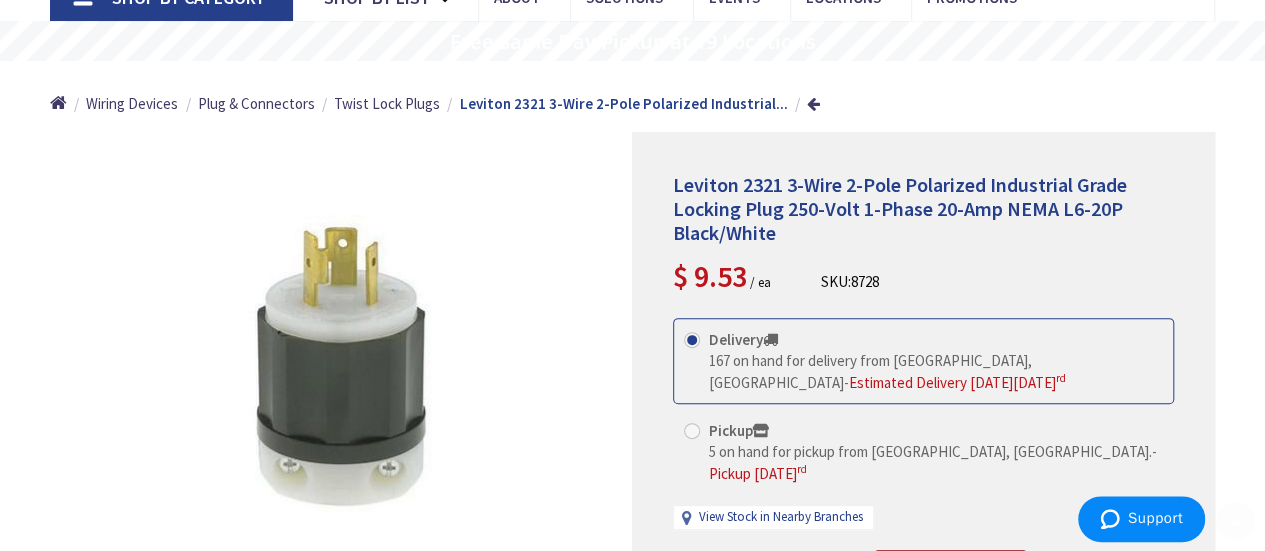 scroll, scrollTop: 300, scrollLeft: 0, axis: vertical 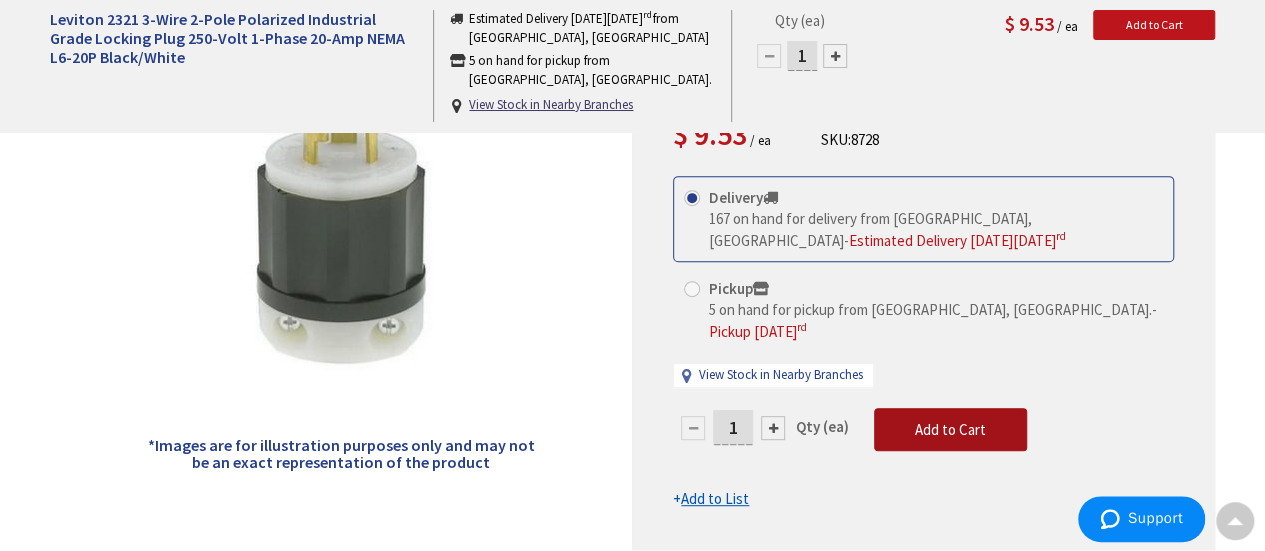 click on "Add to Cart" at bounding box center [950, 429] 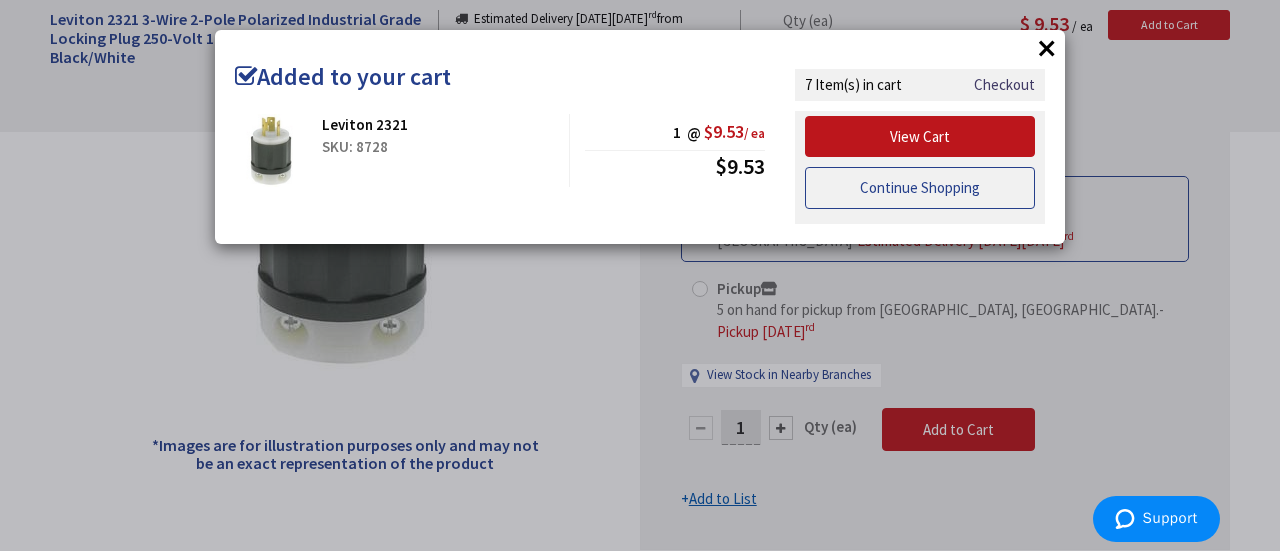 click on "Continue Shopping" at bounding box center (920, 188) 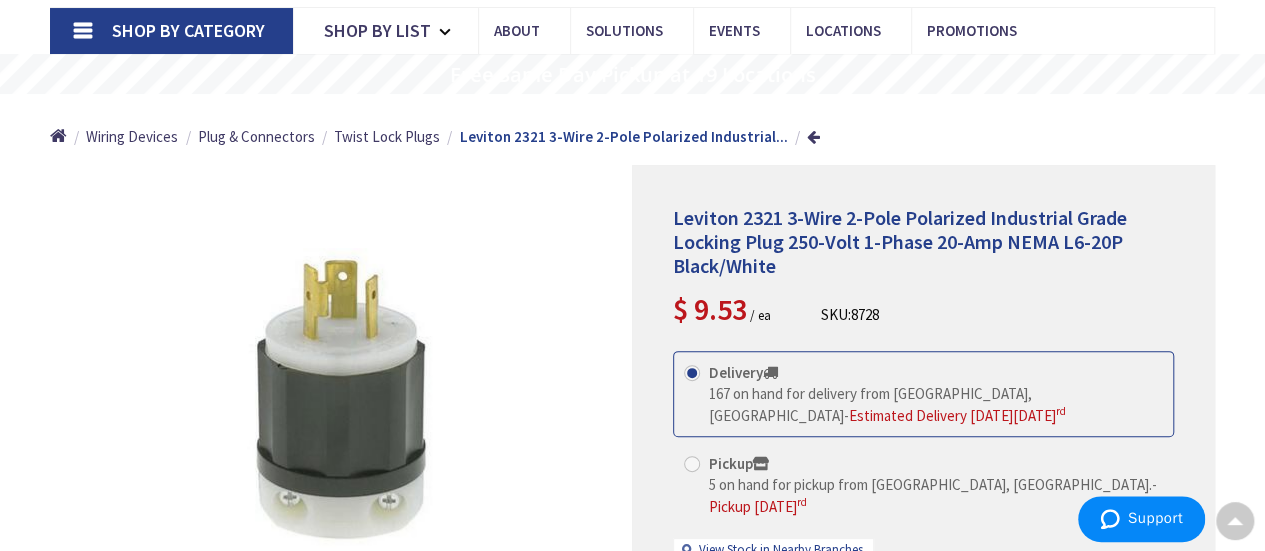 scroll, scrollTop: 0, scrollLeft: 0, axis: both 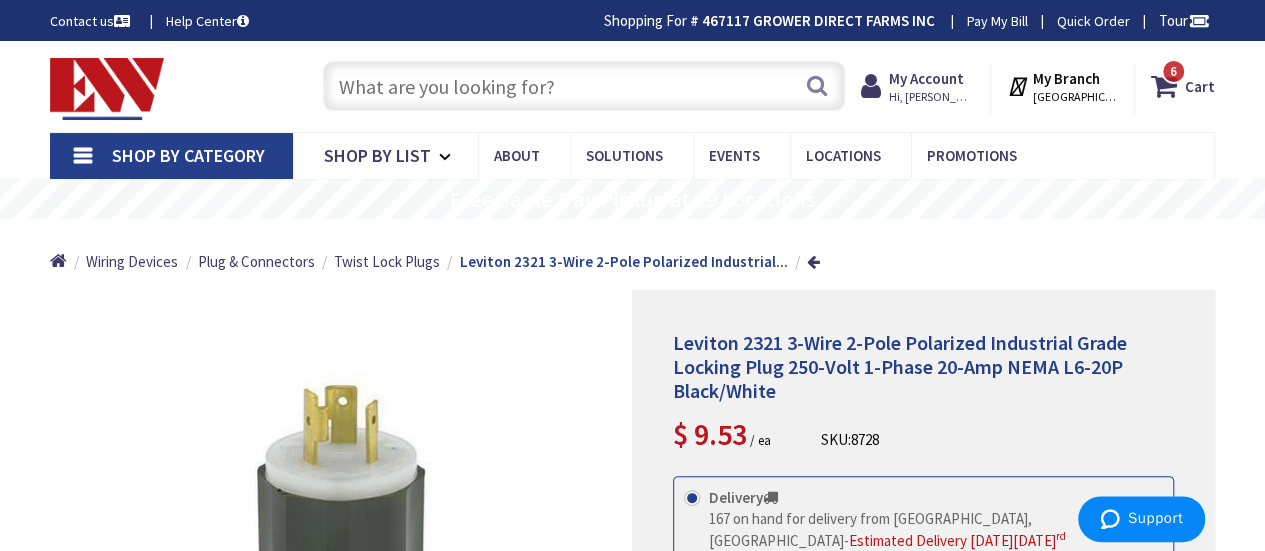 click at bounding box center [584, 86] 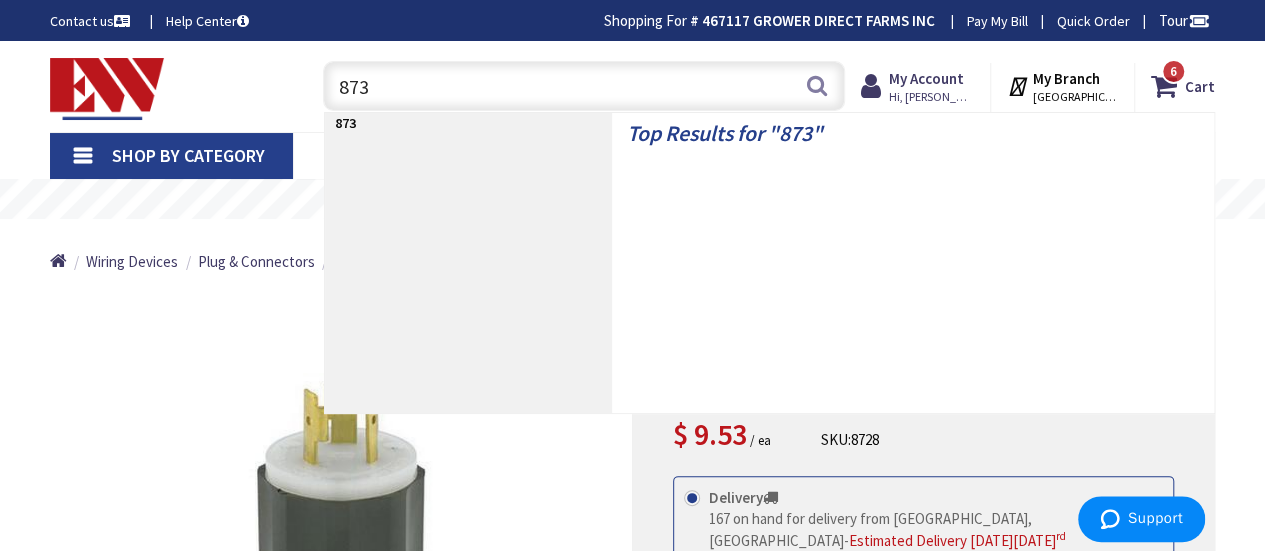 type on "8736" 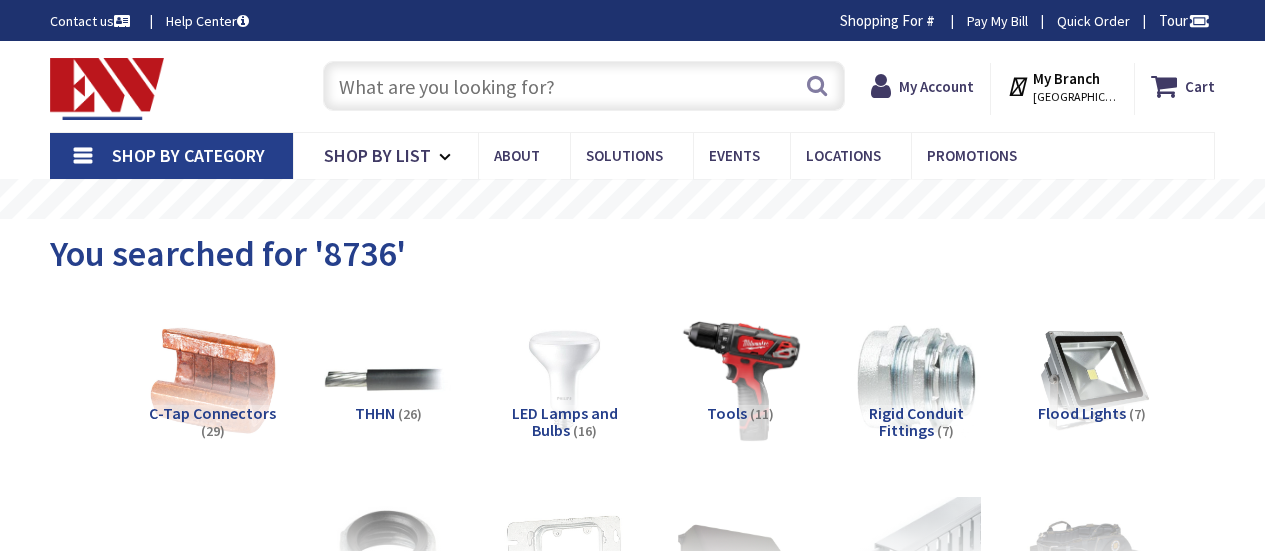 scroll, scrollTop: 0, scrollLeft: 0, axis: both 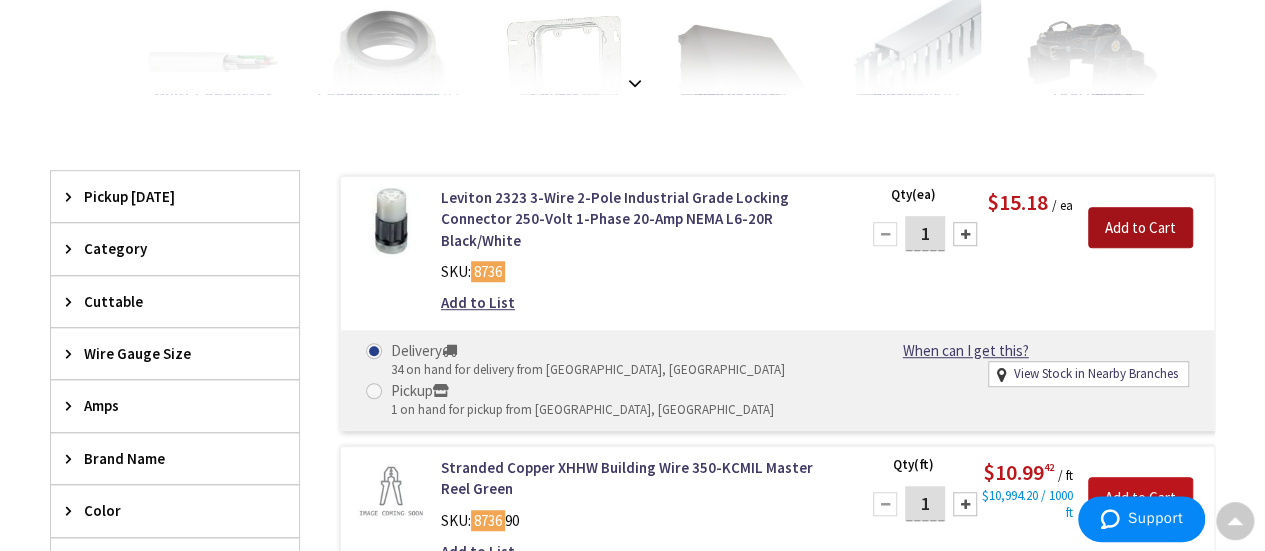 click on "Add to Cart" at bounding box center (1140, 228) 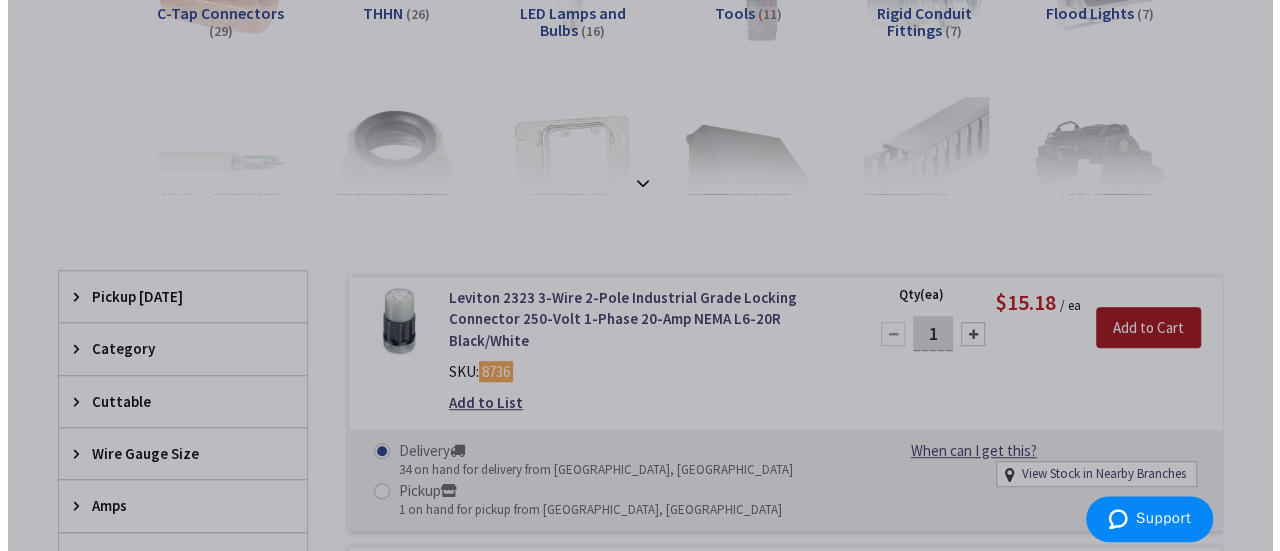 scroll, scrollTop: 398, scrollLeft: 0, axis: vertical 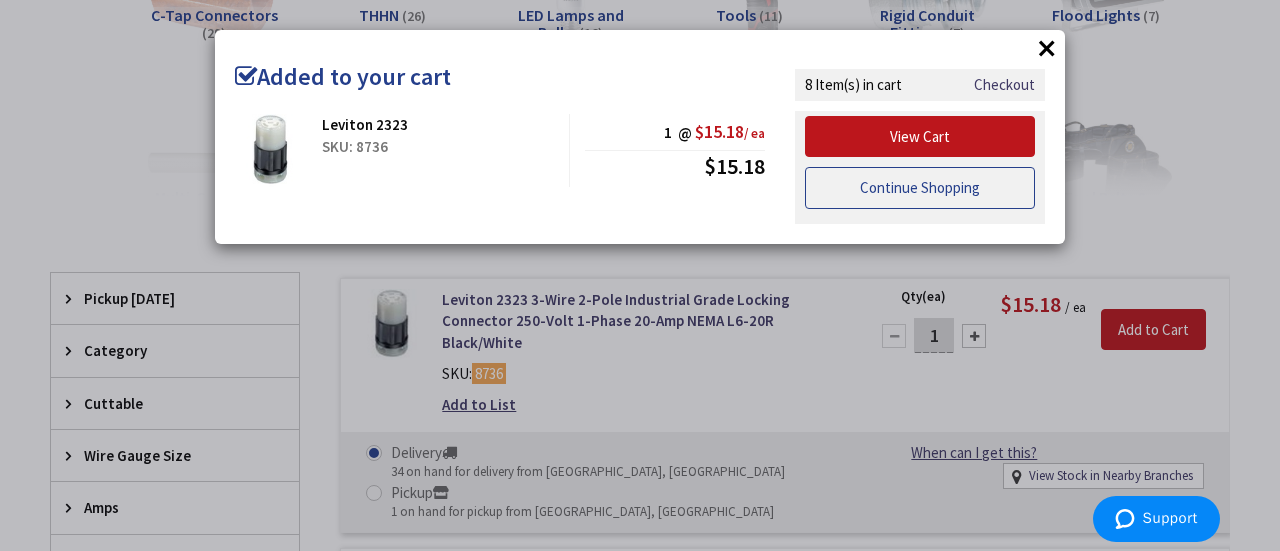 click on "Continue Shopping" at bounding box center [920, 188] 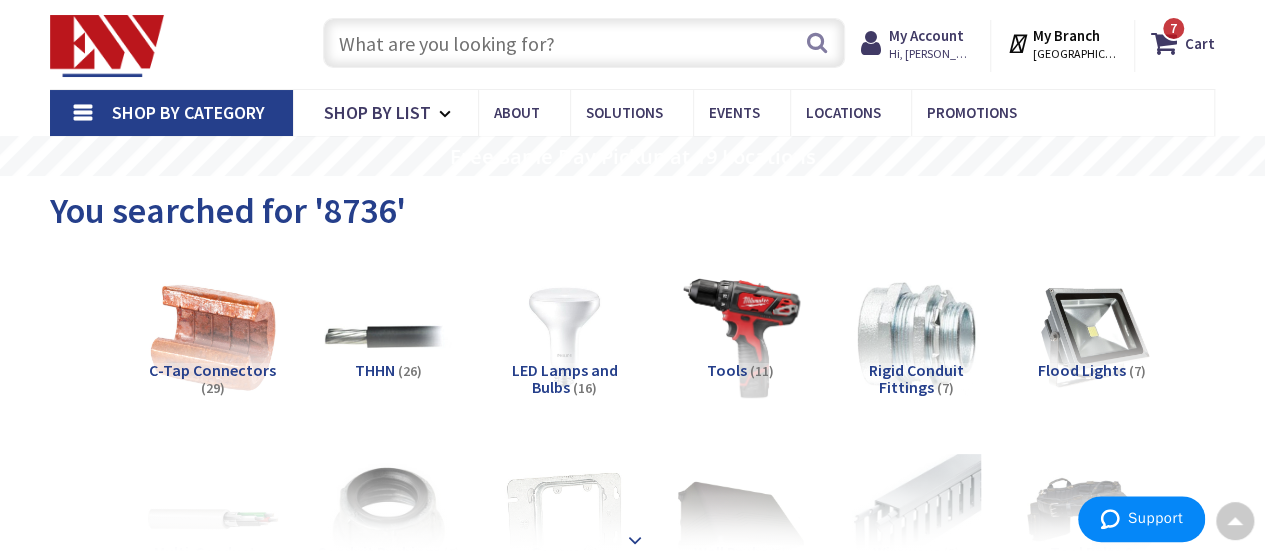 scroll, scrollTop: 0, scrollLeft: 0, axis: both 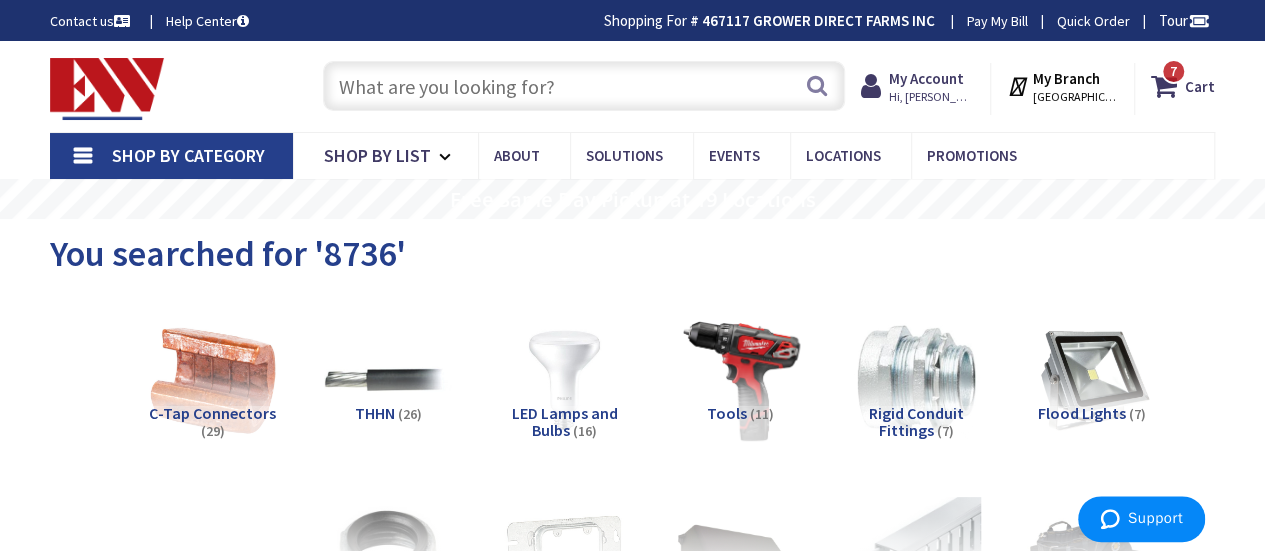 click at bounding box center [584, 86] 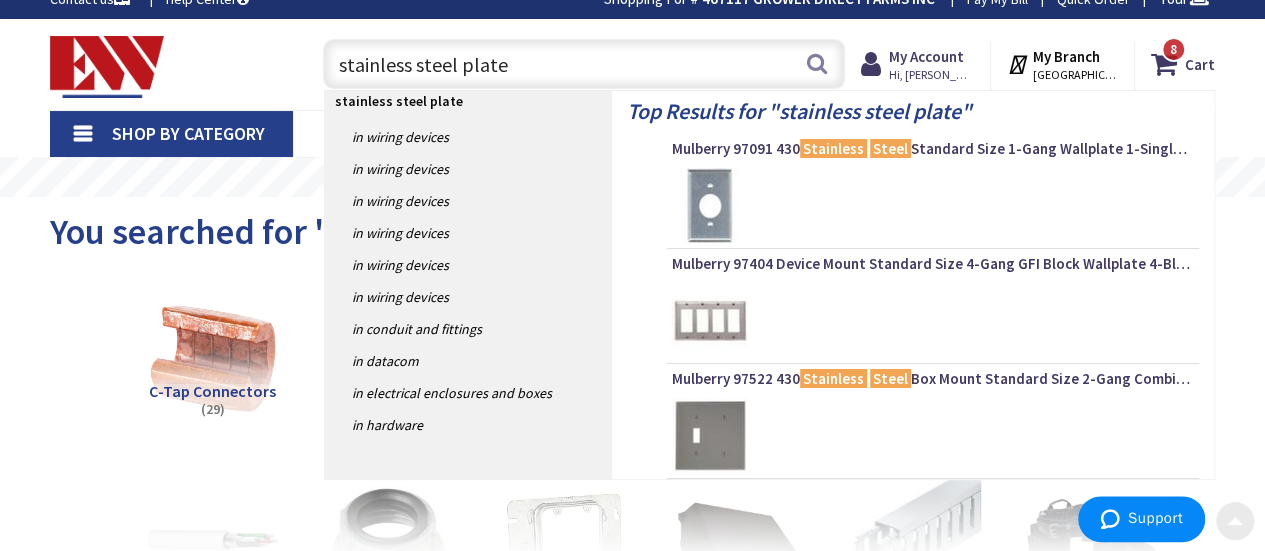 scroll, scrollTop: 0, scrollLeft: 0, axis: both 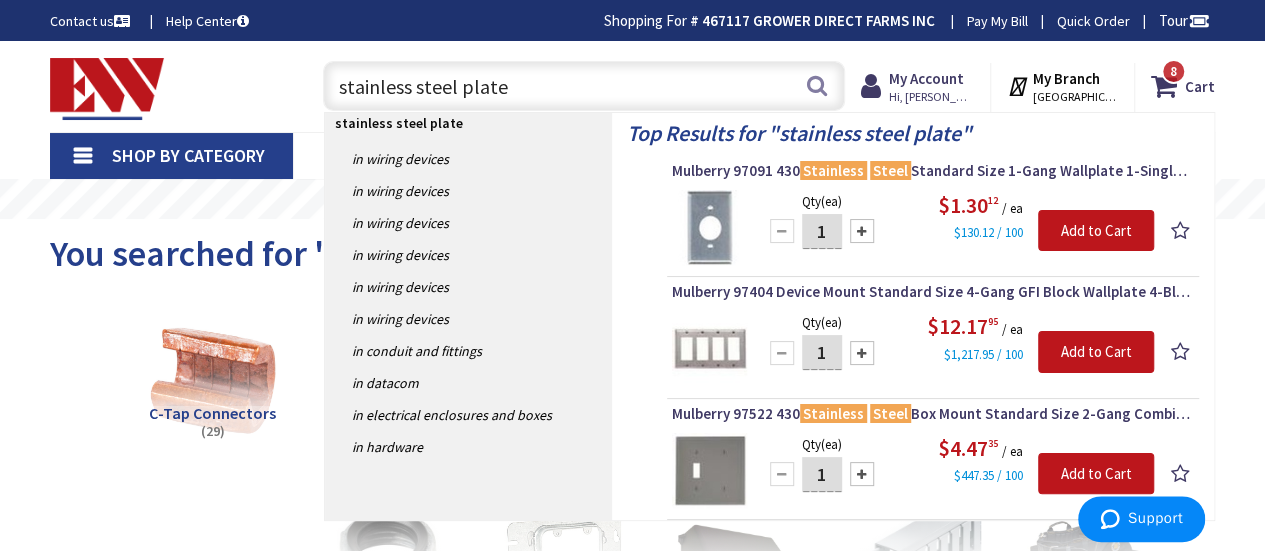 click on "stainless steel plate" 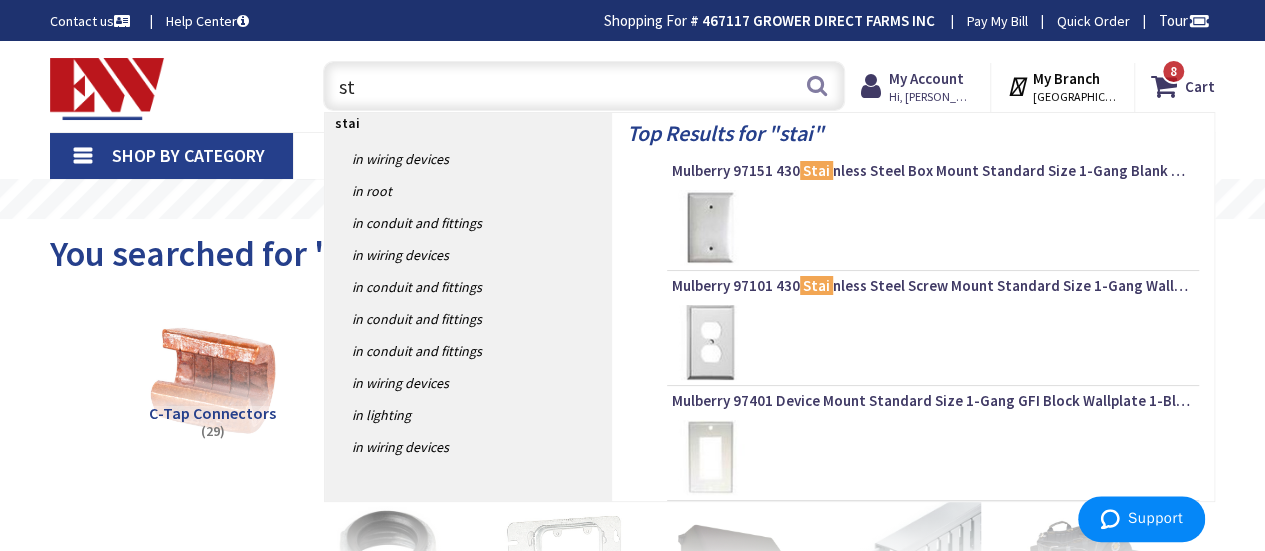 type on "s" 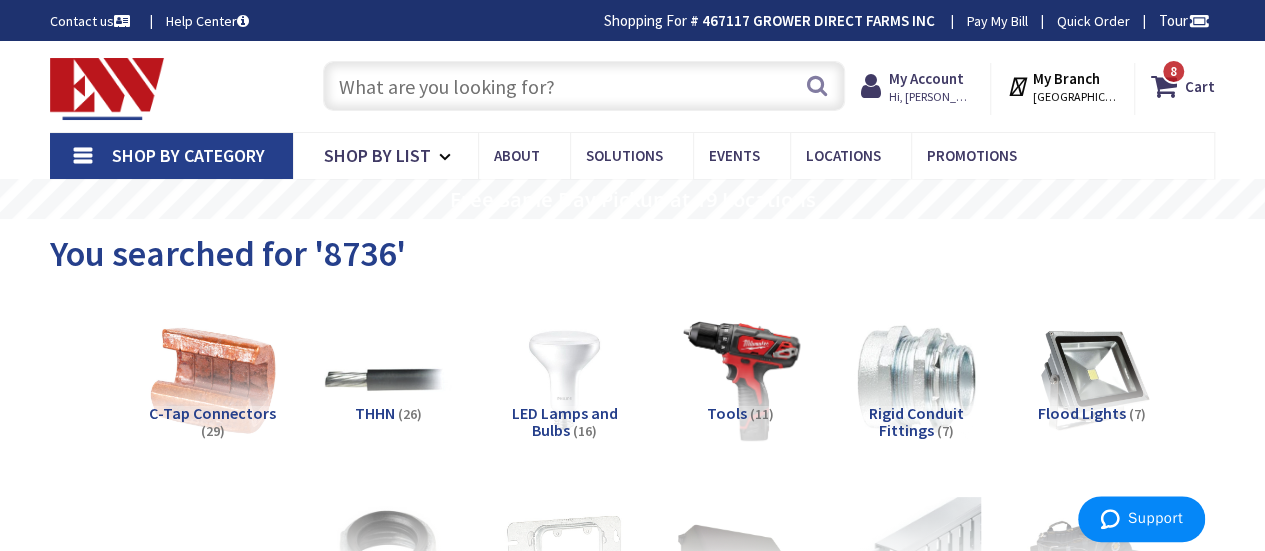 paste on "1082" 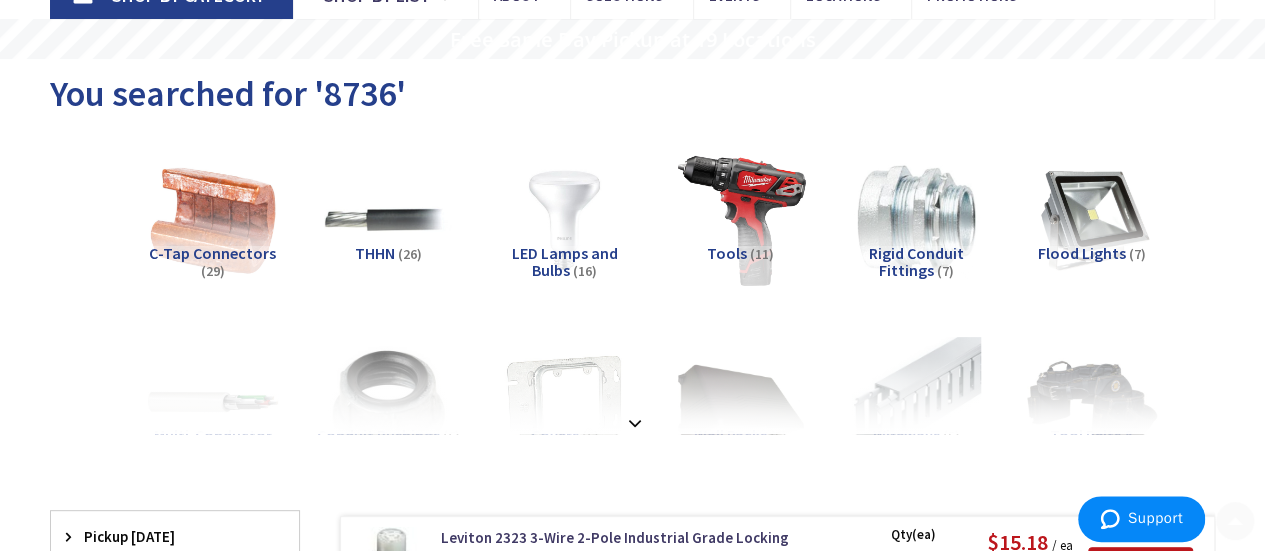 scroll, scrollTop: 400, scrollLeft: 0, axis: vertical 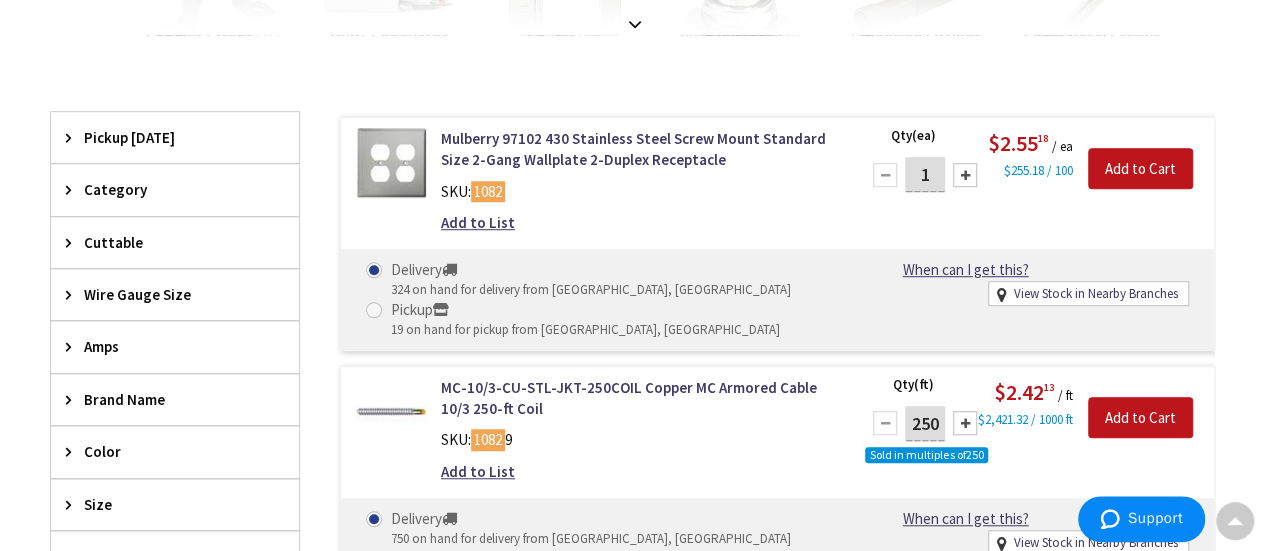 click on "1" at bounding box center (925, 174) 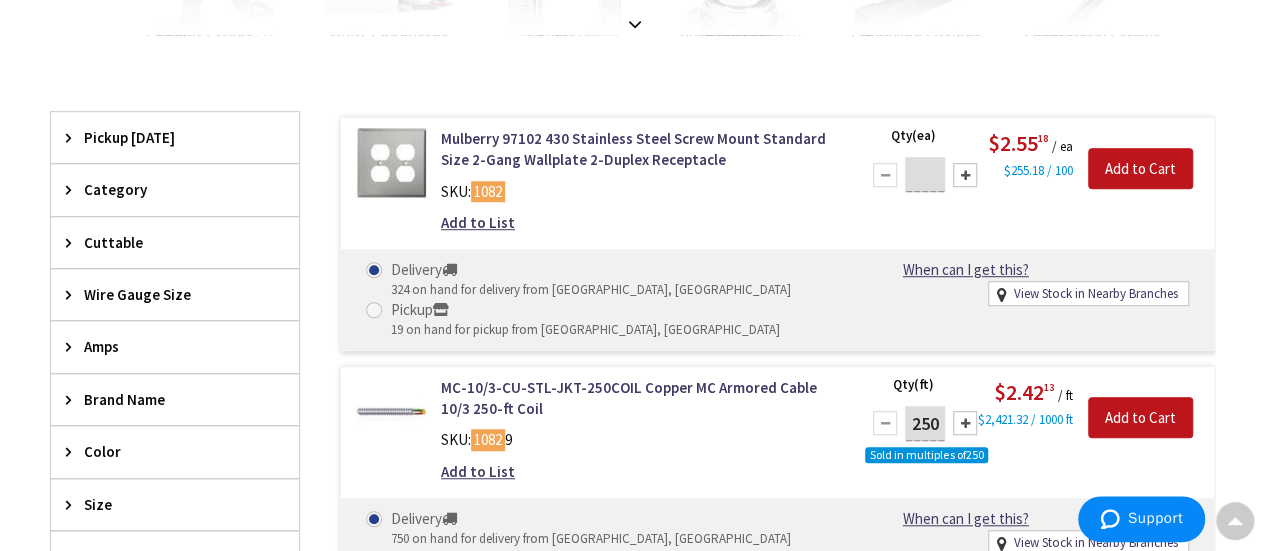 type on "5" 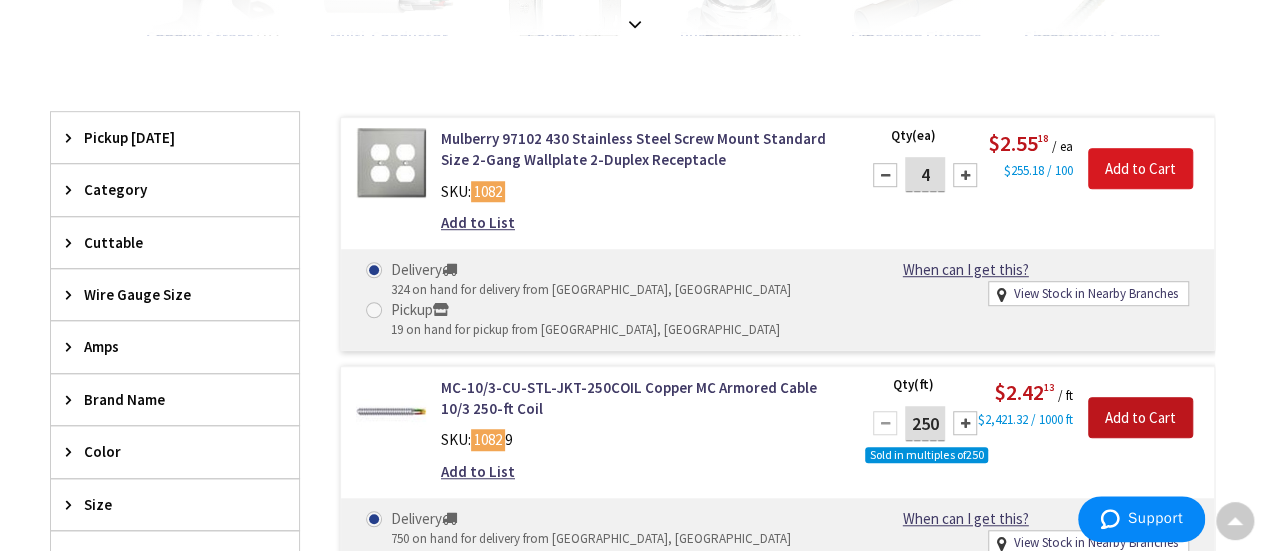 type on "4" 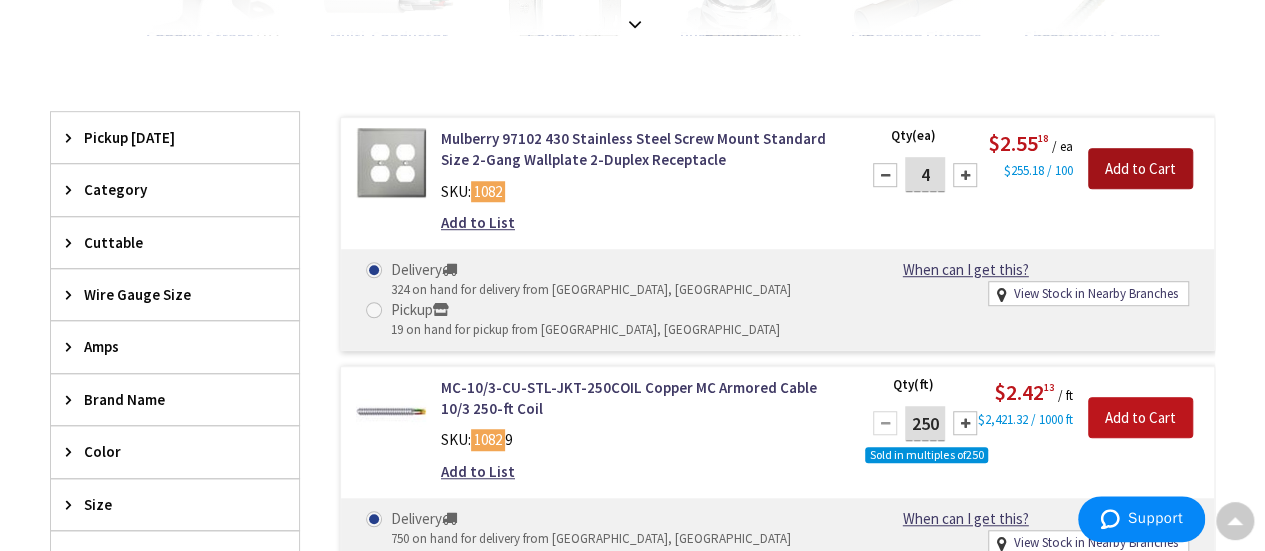 click on "Add to Cart" at bounding box center [1140, 169] 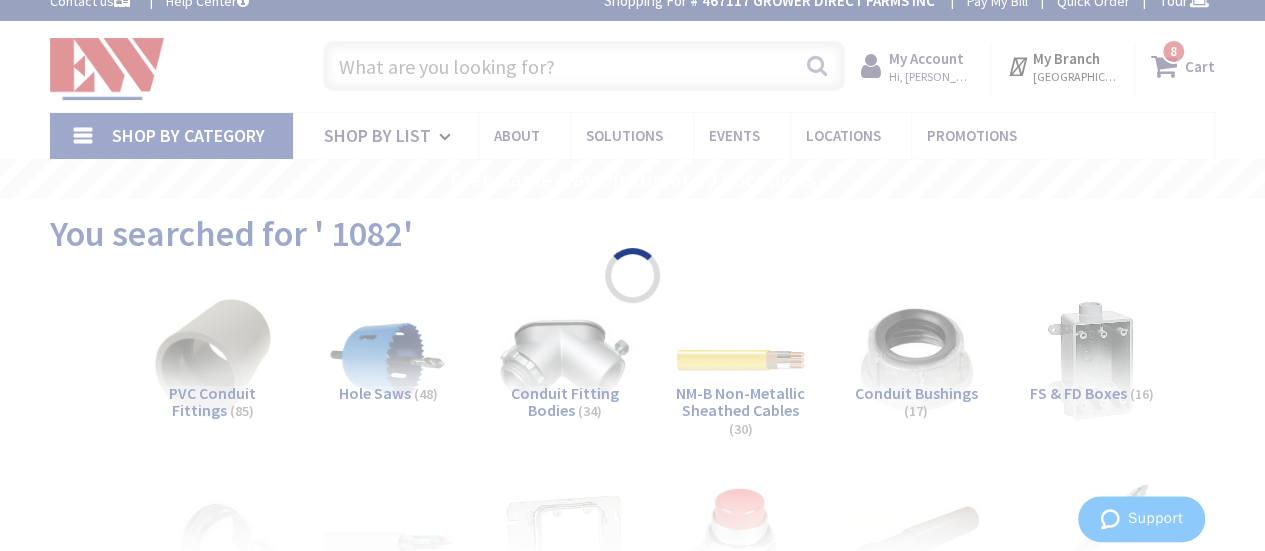 scroll, scrollTop: 0, scrollLeft: 0, axis: both 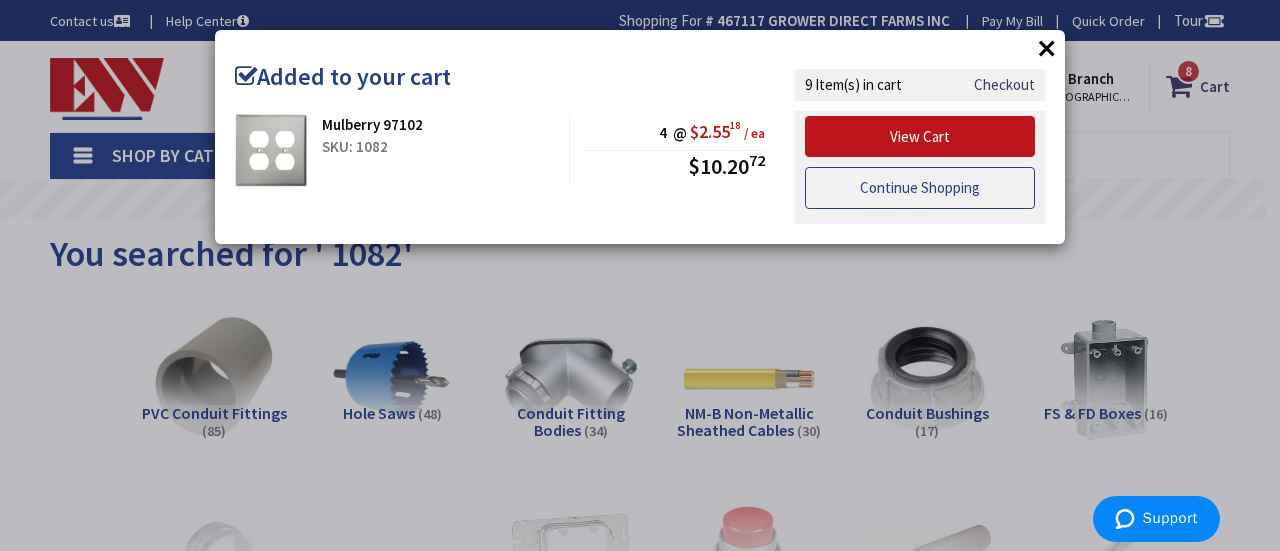 click on "Continue Shopping" at bounding box center (920, 188) 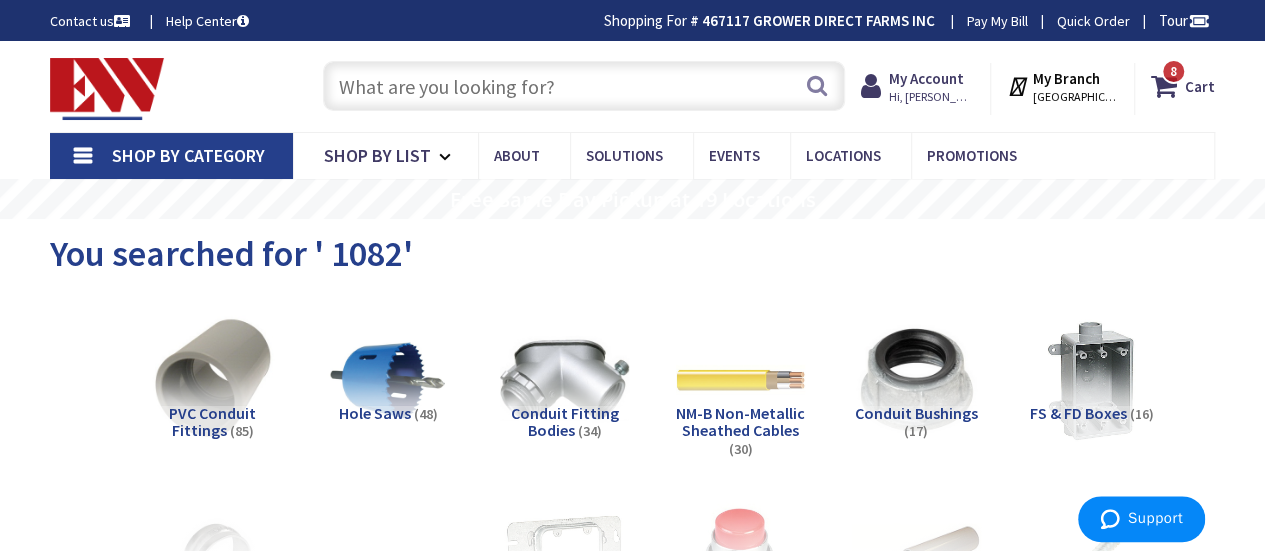 click at bounding box center (584, 86) 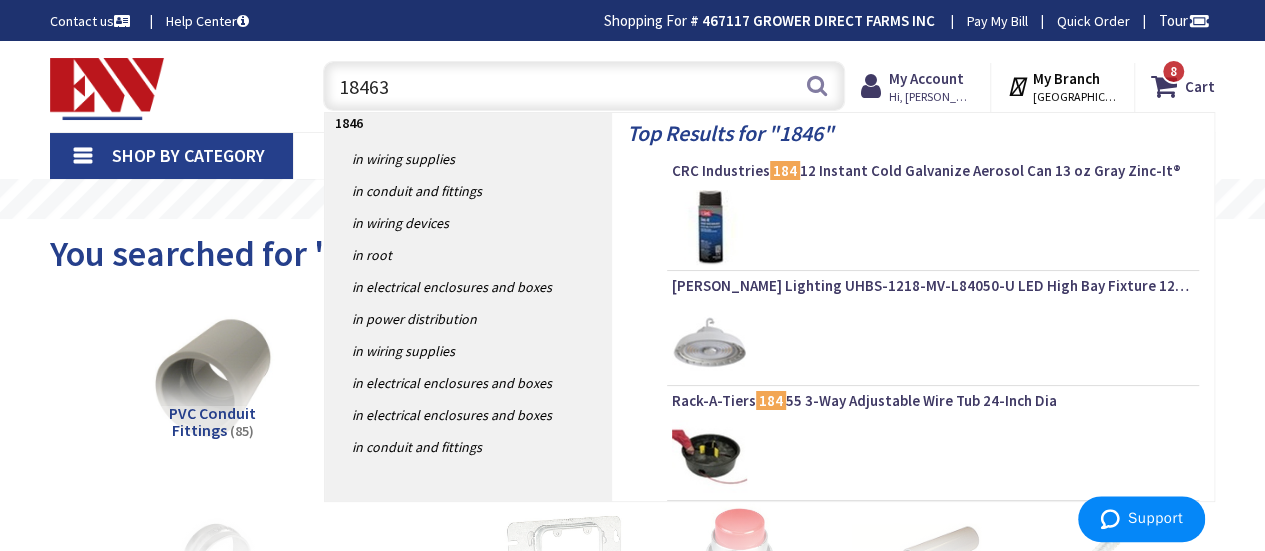 type on "184635" 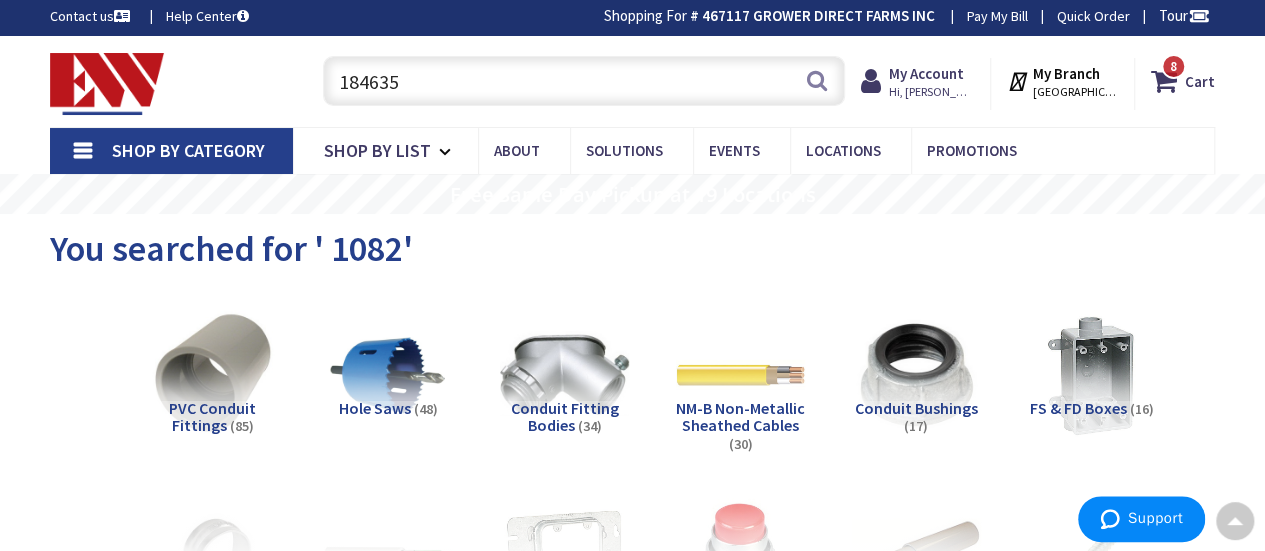 scroll, scrollTop: 0, scrollLeft: 0, axis: both 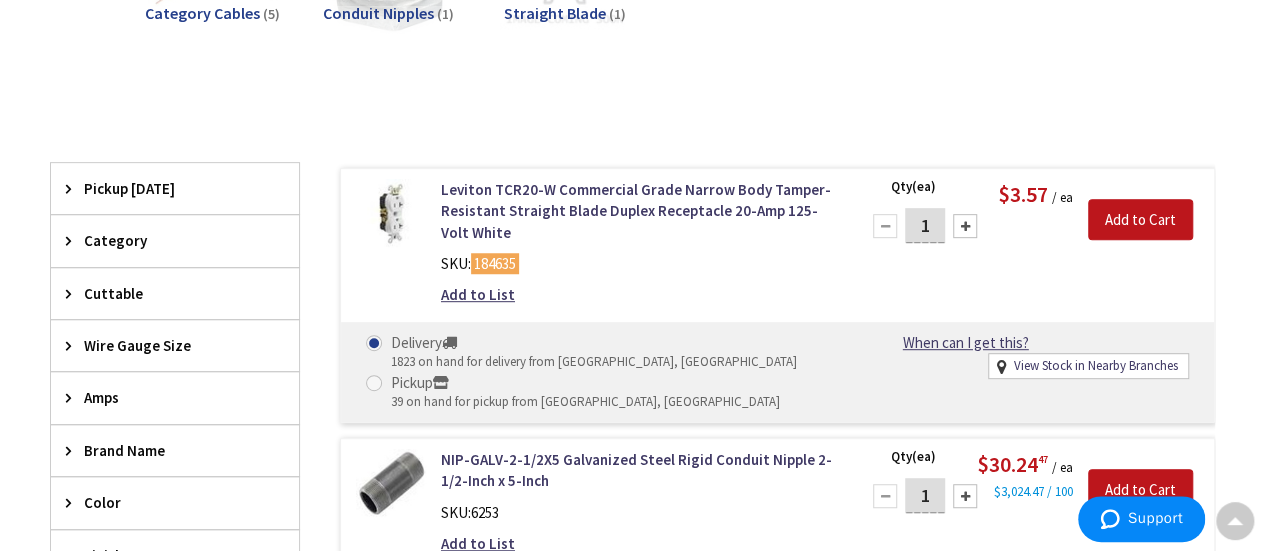 click on "1" at bounding box center (925, 225) 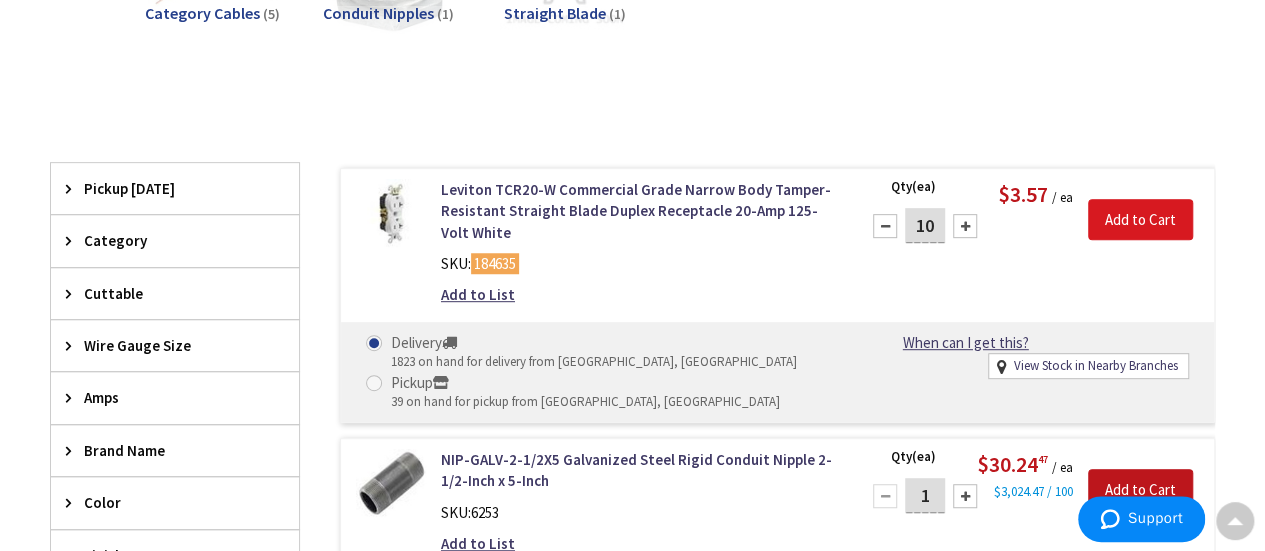 type on "10" 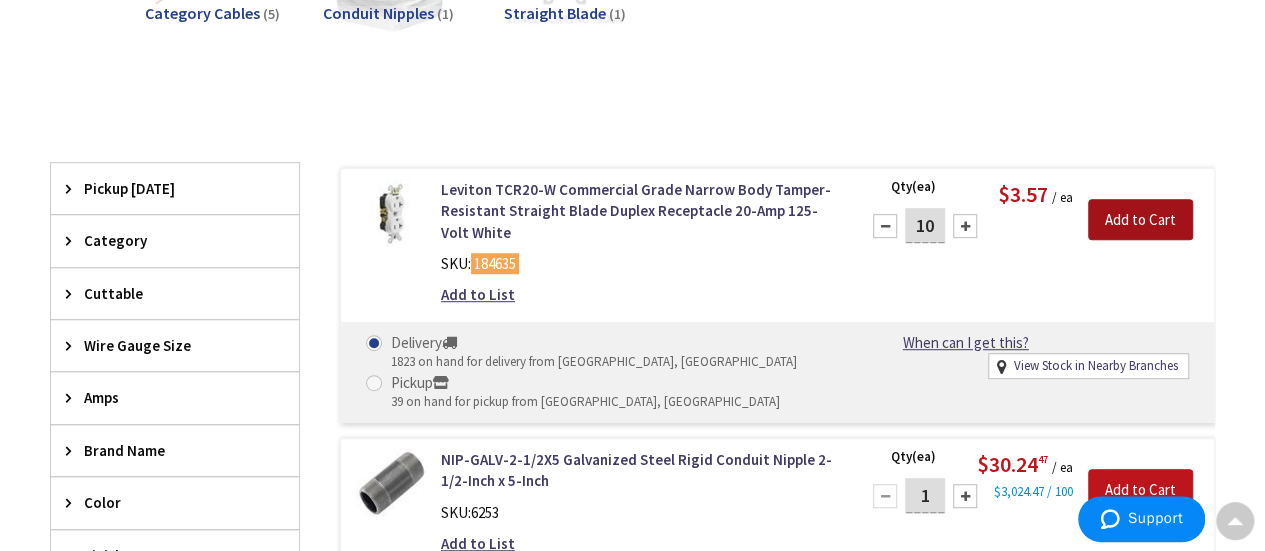 click on "Add to Cart" at bounding box center [1140, 220] 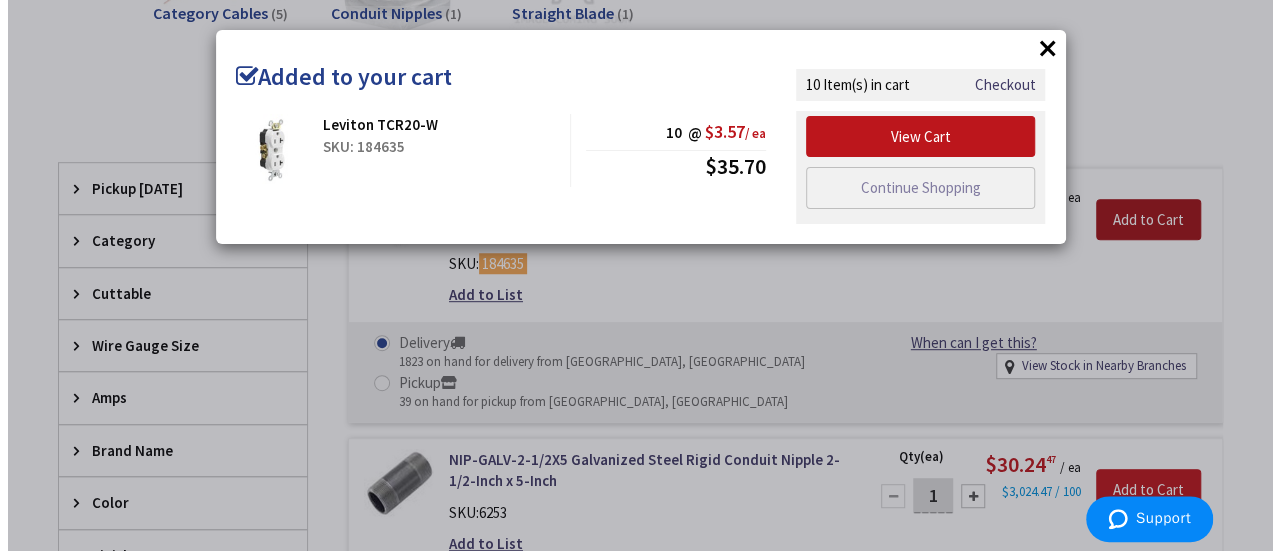 scroll, scrollTop: 398, scrollLeft: 0, axis: vertical 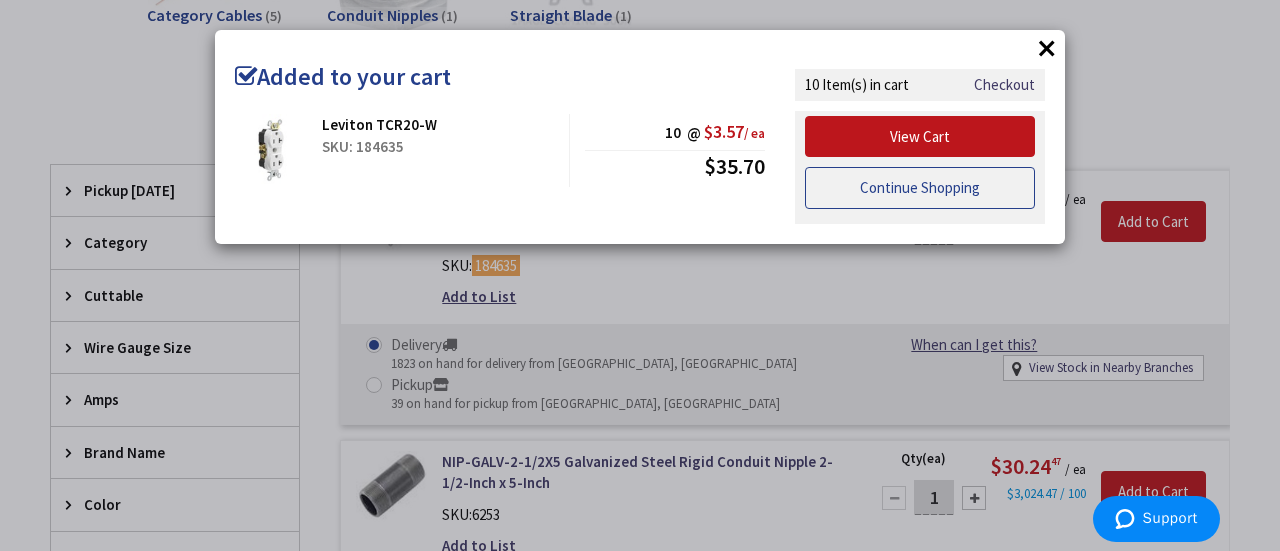 click on "Continue Shopping" at bounding box center [920, 188] 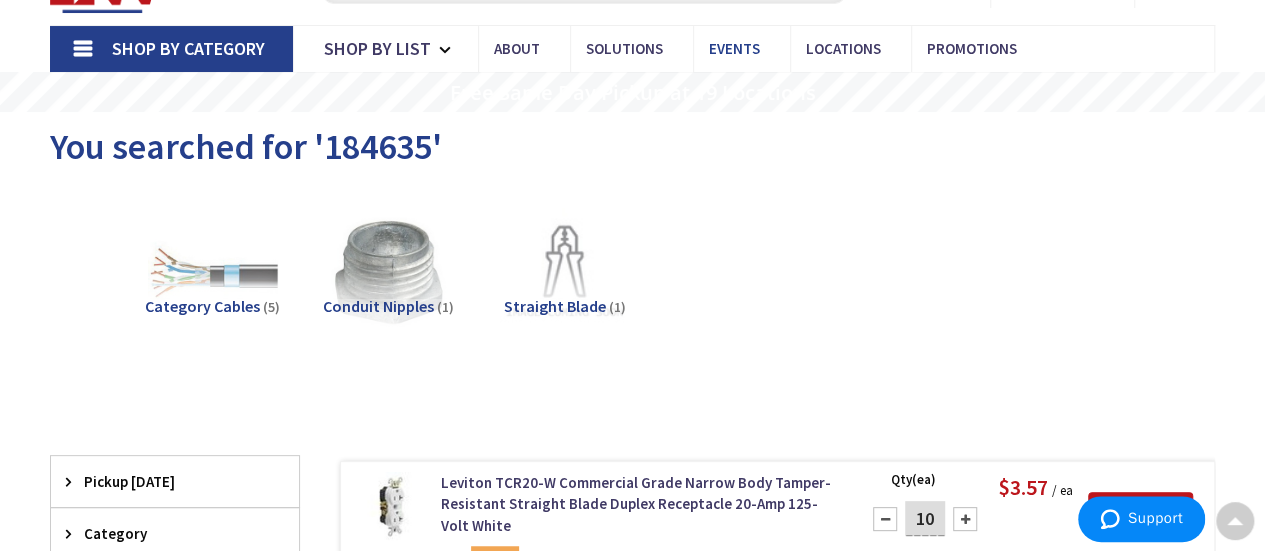 scroll, scrollTop: 0, scrollLeft: 0, axis: both 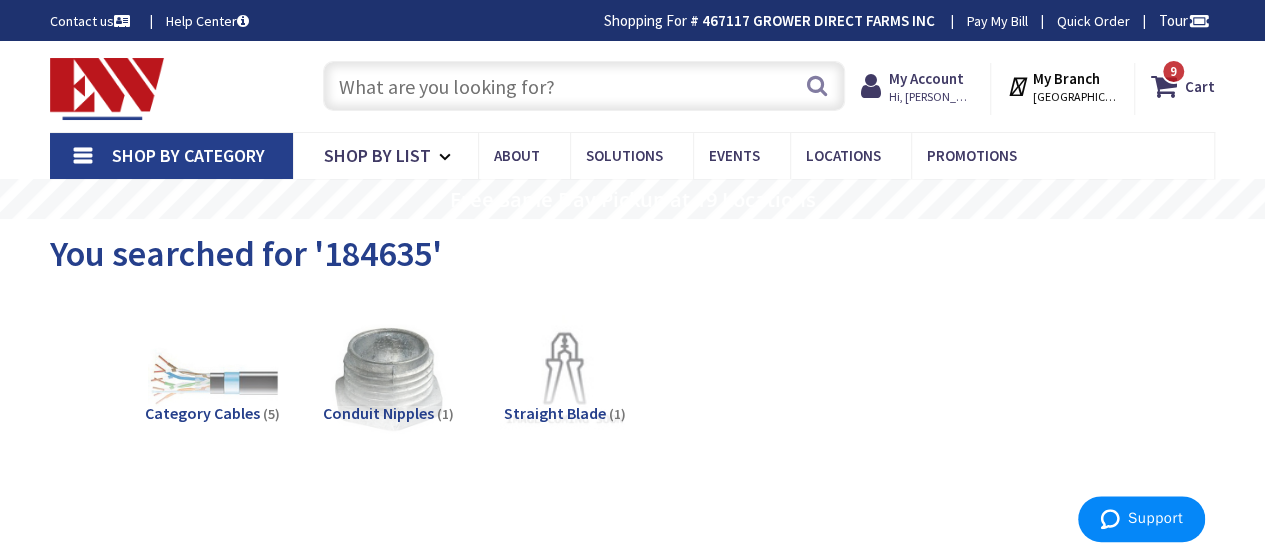 paste on "59055" 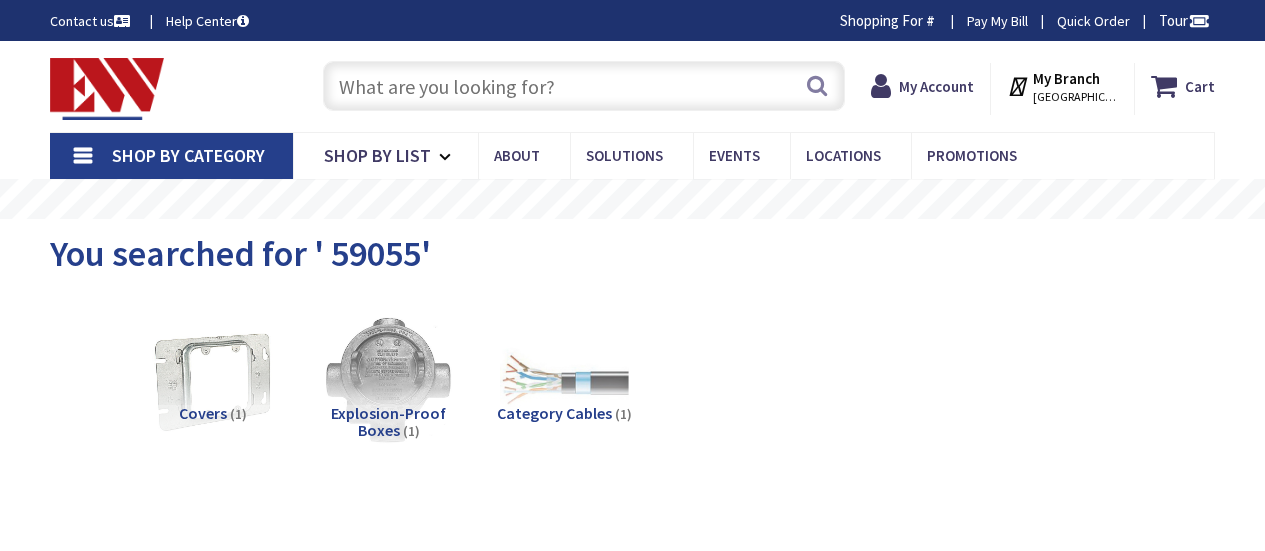 scroll, scrollTop: 0, scrollLeft: 0, axis: both 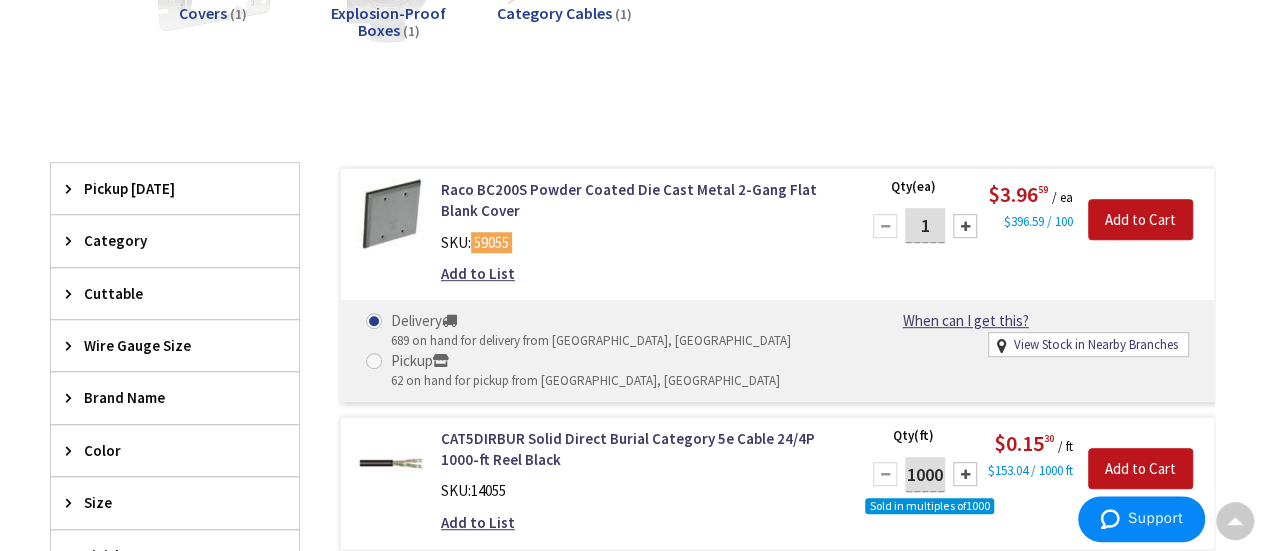click on "1" at bounding box center (925, 225) 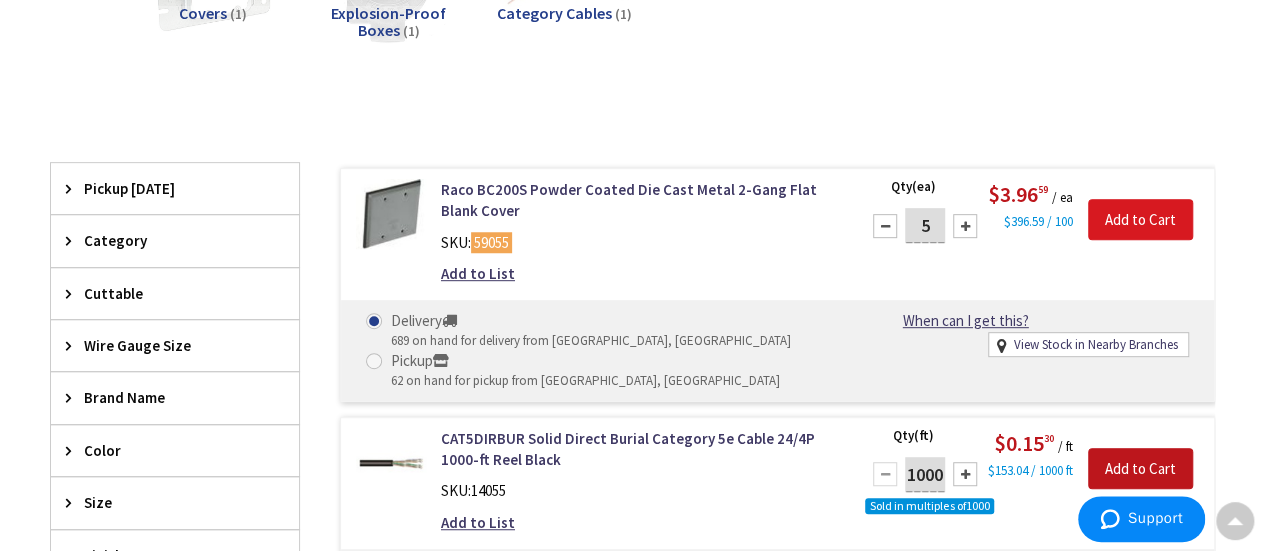 type on "5" 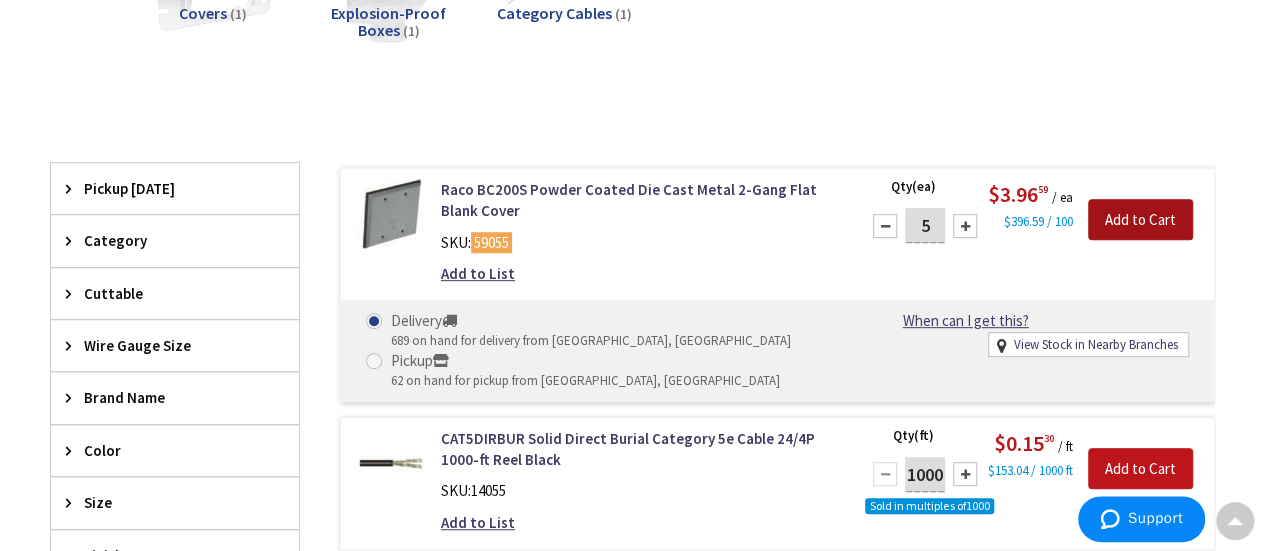 click on "Add to Cart" at bounding box center [1140, 220] 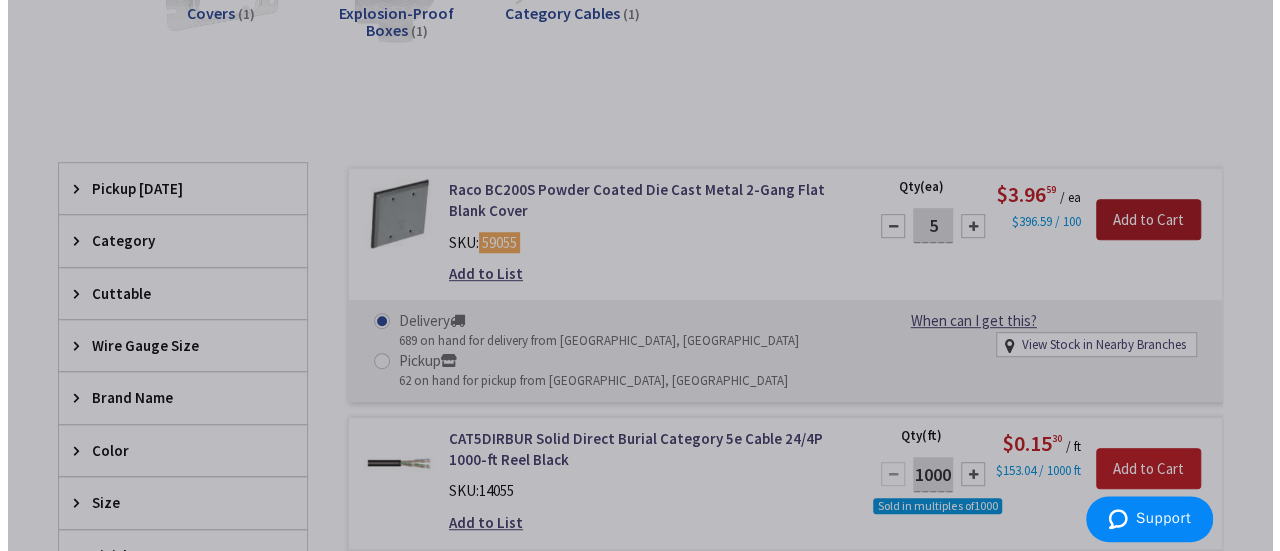 scroll, scrollTop: 398, scrollLeft: 0, axis: vertical 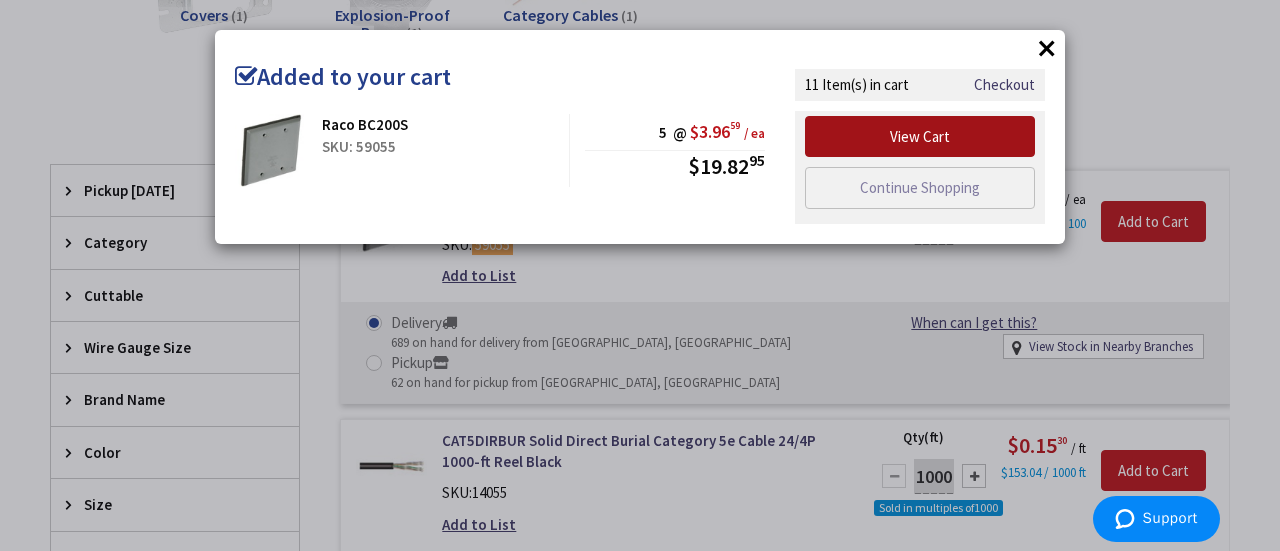 click on "View Cart" at bounding box center (920, 137) 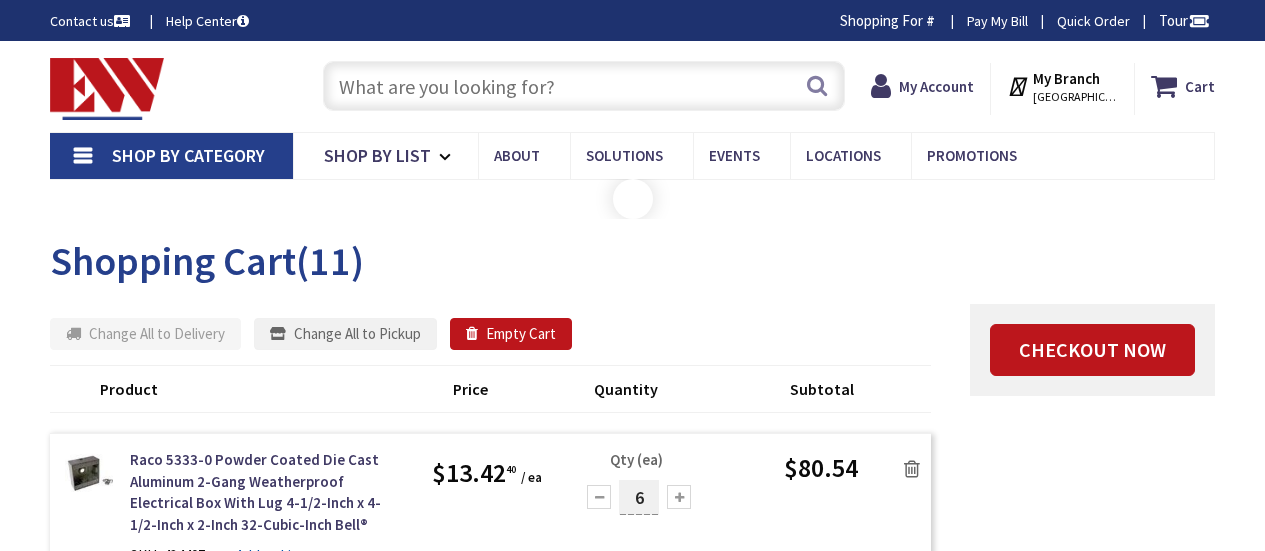 scroll, scrollTop: 0, scrollLeft: 0, axis: both 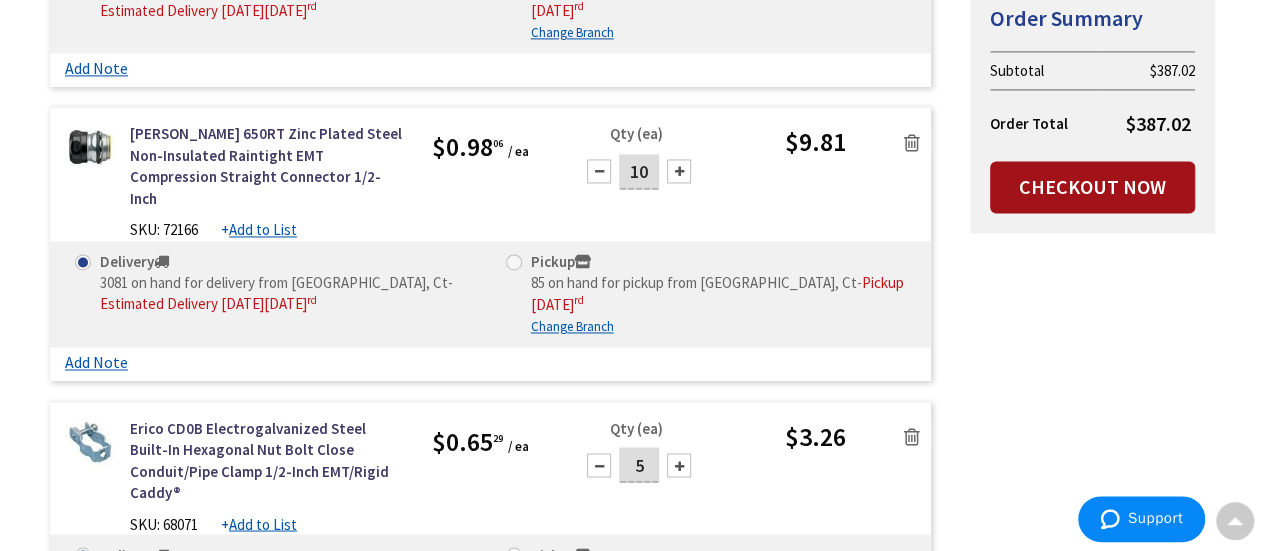 click on "Checkout Now" at bounding box center [1092, 187] 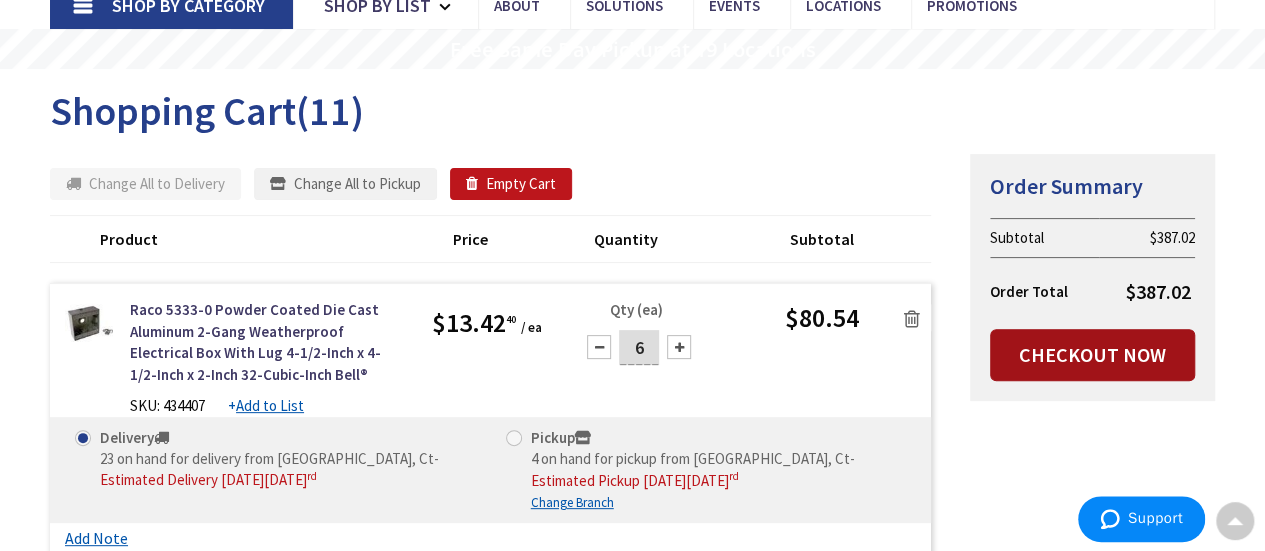 scroll, scrollTop: 0, scrollLeft: 0, axis: both 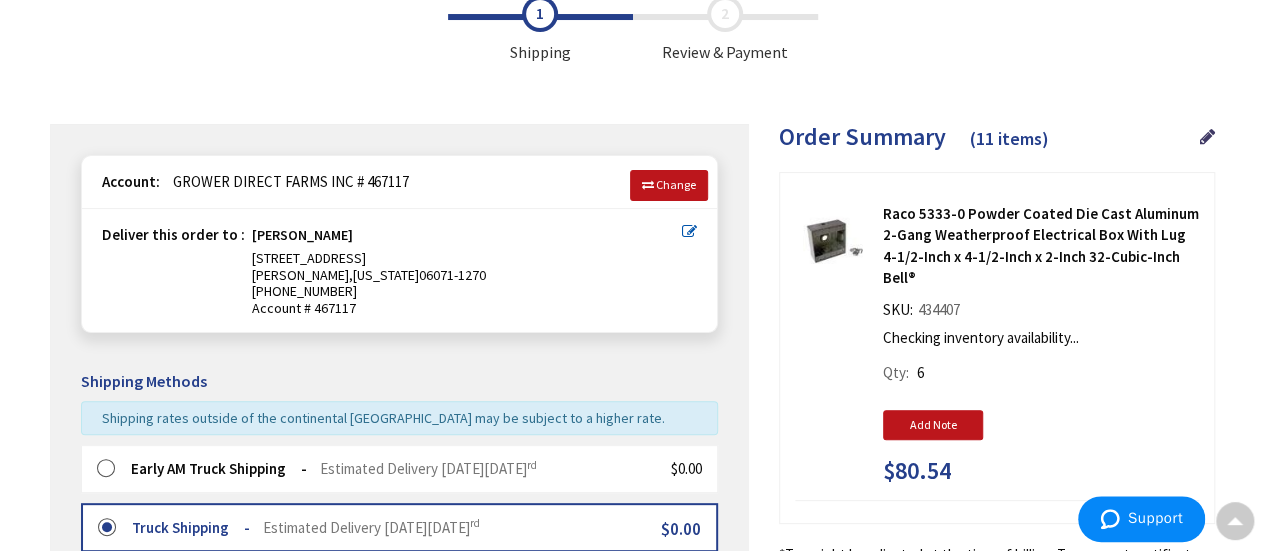 click at bounding box center [112, 469] 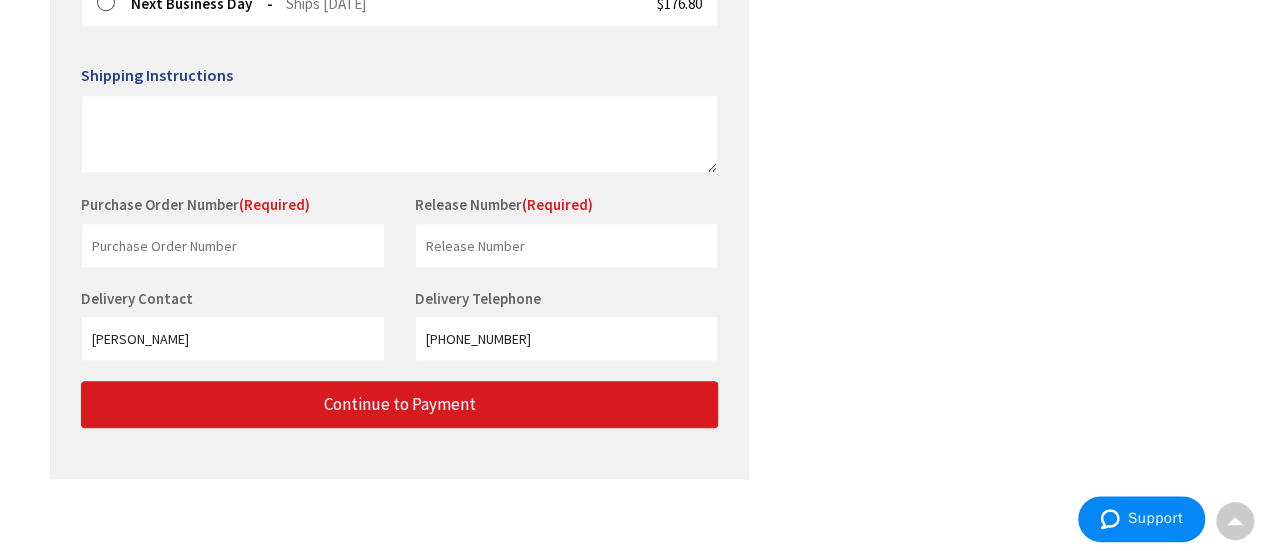 scroll, scrollTop: 880, scrollLeft: 0, axis: vertical 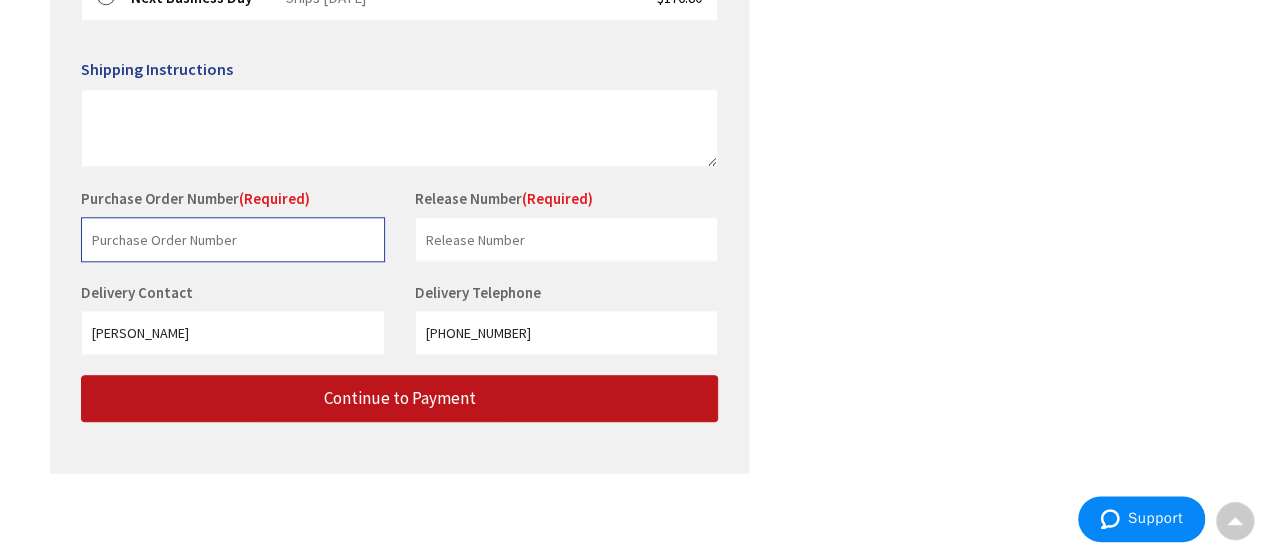 click at bounding box center [233, 239] 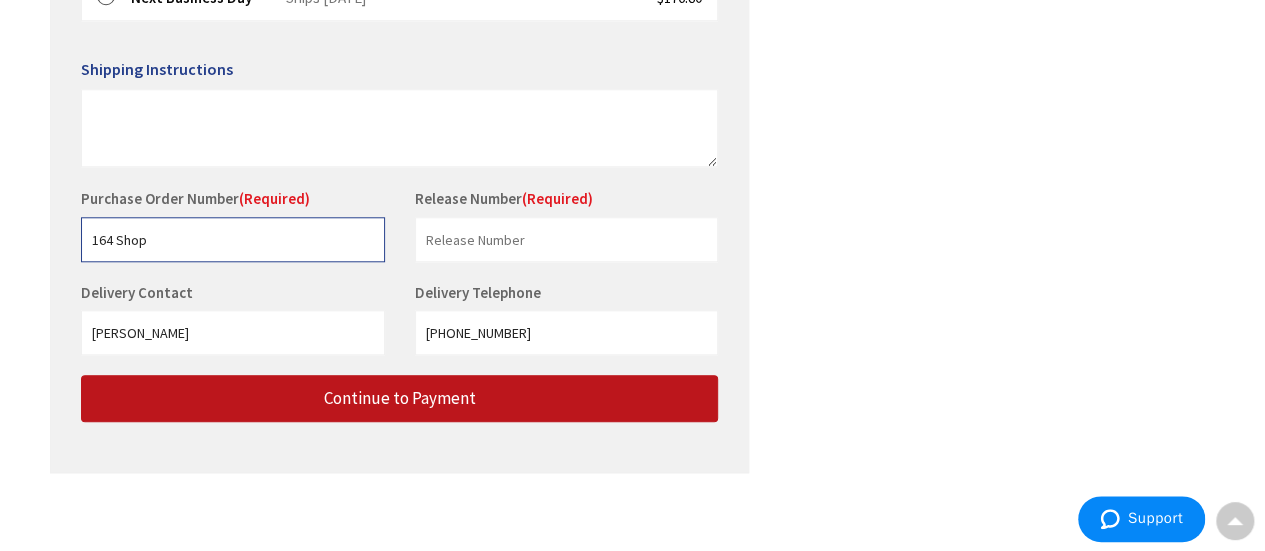 type on "164 Shop" 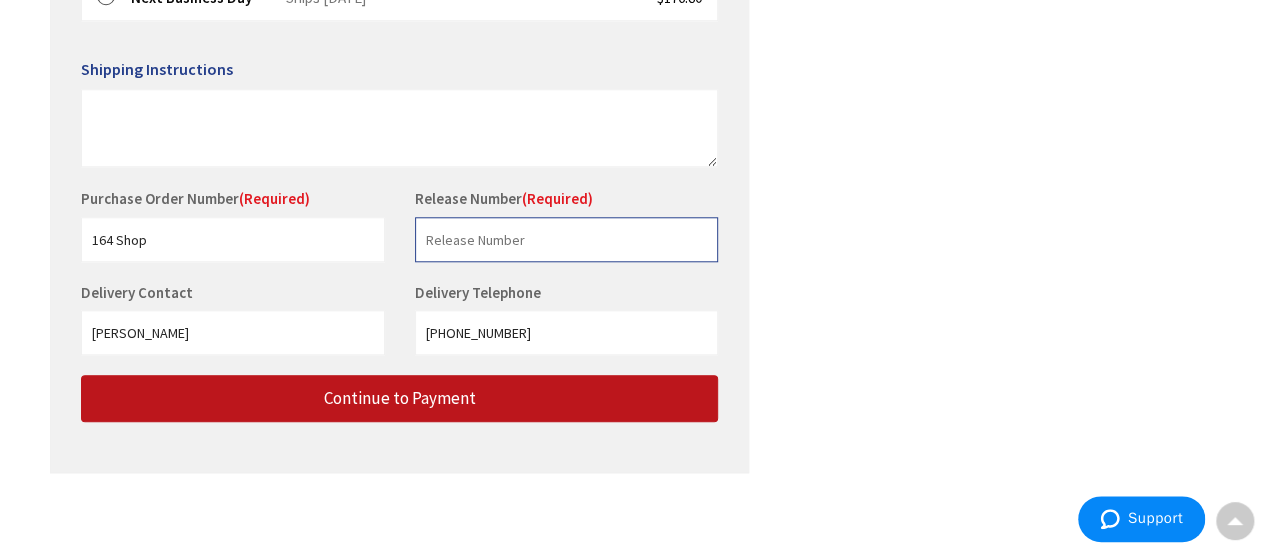 click at bounding box center [567, 239] 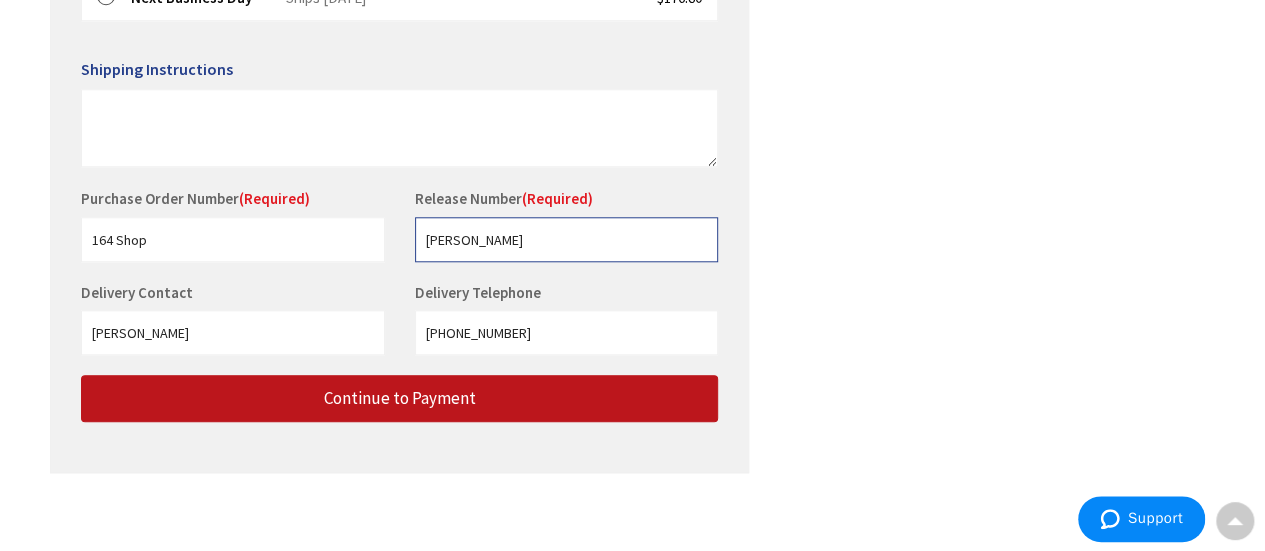 type on "[PERSON_NAME]" 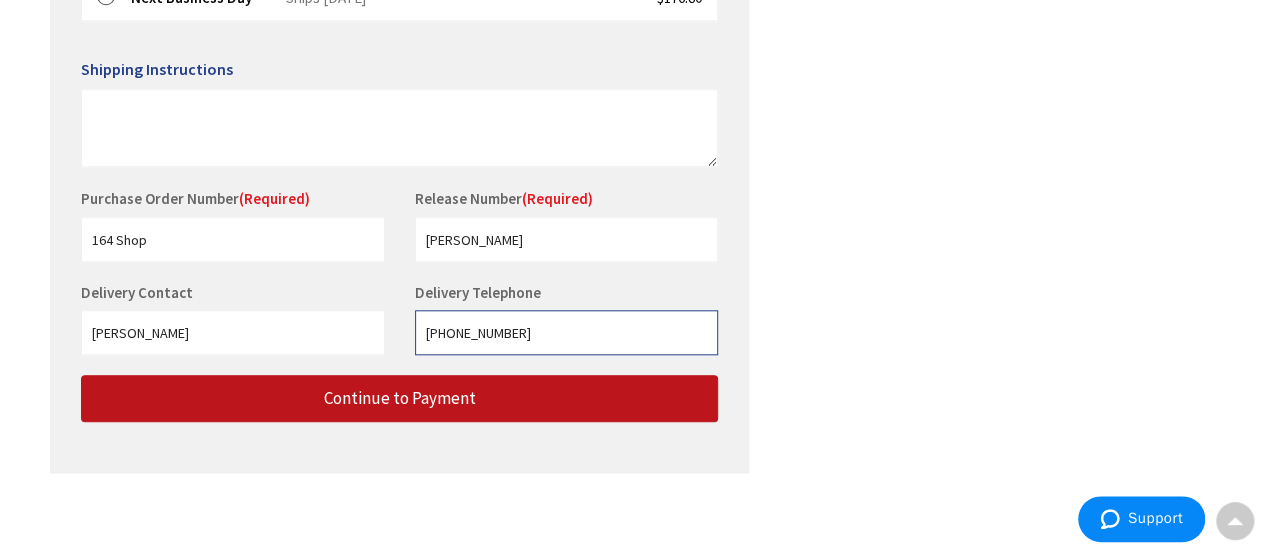 drag, startPoint x: 497, startPoint y: 327, endPoint x: 396, endPoint y: 334, distance: 101.24229 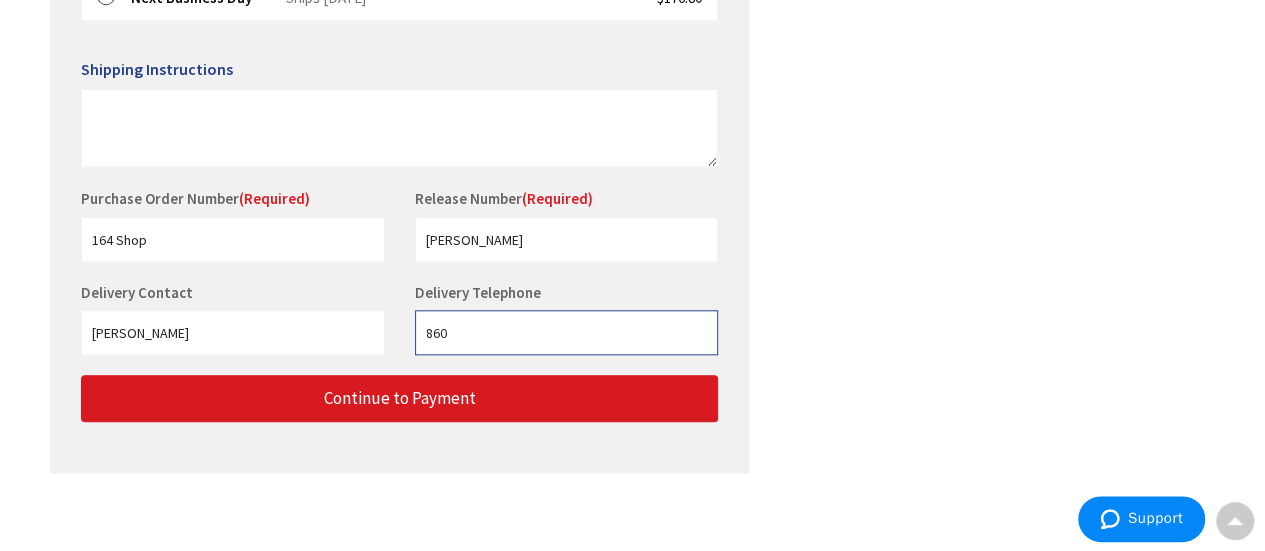 type on "[PHONE_NUMBER]" 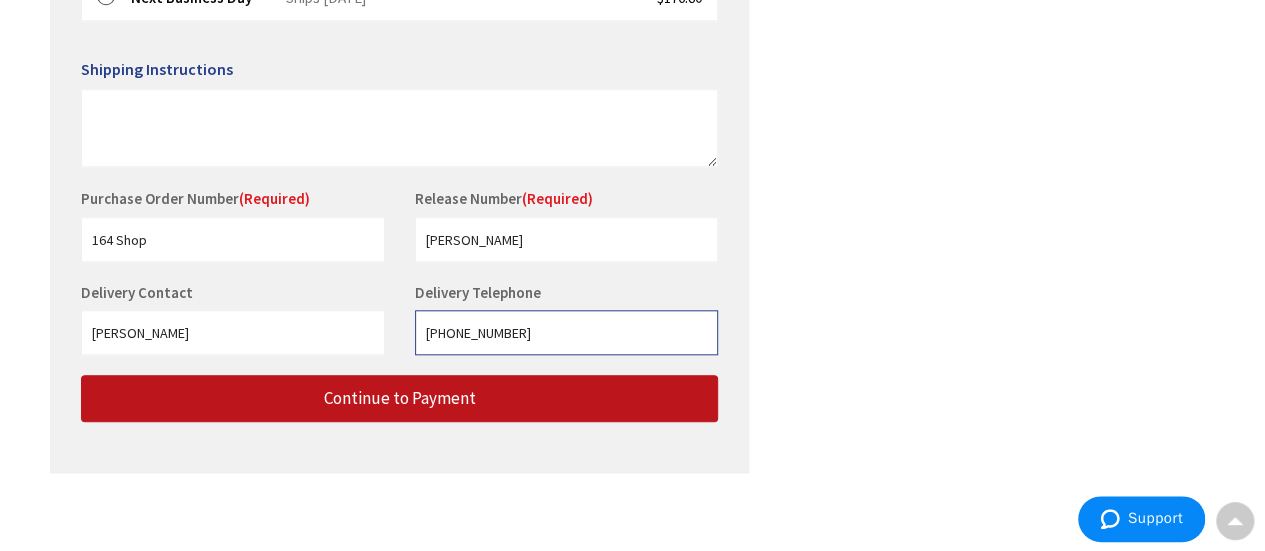 scroll, scrollTop: 180, scrollLeft: 0, axis: vertical 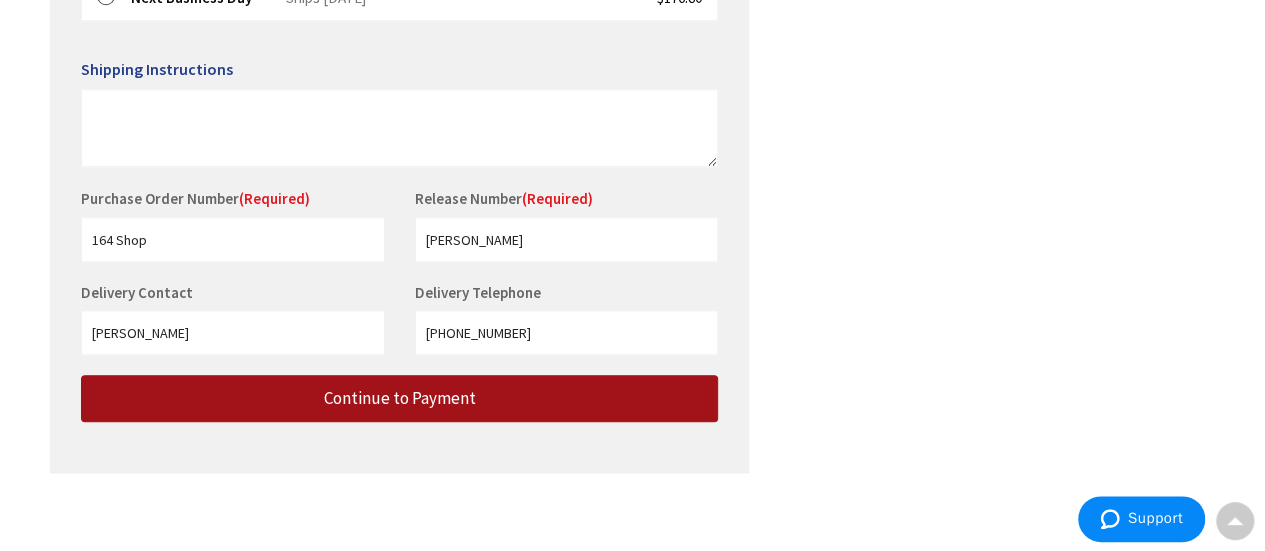 click on "Continue to Payment" at bounding box center (399, 398) 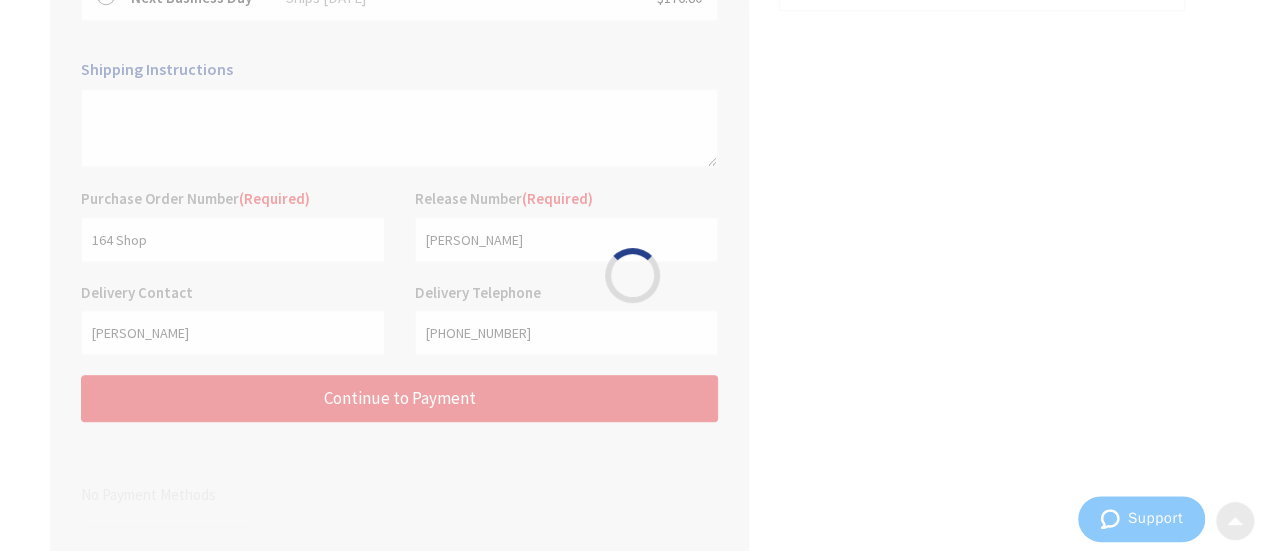 scroll, scrollTop: 0, scrollLeft: 0, axis: both 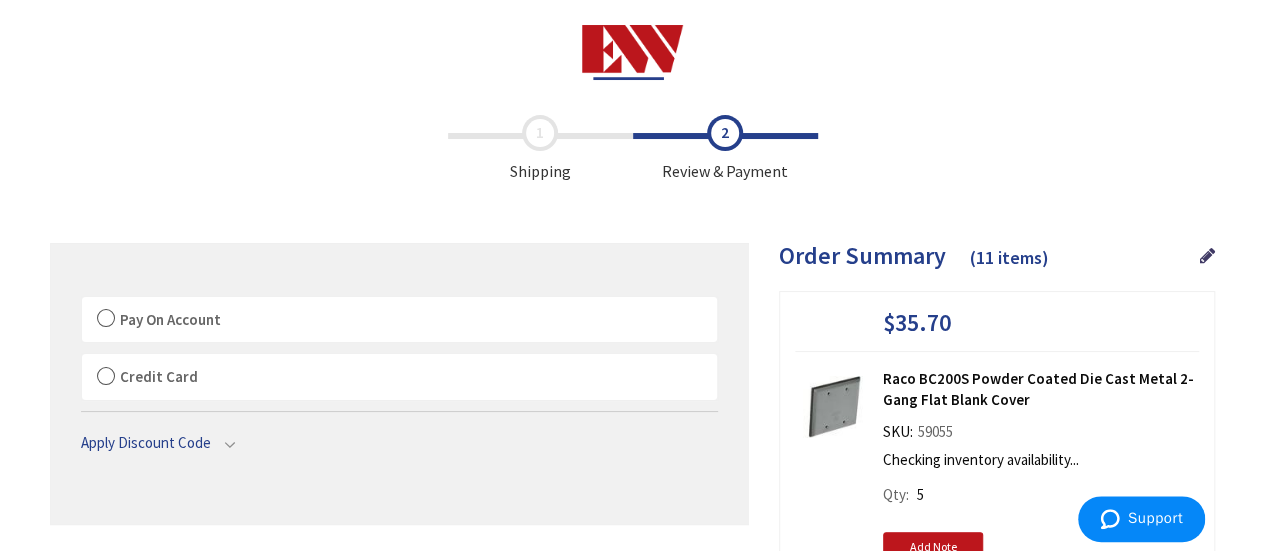 click on "Pay On Account" at bounding box center [399, 320] 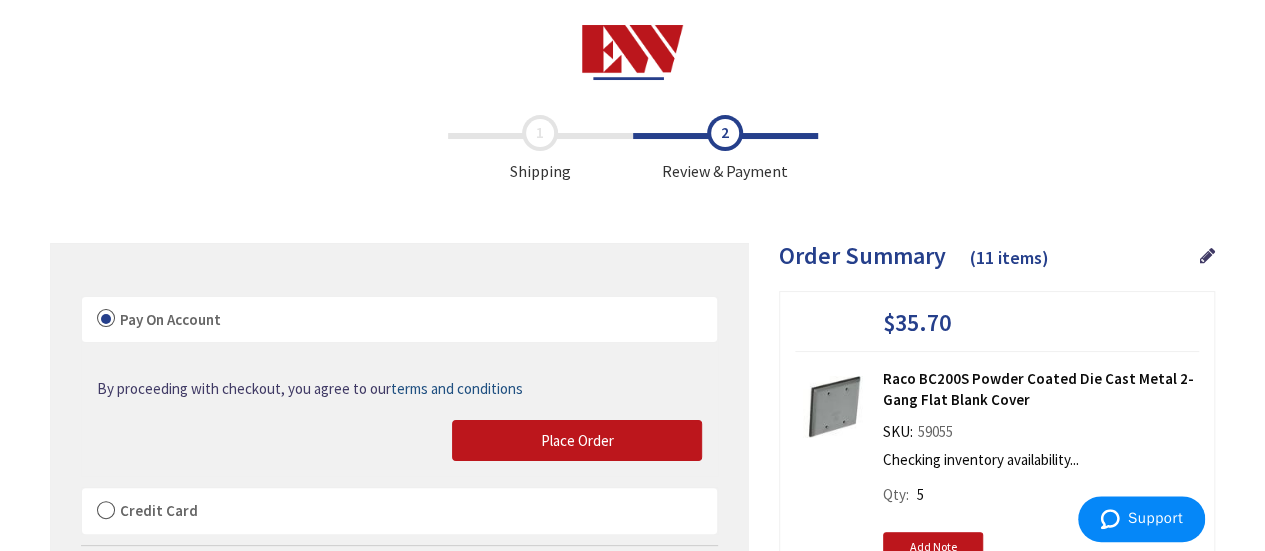 scroll, scrollTop: 100, scrollLeft: 0, axis: vertical 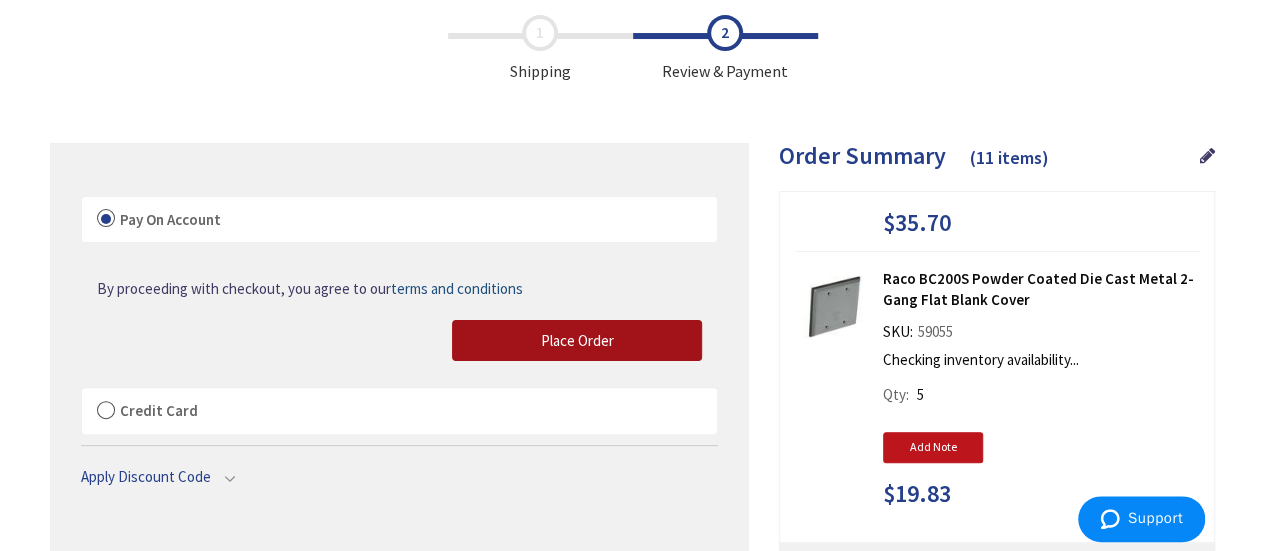 click on "Place Order" at bounding box center [577, 341] 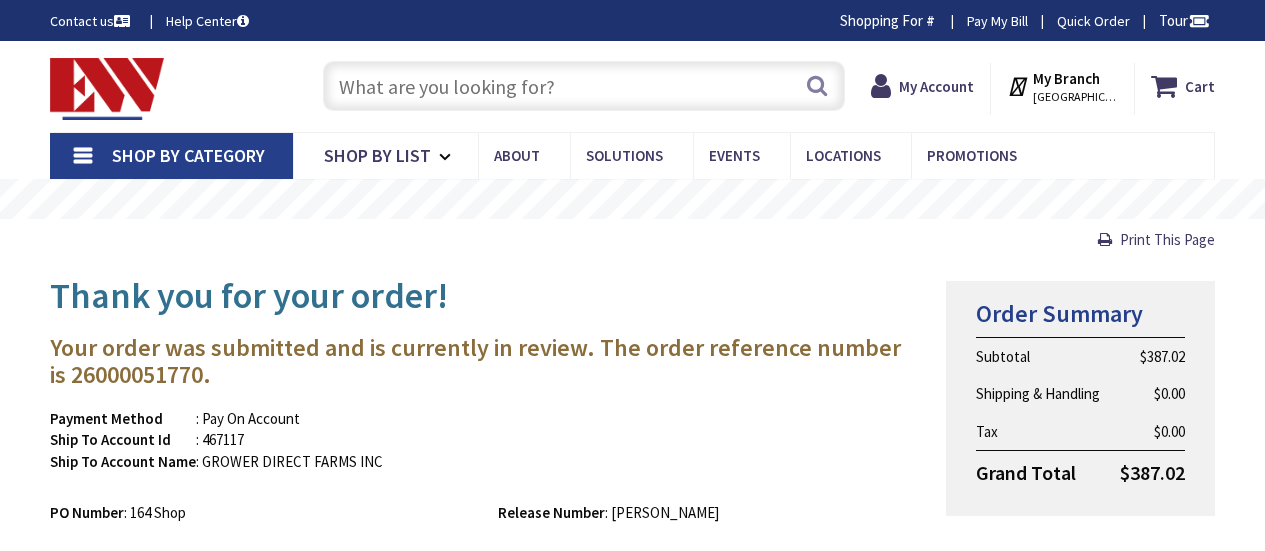 scroll, scrollTop: 0, scrollLeft: 0, axis: both 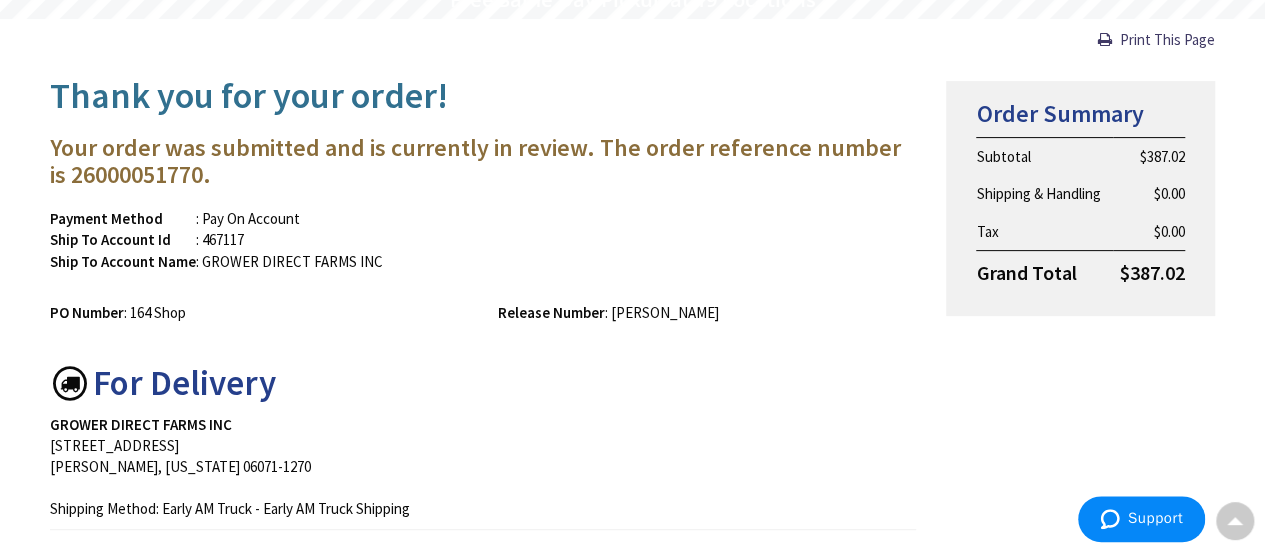click on "Your order was submitted and is currently in review. The order reference number is 26000051770." at bounding box center [483, 161] 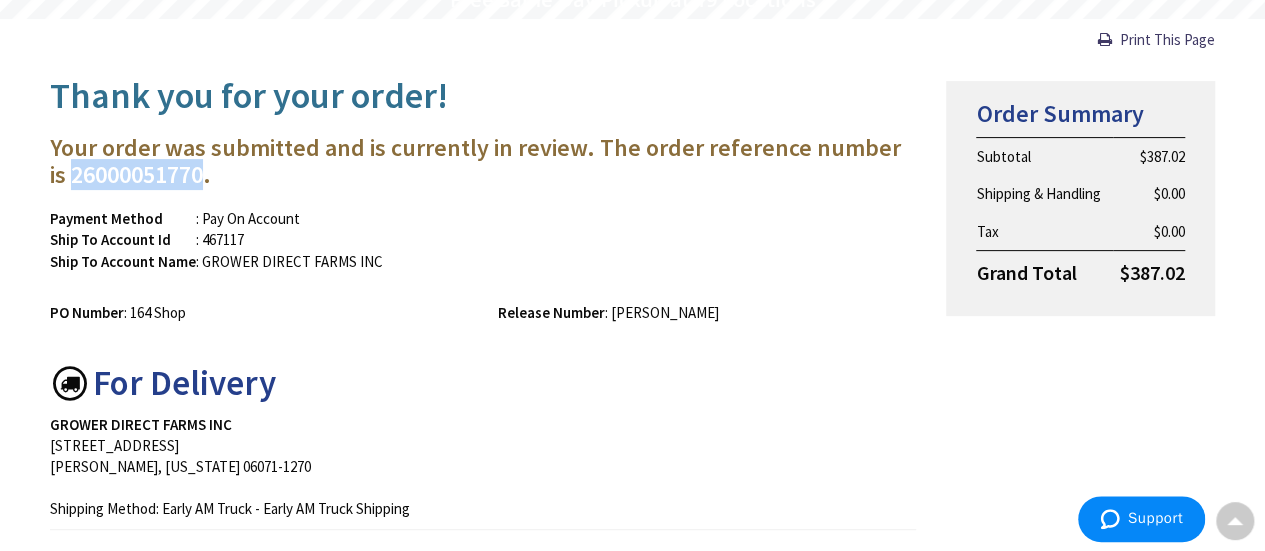 drag, startPoint x: 183, startPoint y: 175, endPoint x: 40, endPoint y: 179, distance: 143.05594 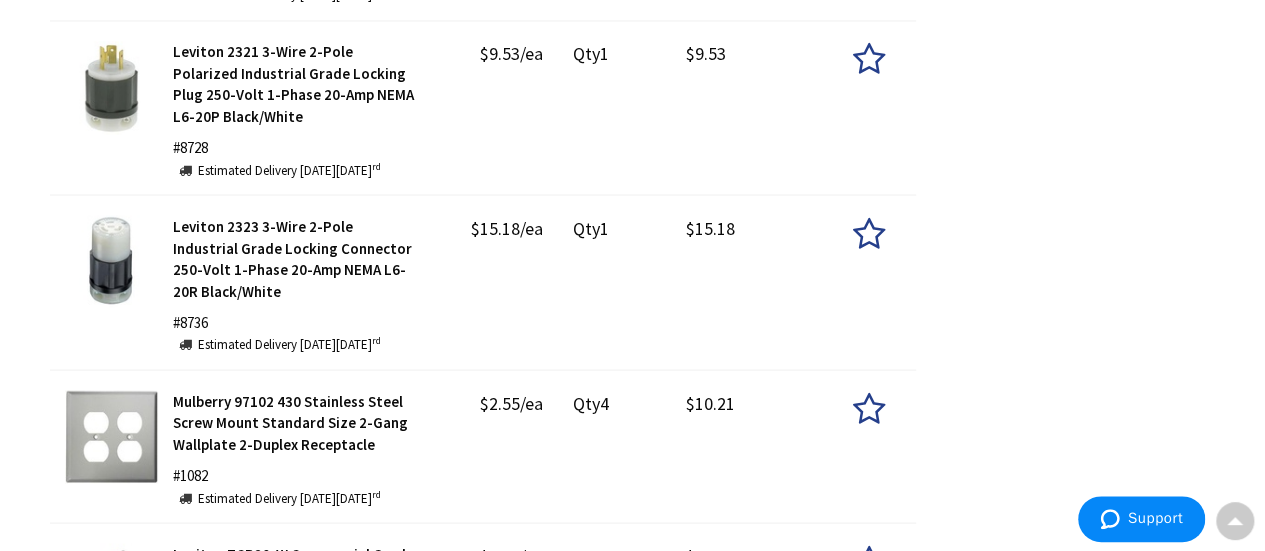 scroll, scrollTop: 2540, scrollLeft: 0, axis: vertical 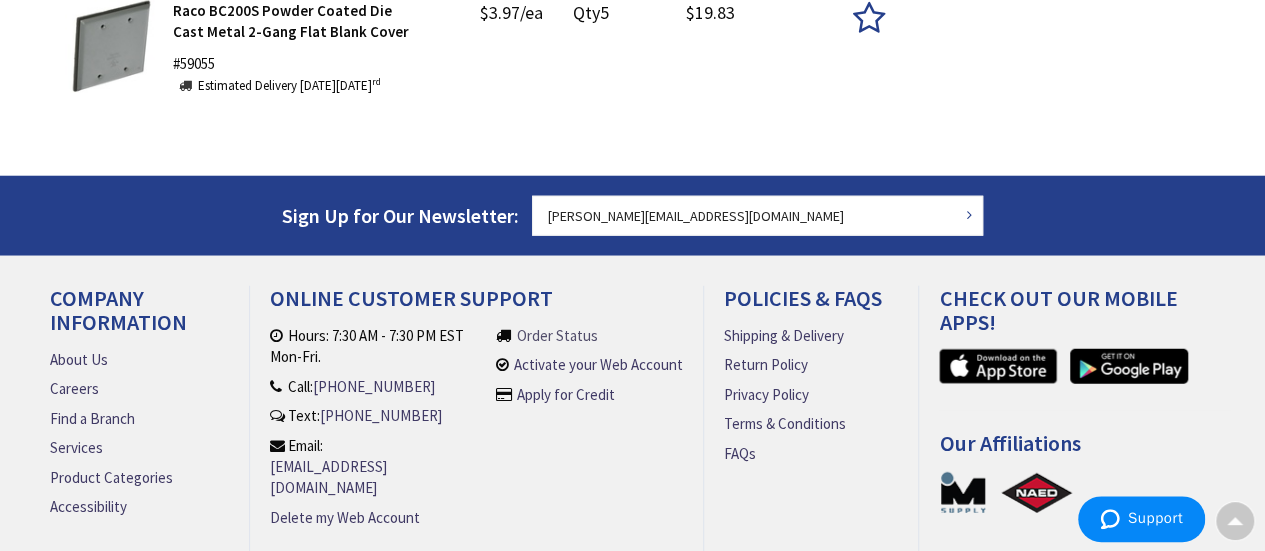 click on "Order Status" at bounding box center [557, 335] 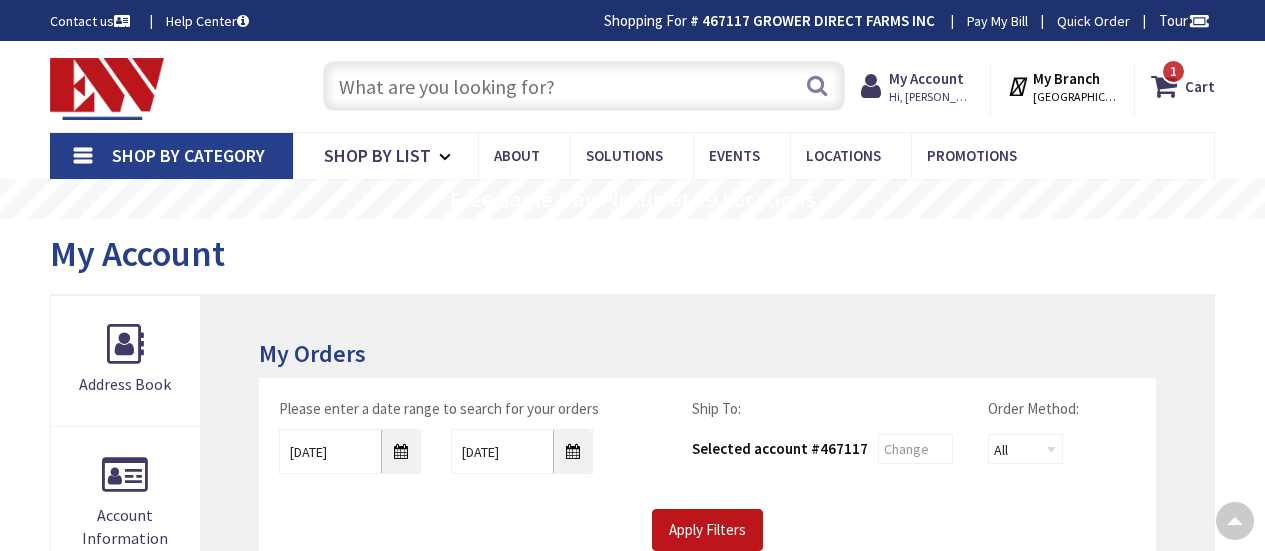 scroll, scrollTop: 600, scrollLeft: 0, axis: vertical 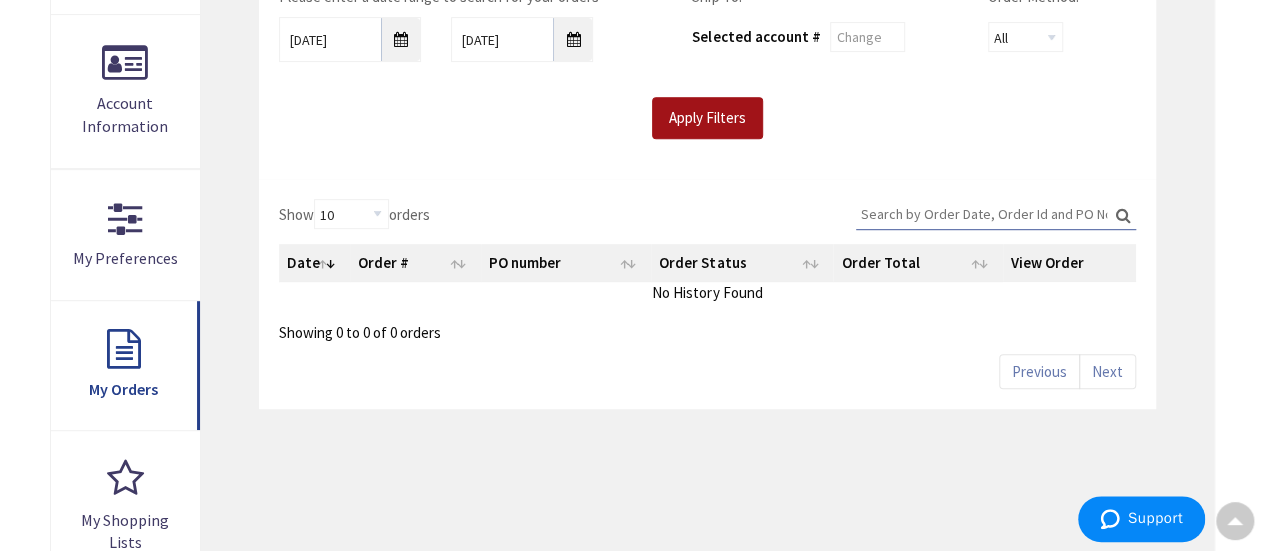 click on "Apply Filters" at bounding box center (707, 118) 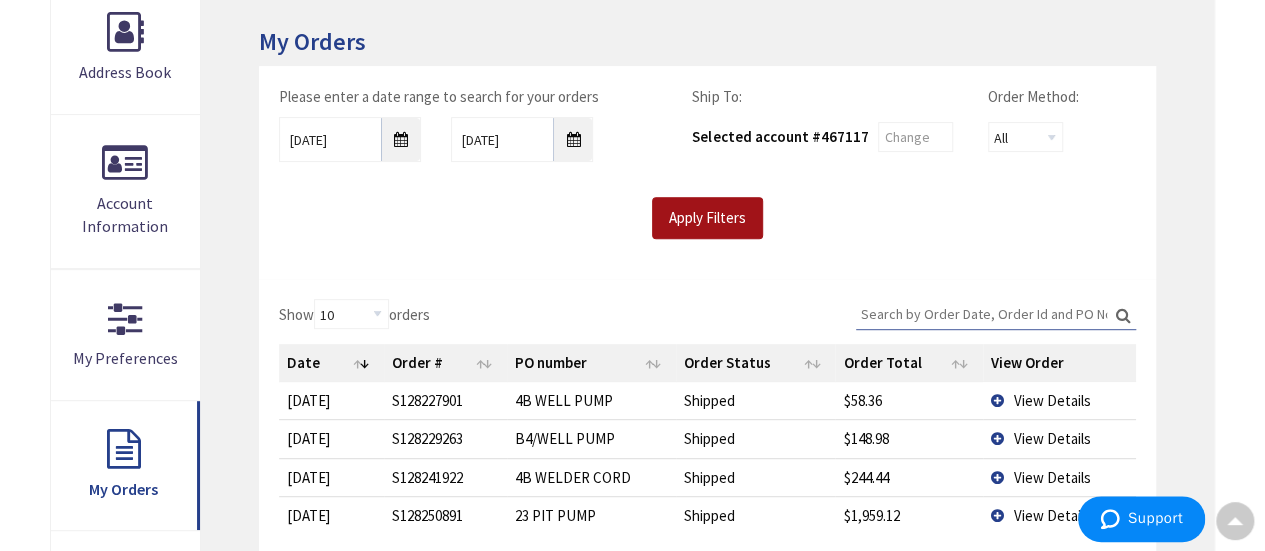 scroll, scrollTop: 412, scrollLeft: 0, axis: vertical 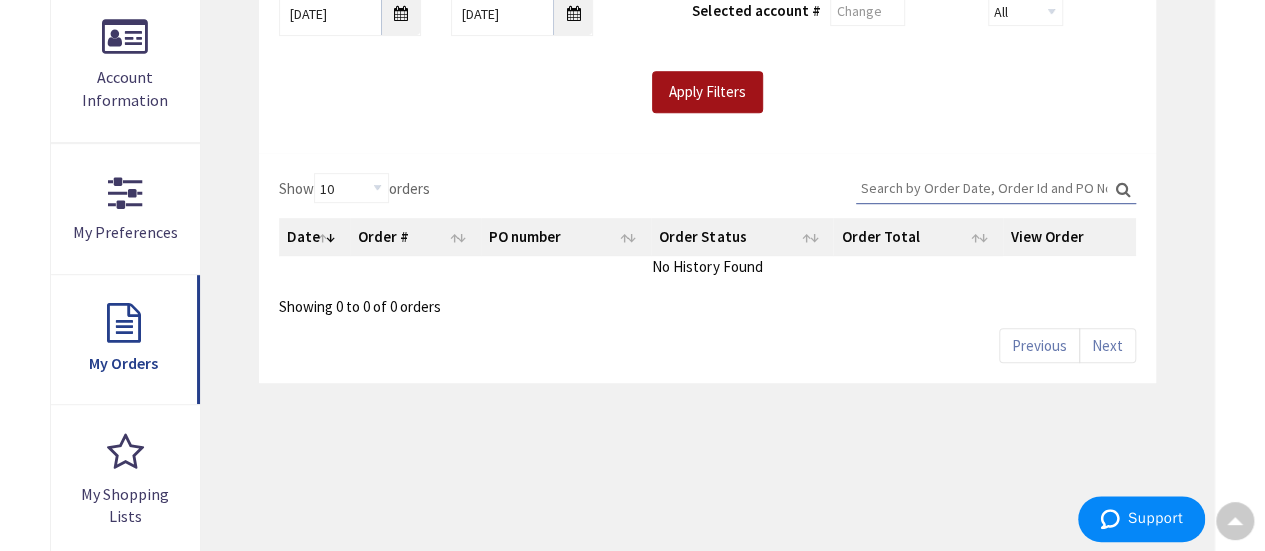 click on "Apply Filters" at bounding box center [707, 92] 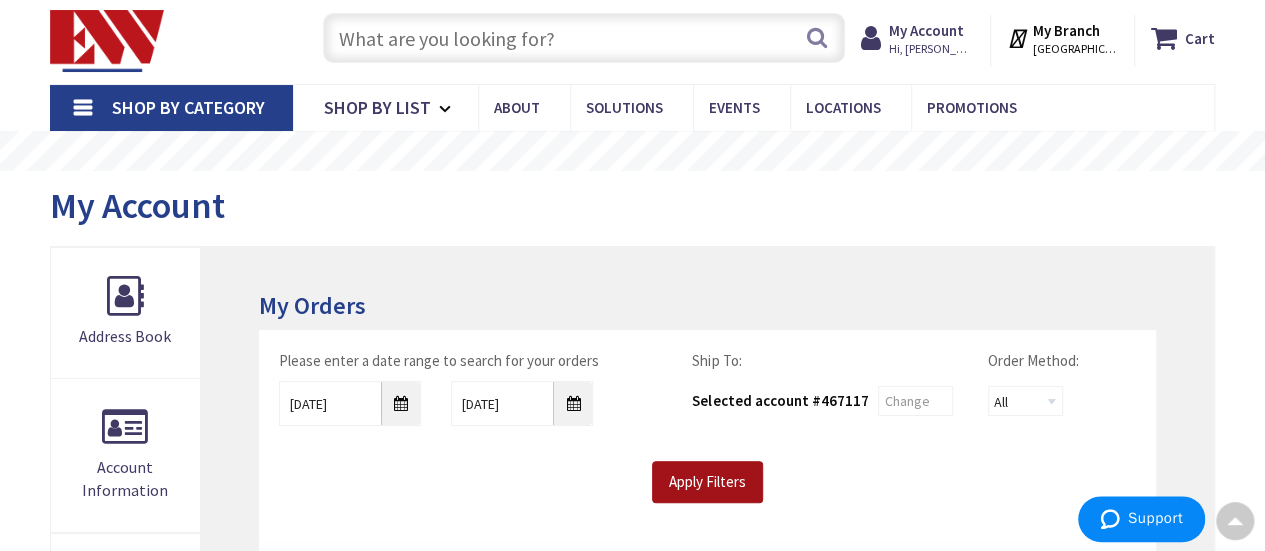 scroll, scrollTop: 38, scrollLeft: 0, axis: vertical 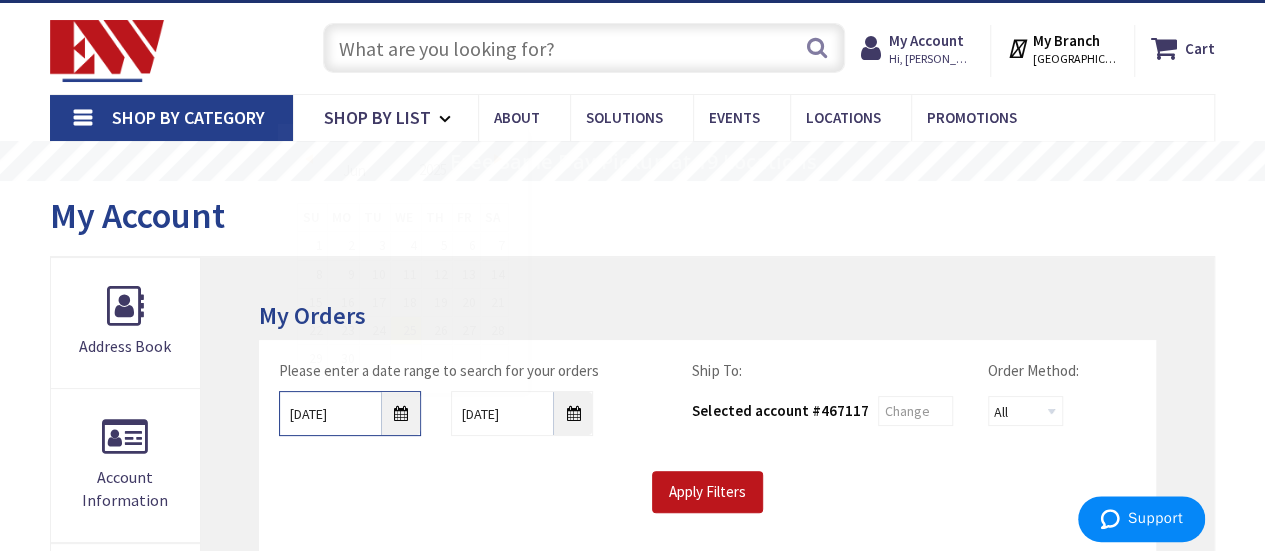 click on "[DATE]" at bounding box center (350, 413) 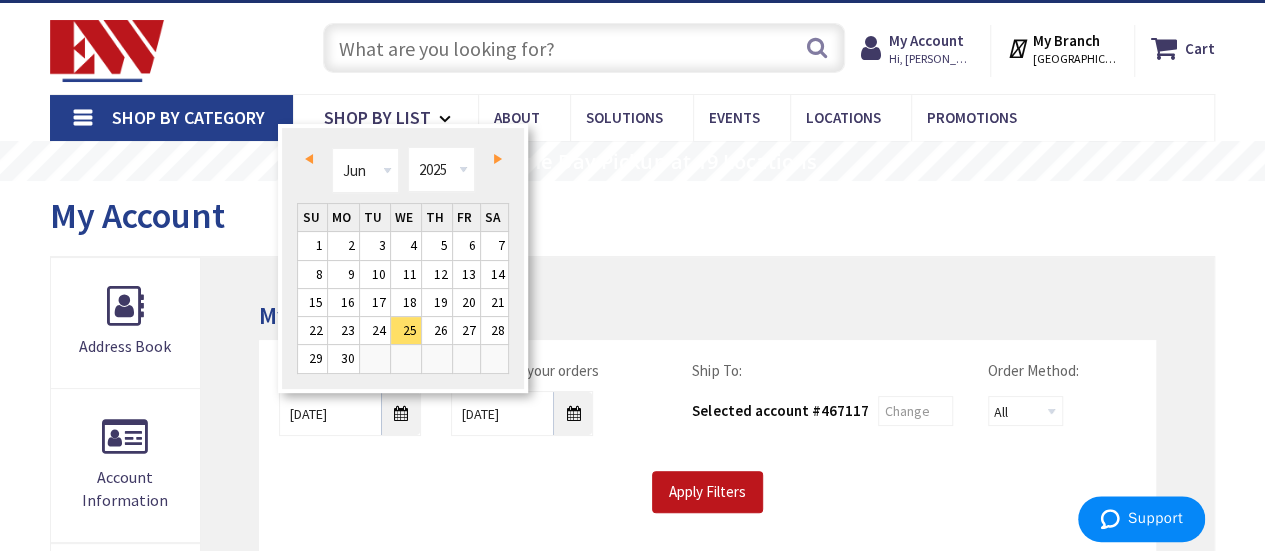 click on "Prev" at bounding box center [312, 158] 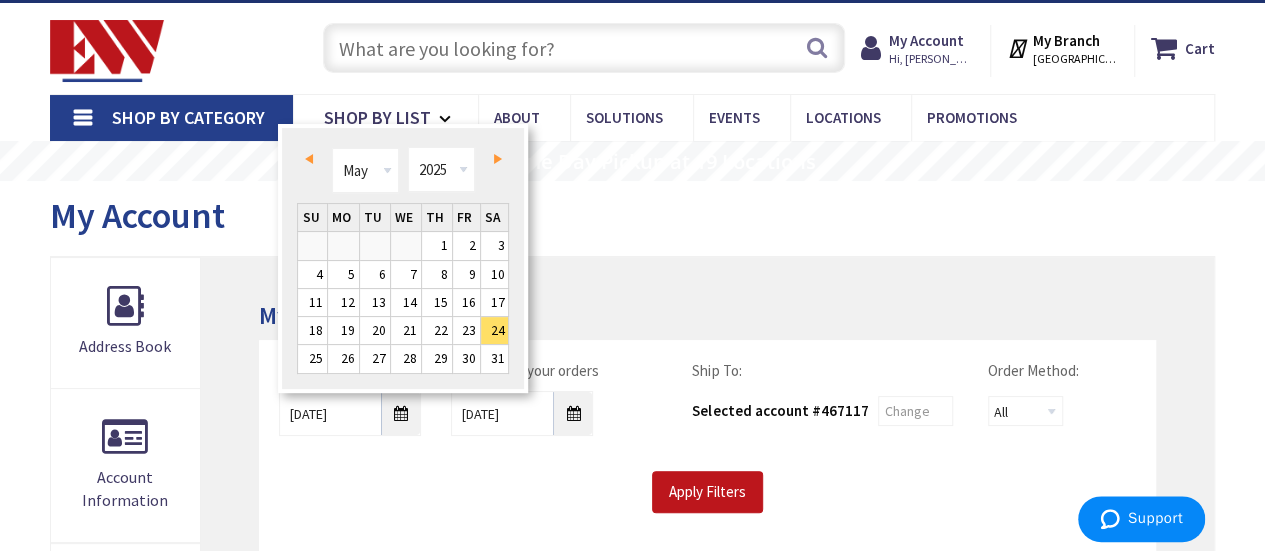 click on "Prev" at bounding box center [312, 158] 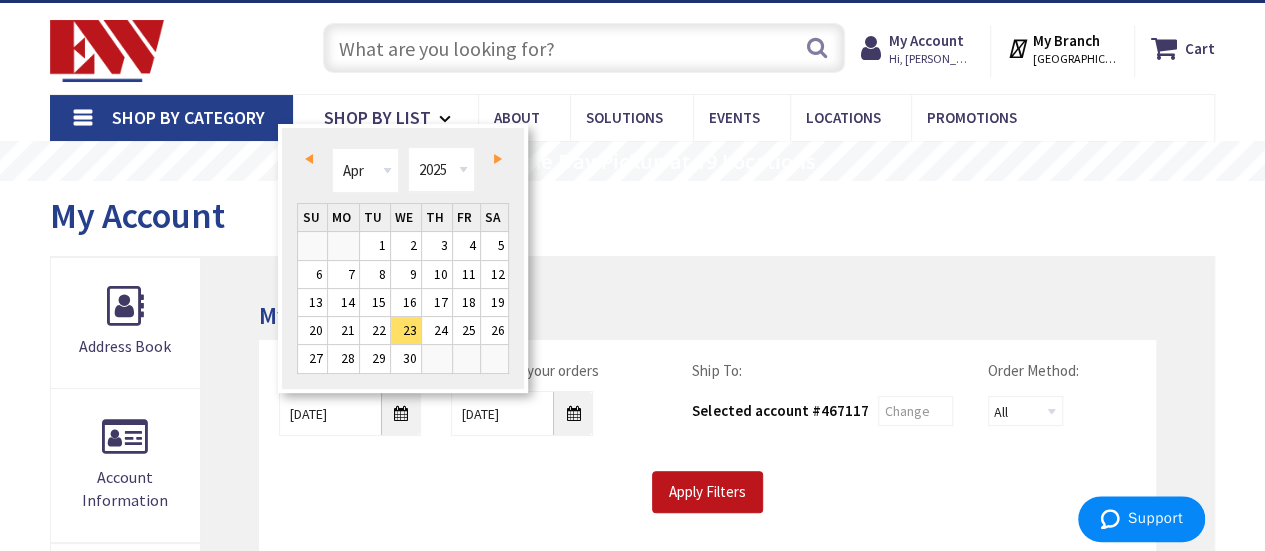 click on "Prev" at bounding box center [312, 158] 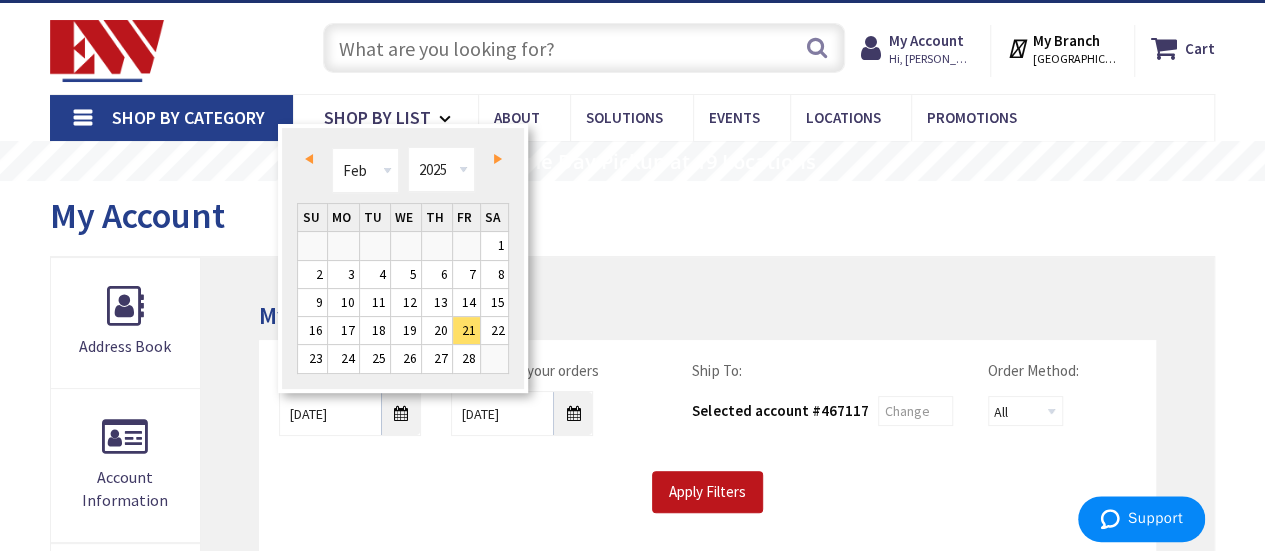 click on "Prev" at bounding box center (312, 158) 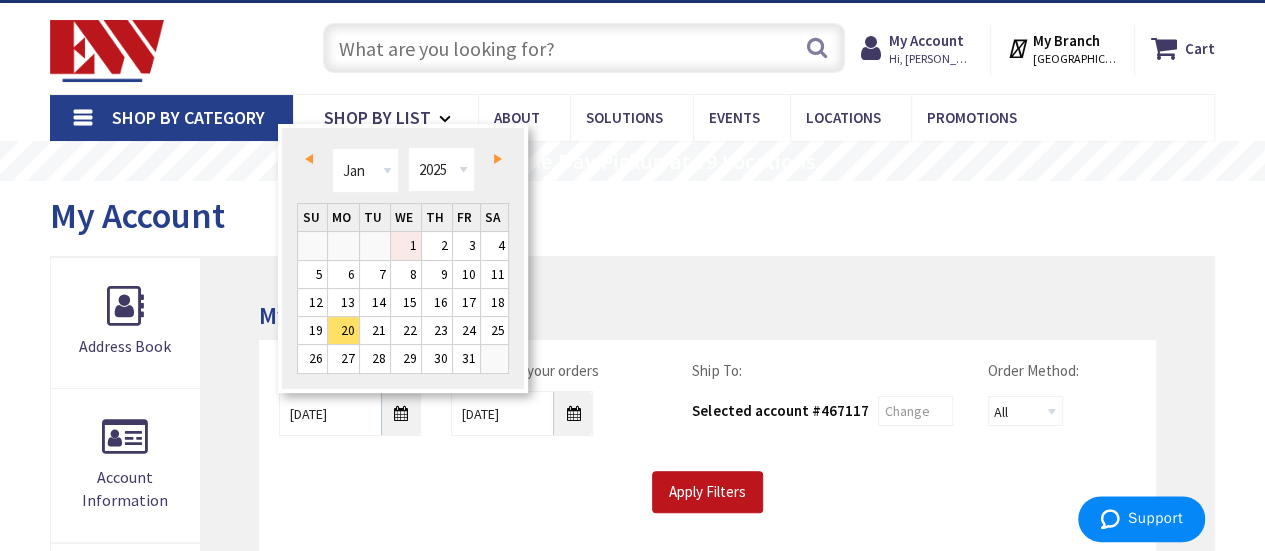 click on "1" at bounding box center (406, 245) 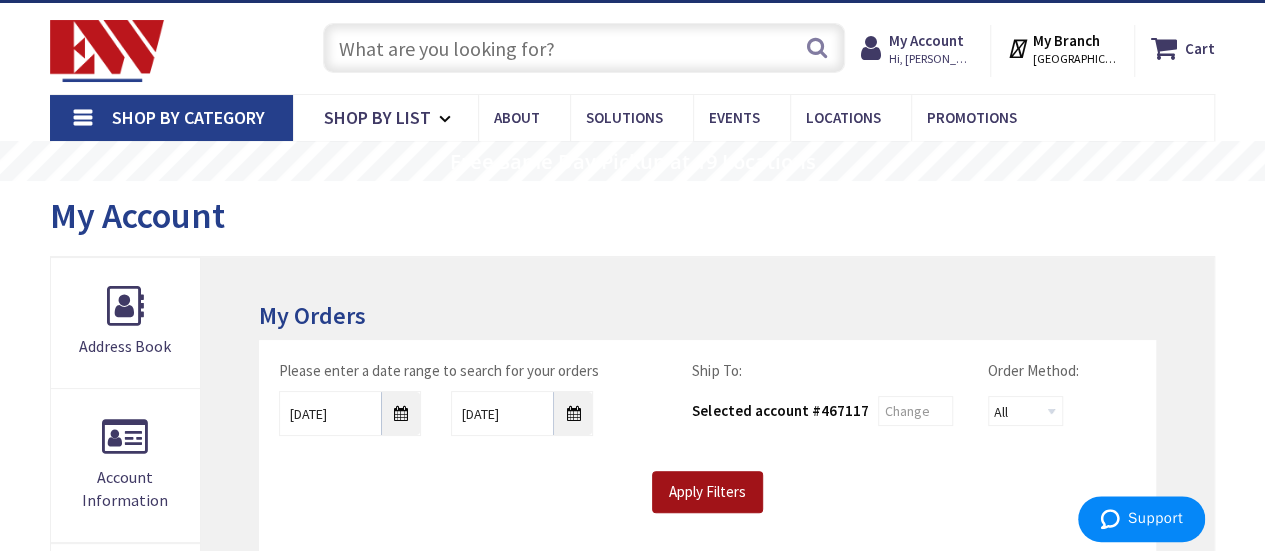 click on "Apply Filters" at bounding box center [707, 492] 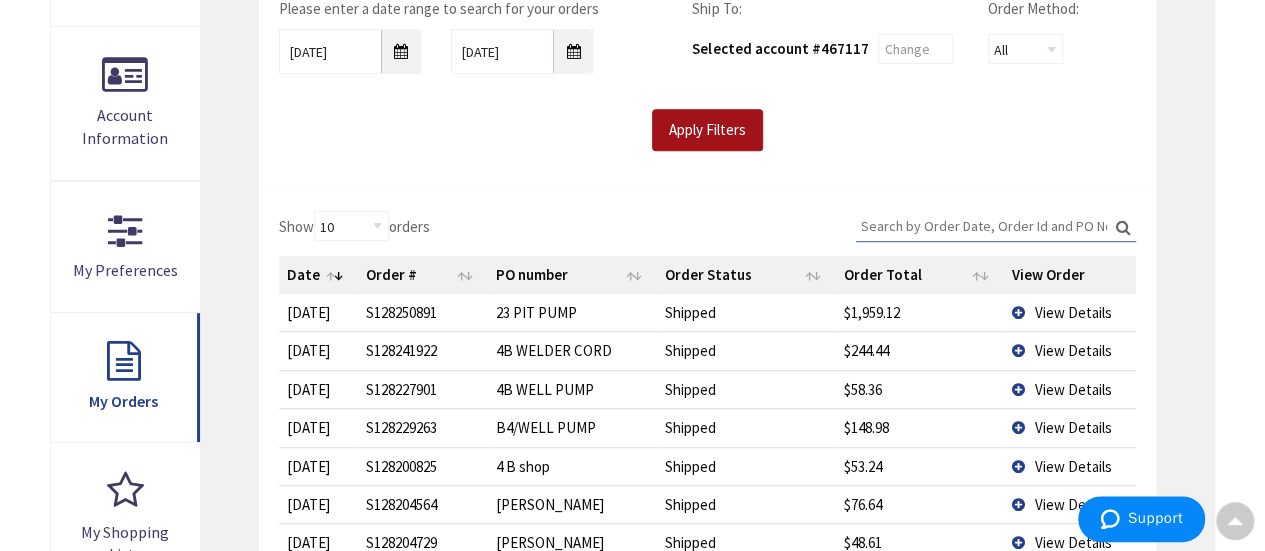 scroll, scrollTop: 0, scrollLeft: 0, axis: both 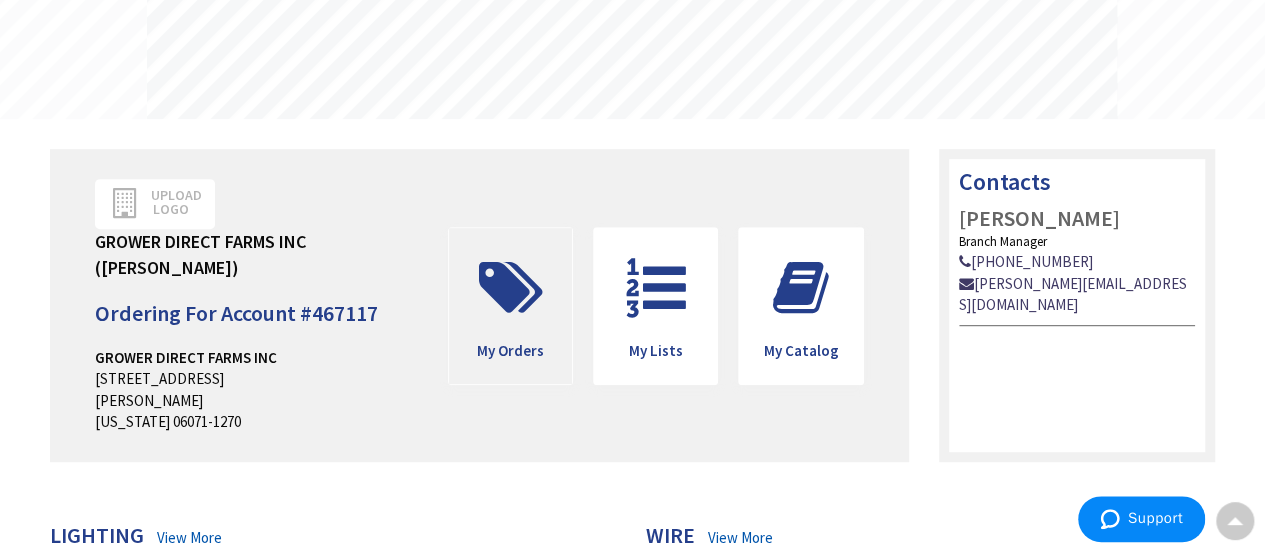 click on "My Orders" at bounding box center [510, 306] 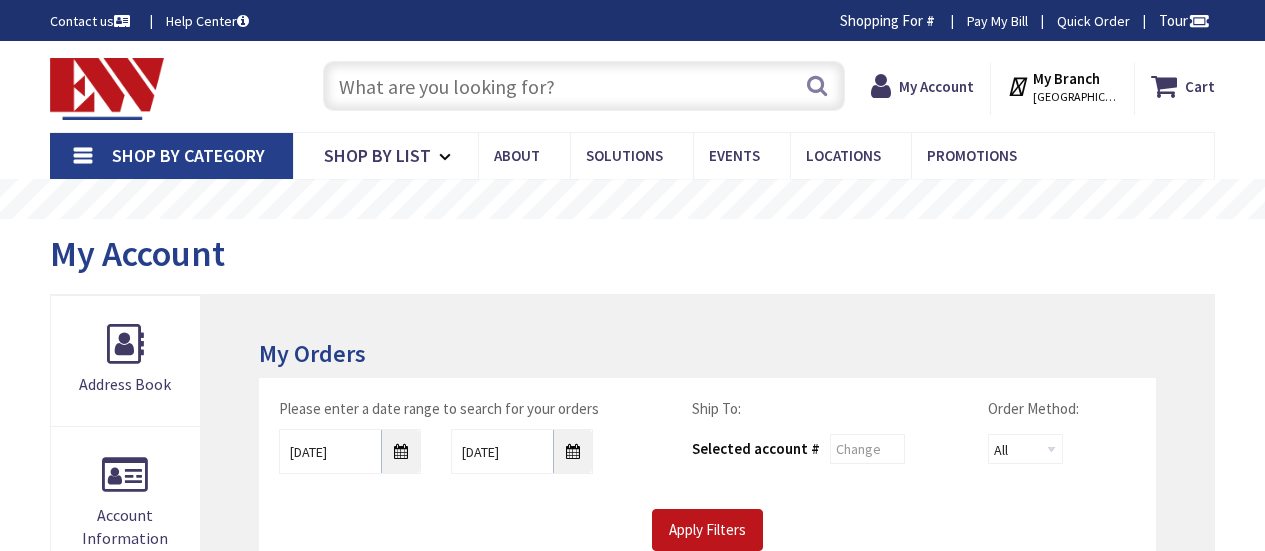 scroll, scrollTop: 0, scrollLeft: 0, axis: both 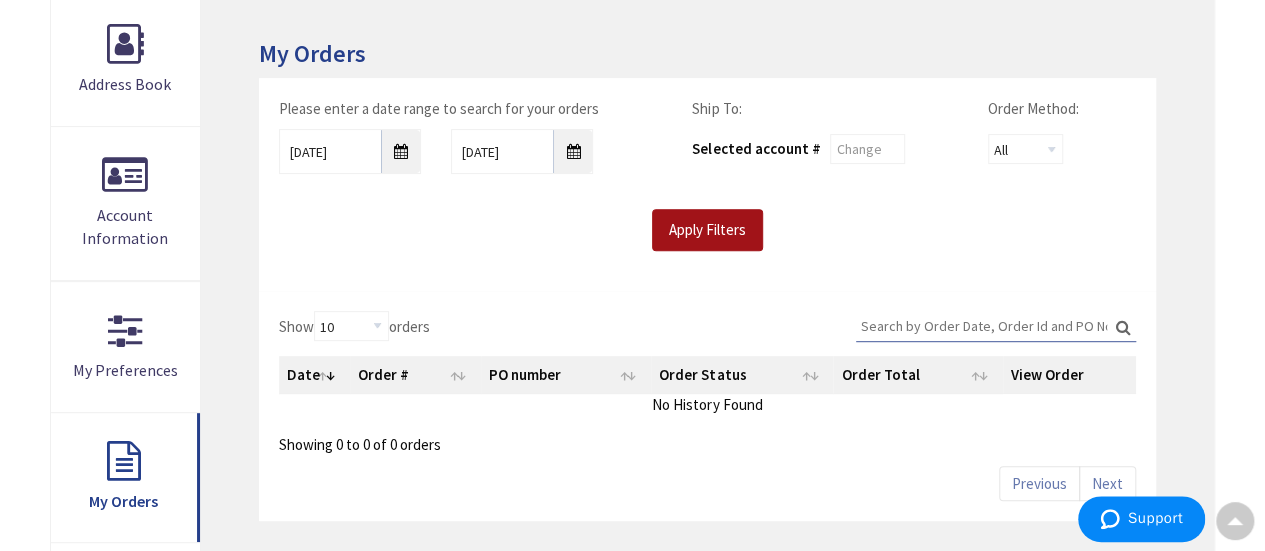 click on "Apply Filters" at bounding box center [707, 230] 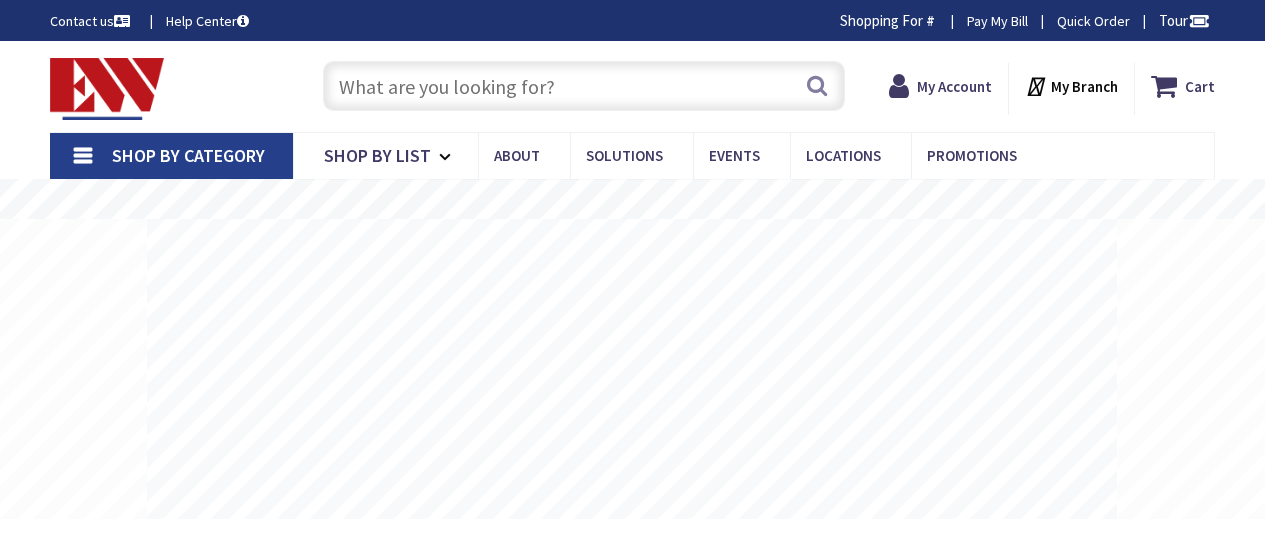 scroll, scrollTop: 0, scrollLeft: 0, axis: both 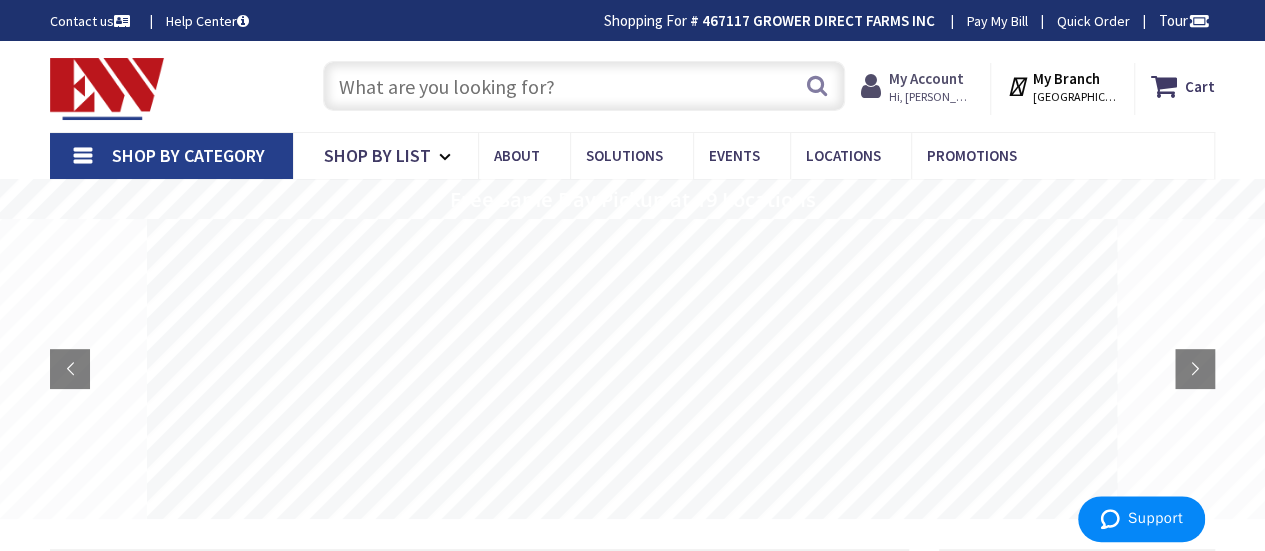 click on "My Account" at bounding box center [926, 78] 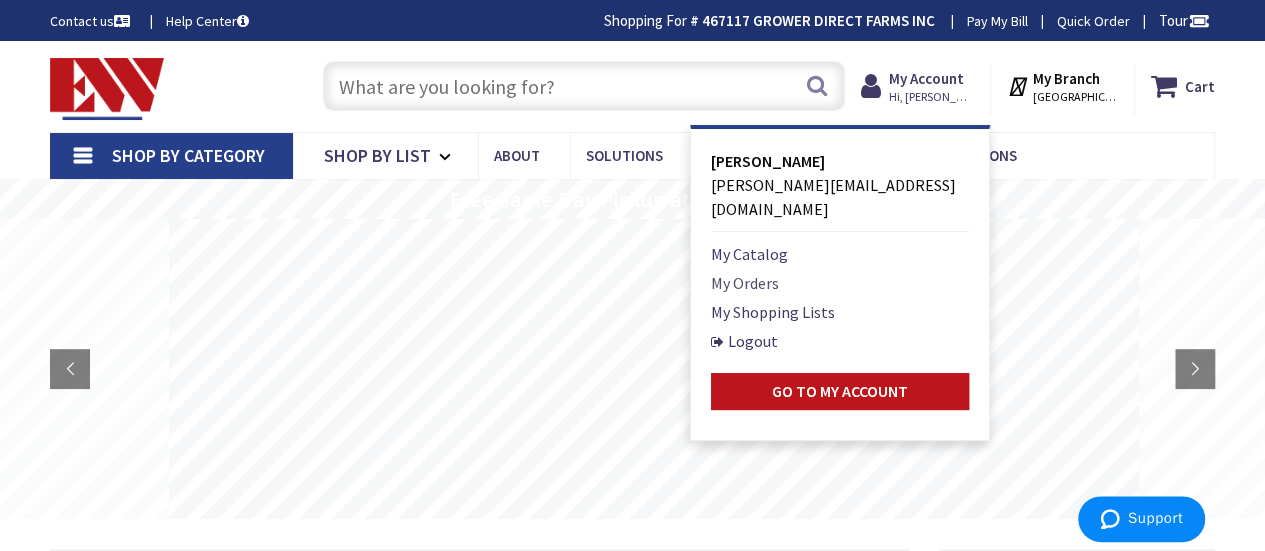 click on "My Orders" at bounding box center (745, 283) 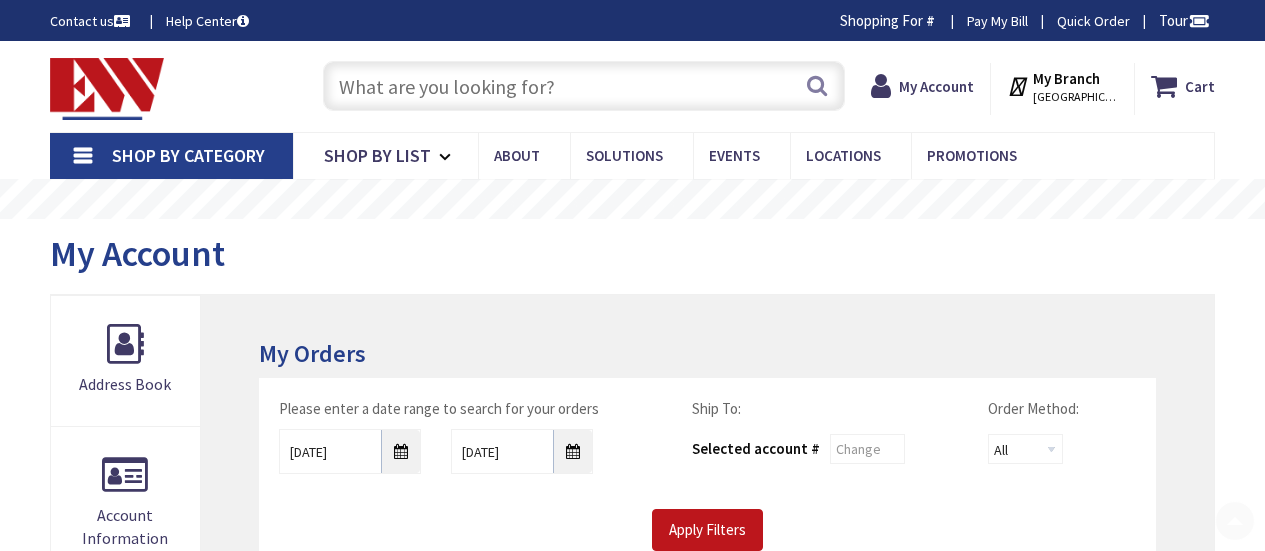 scroll, scrollTop: 300, scrollLeft: 0, axis: vertical 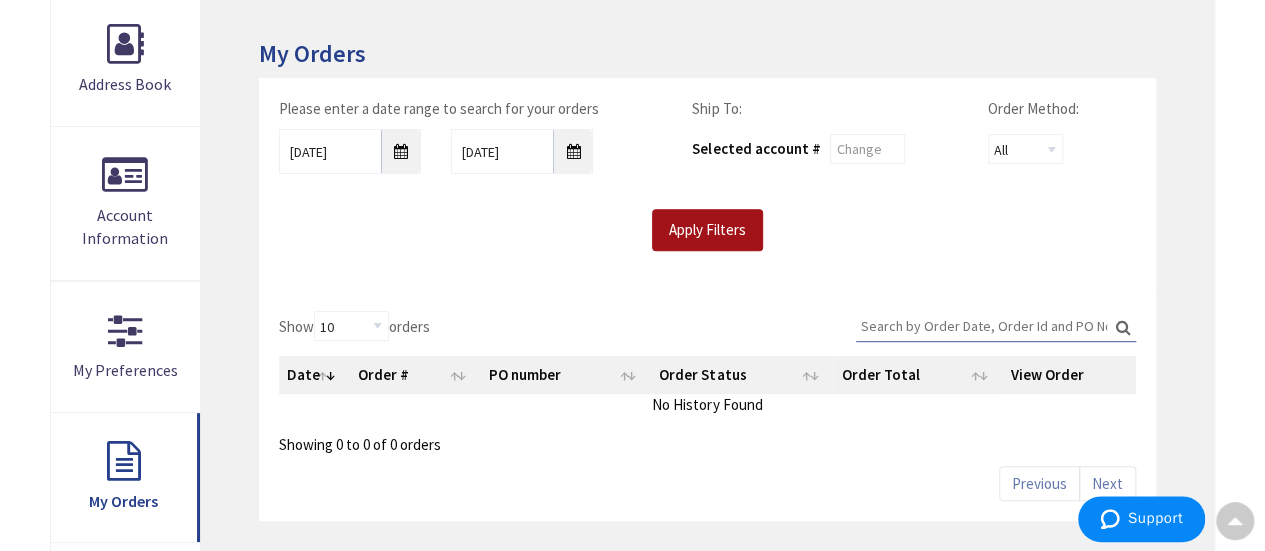 click on "Apply Filters" at bounding box center (707, 230) 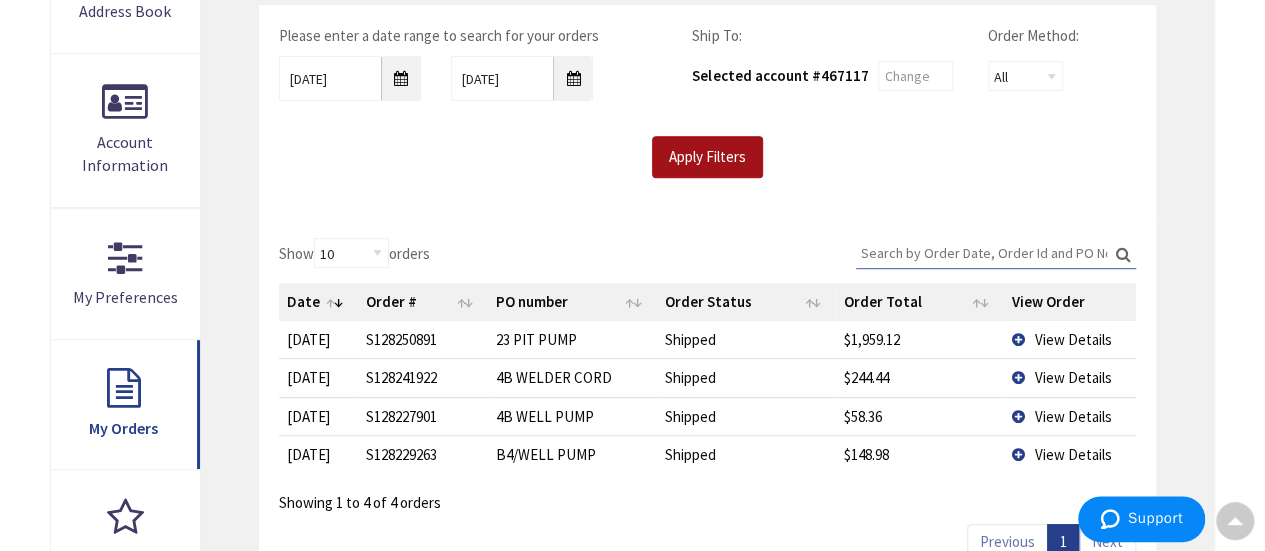 scroll, scrollTop: 400, scrollLeft: 0, axis: vertical 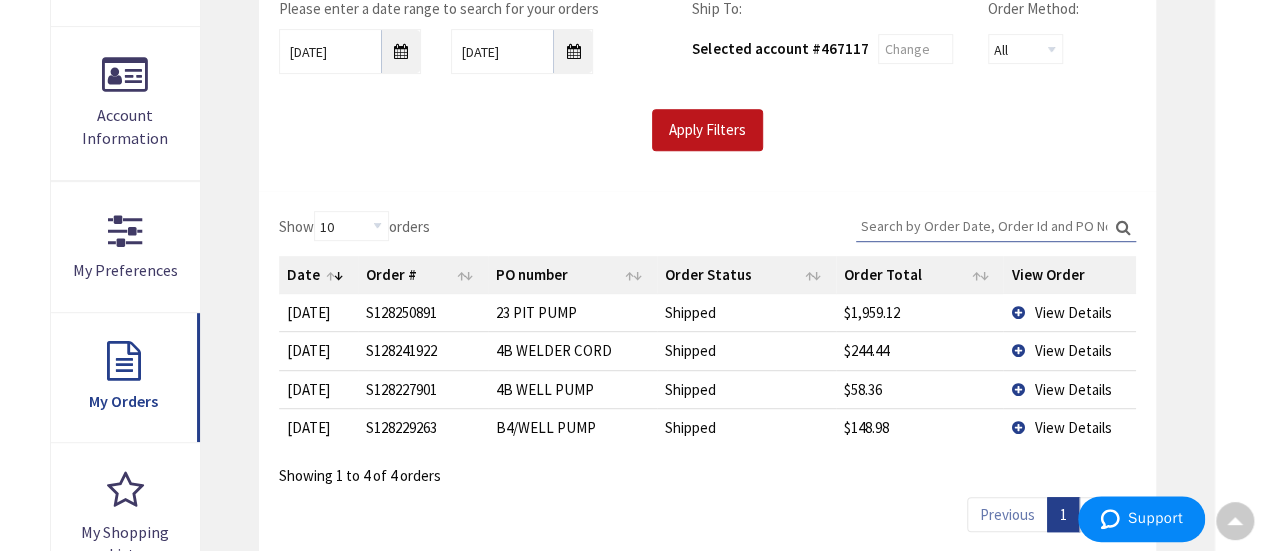click on "Search:" at bounding box center (996, 226) 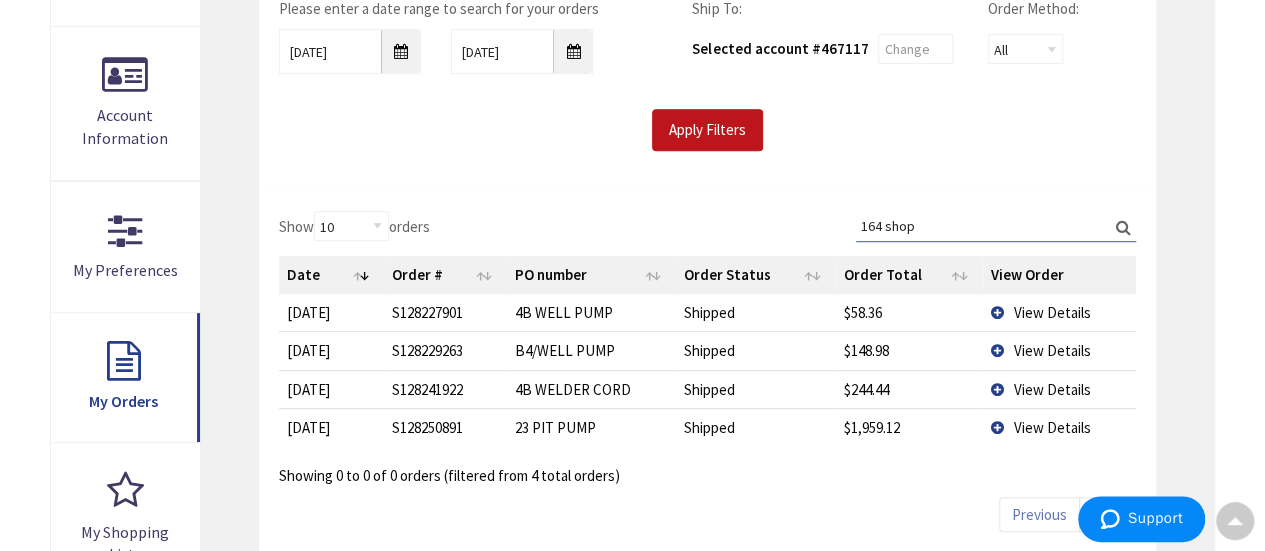 click on "Search: 164 shop" at bounding box center (996, 226) 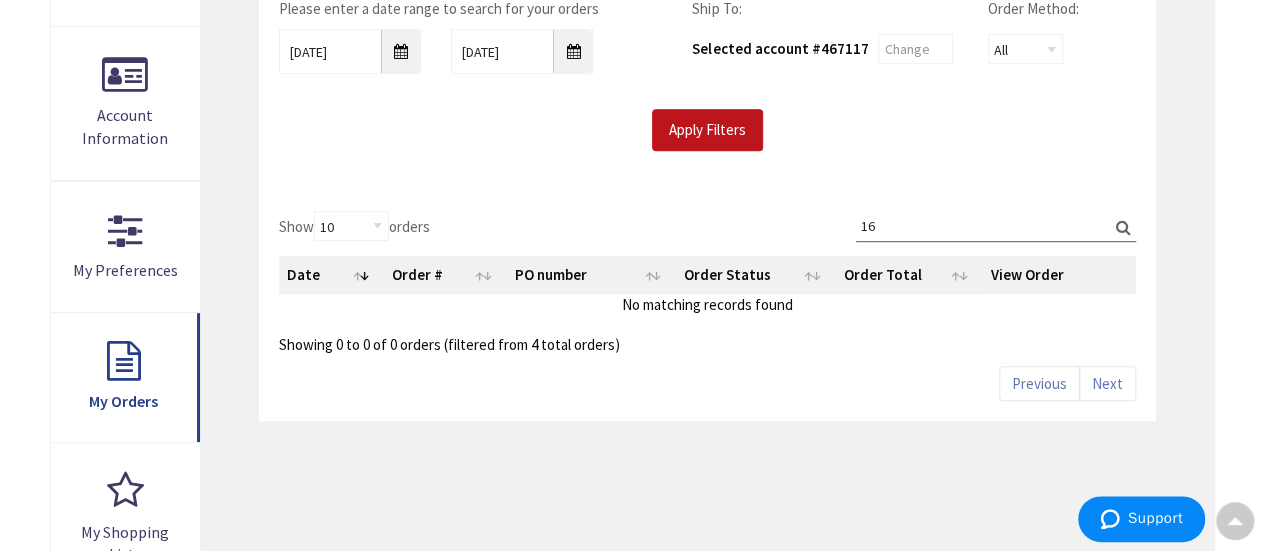 type on "1" 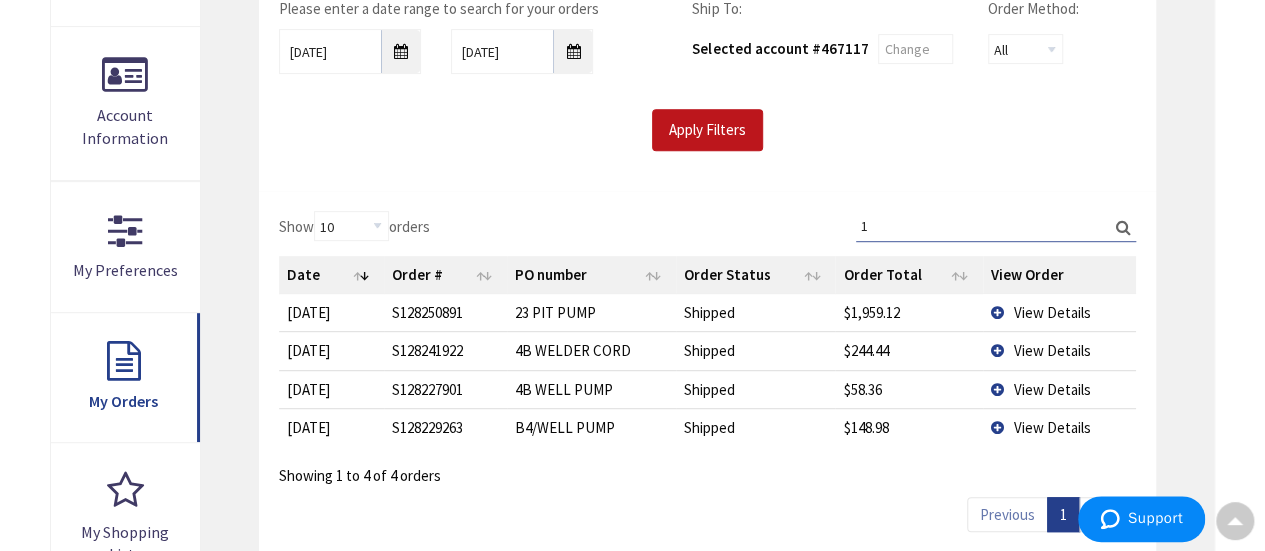 type 